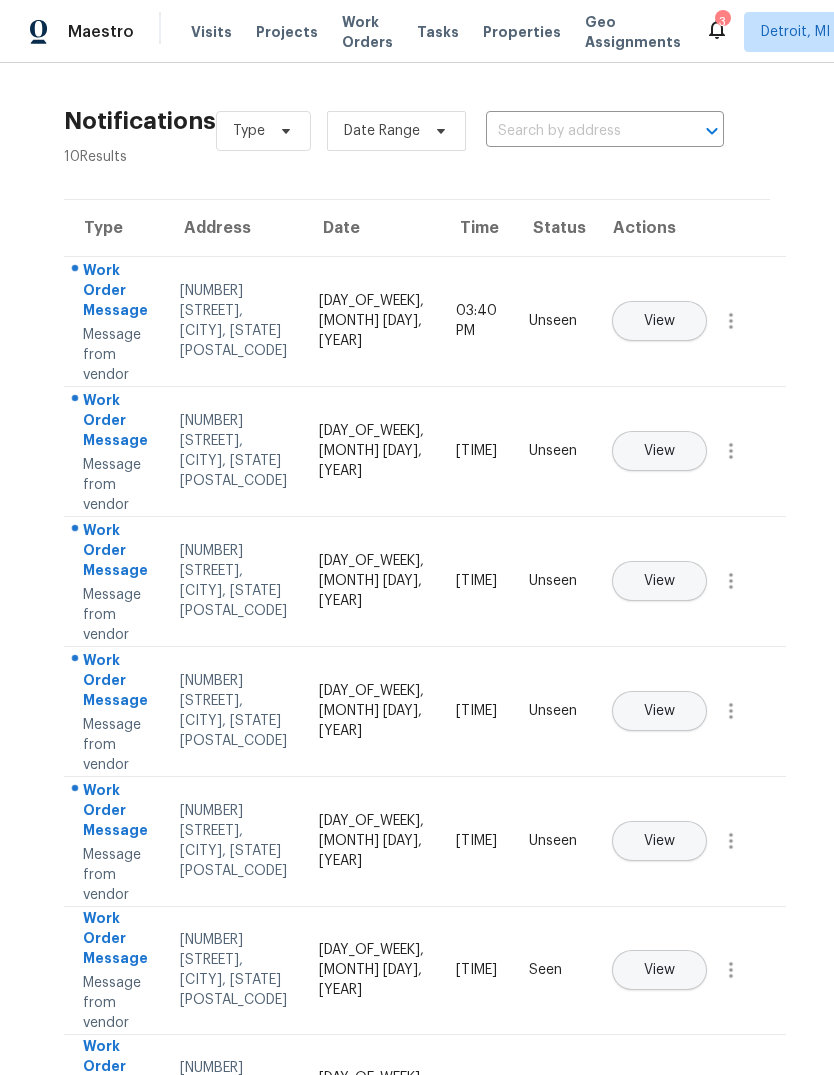 scroll, scrollTop: 0, scrollLeft: 0, axis: both 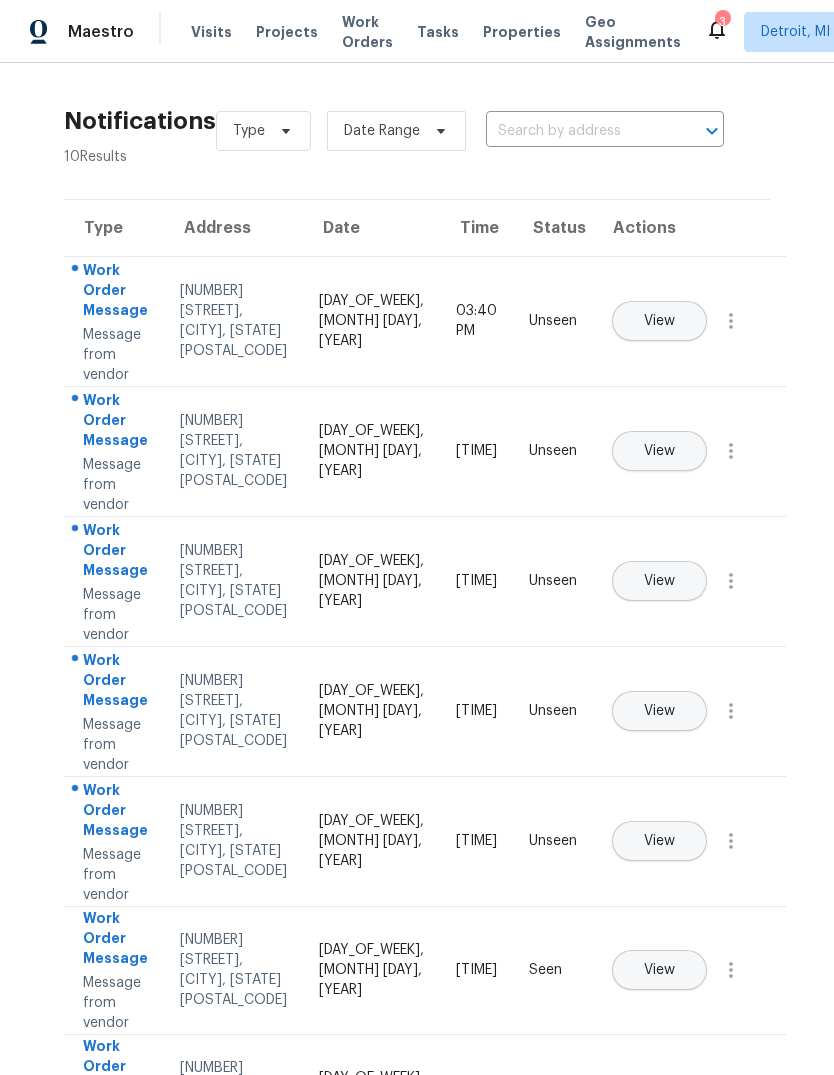 click on "Properties" at bounding box center [522, 32] 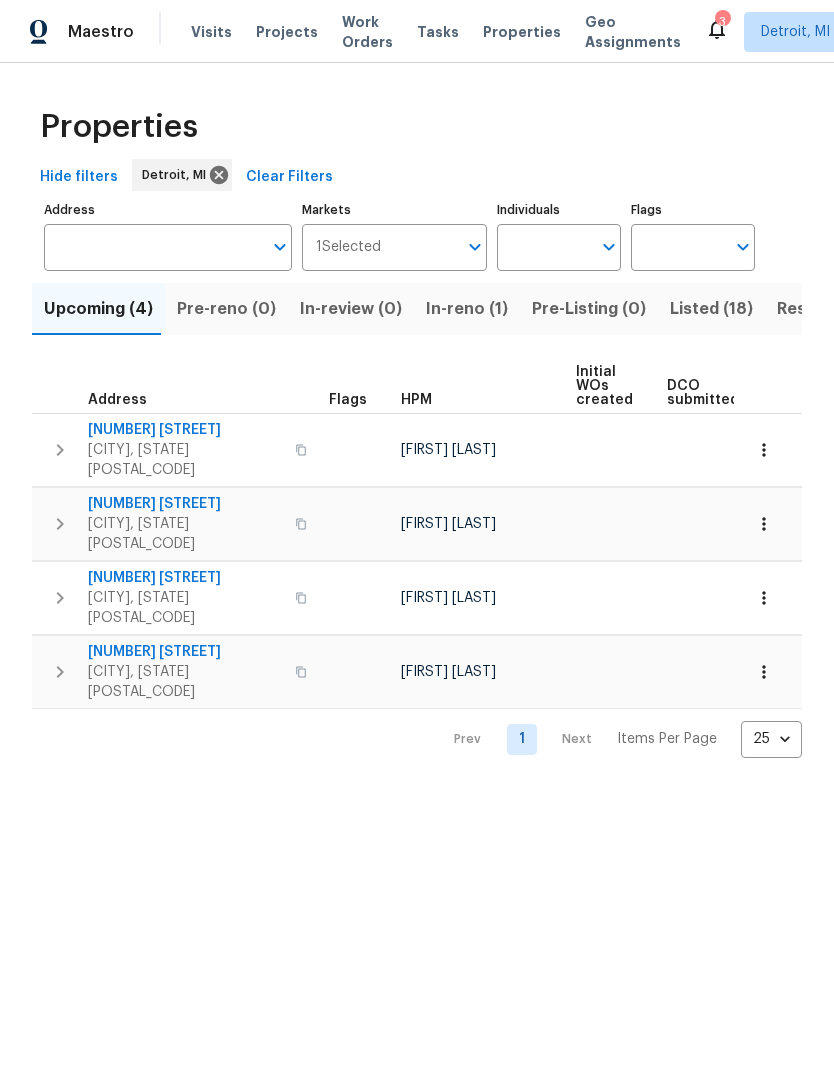 click on "Listed (18)" at bounding box center (711, 309) 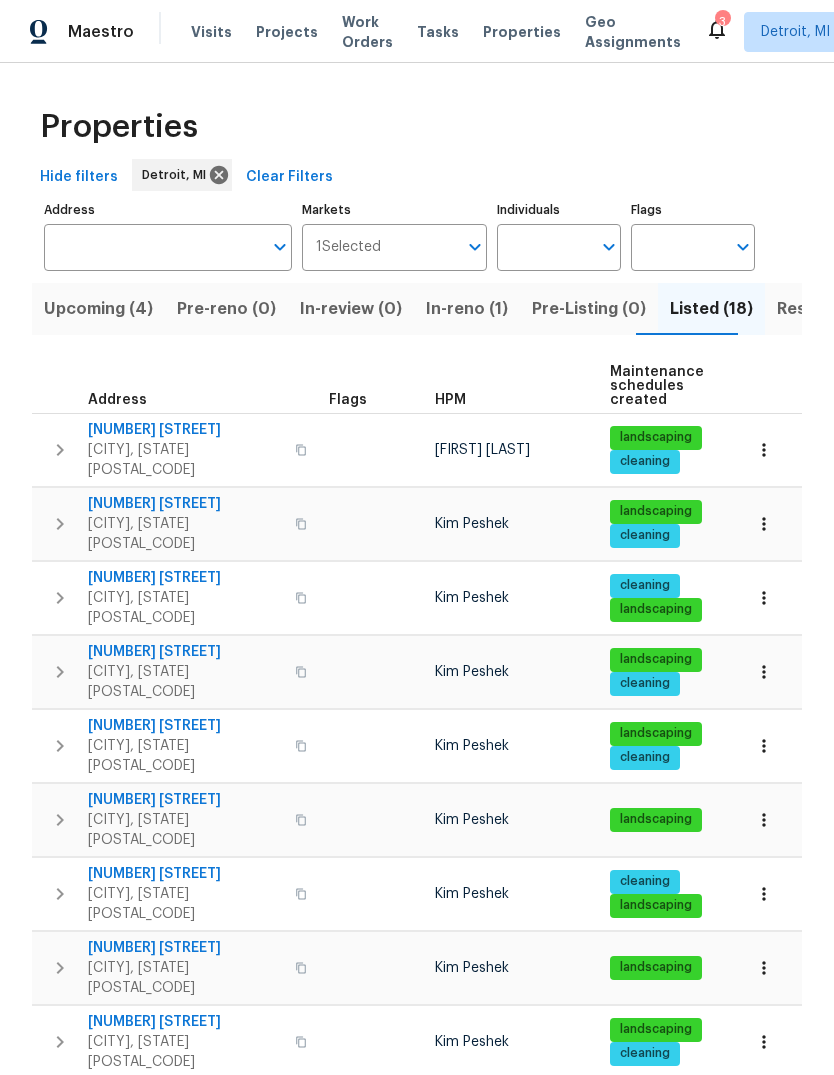 click on "26018 Whipple St" at bounding box center [185, 430] 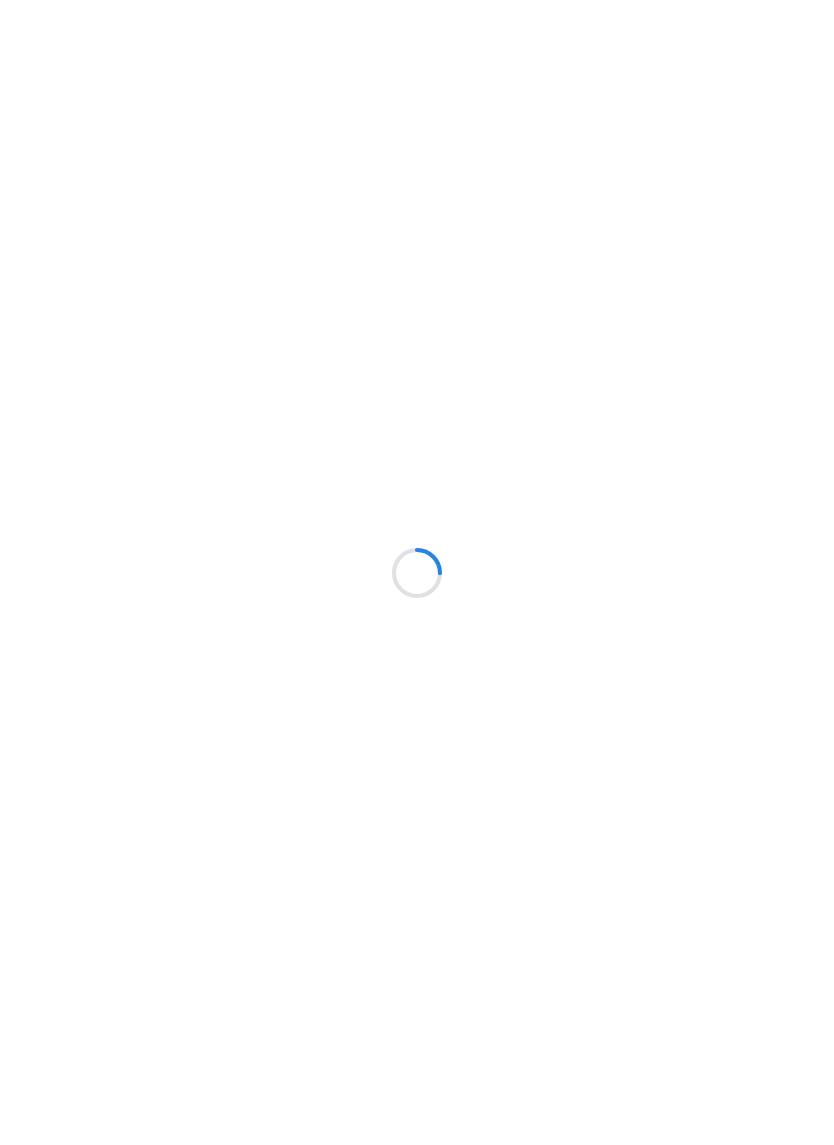 scroll, scrollTop: 0, scrollLeft: 0, axis: both 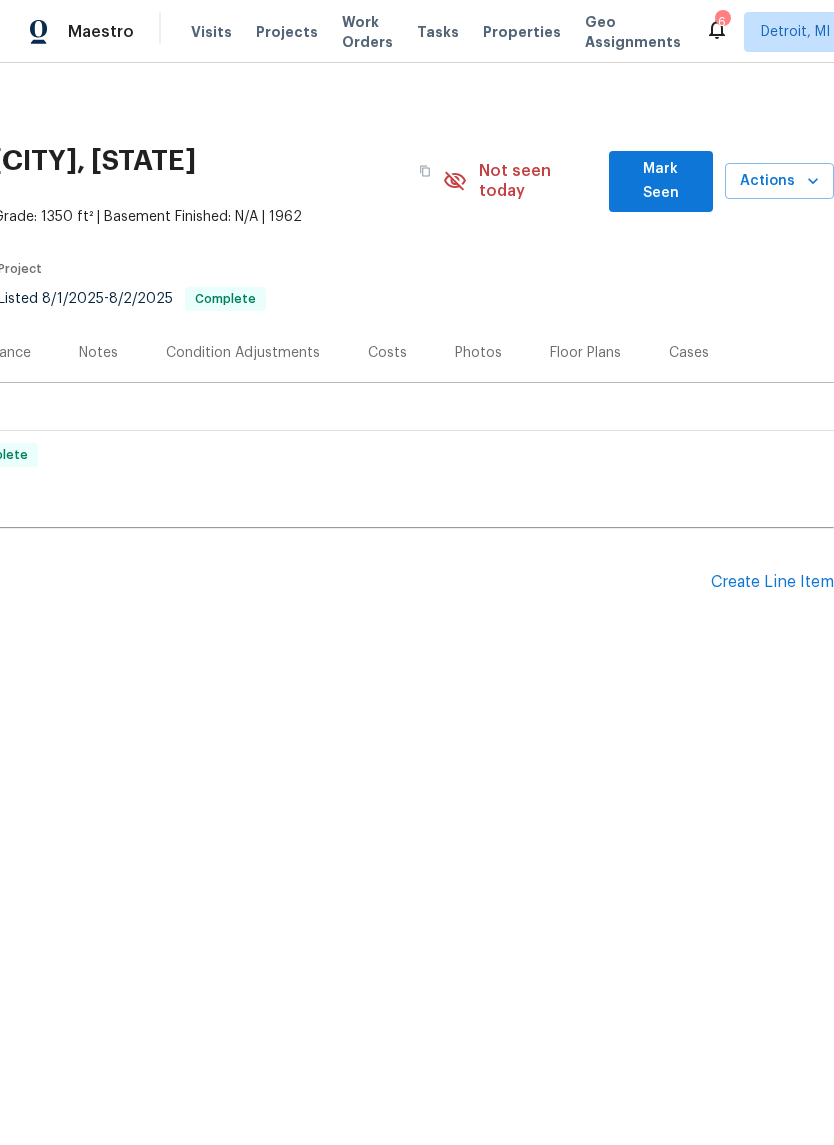 click on "Properties" at bounding box center (522, 32) 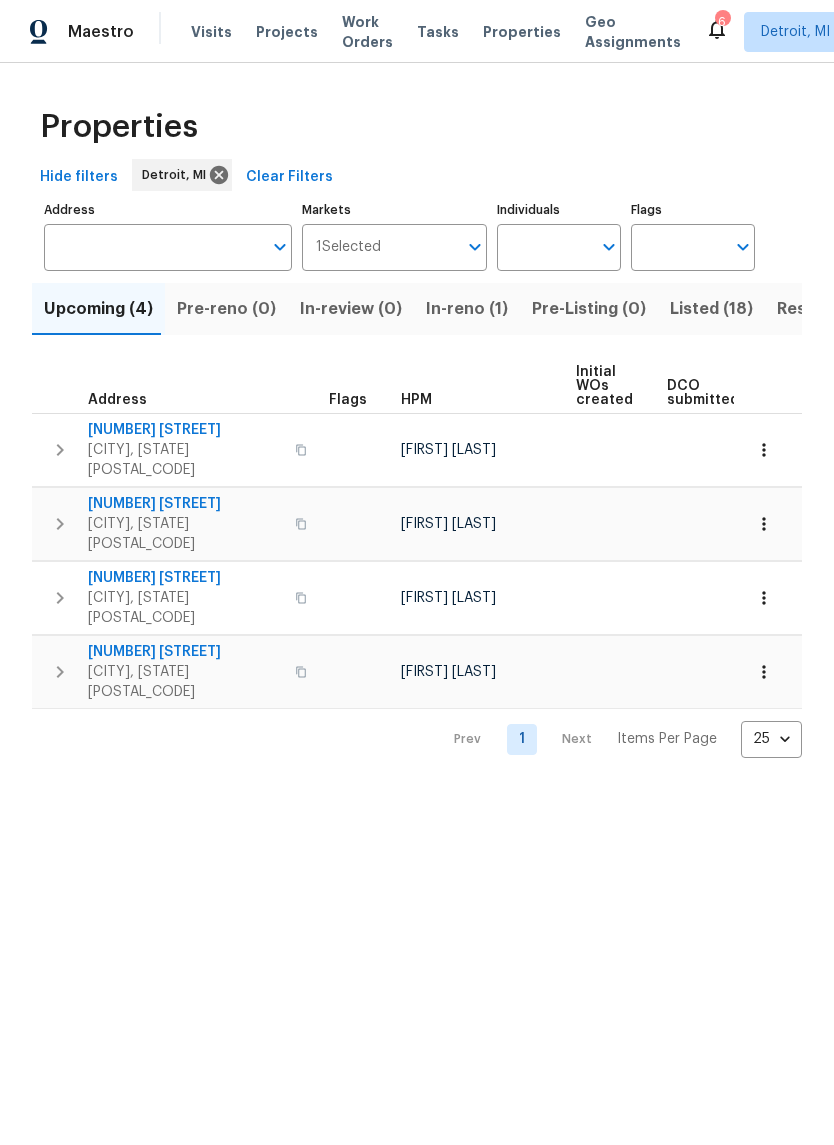click on "Resale (13)" at bounding box center (819, 309) 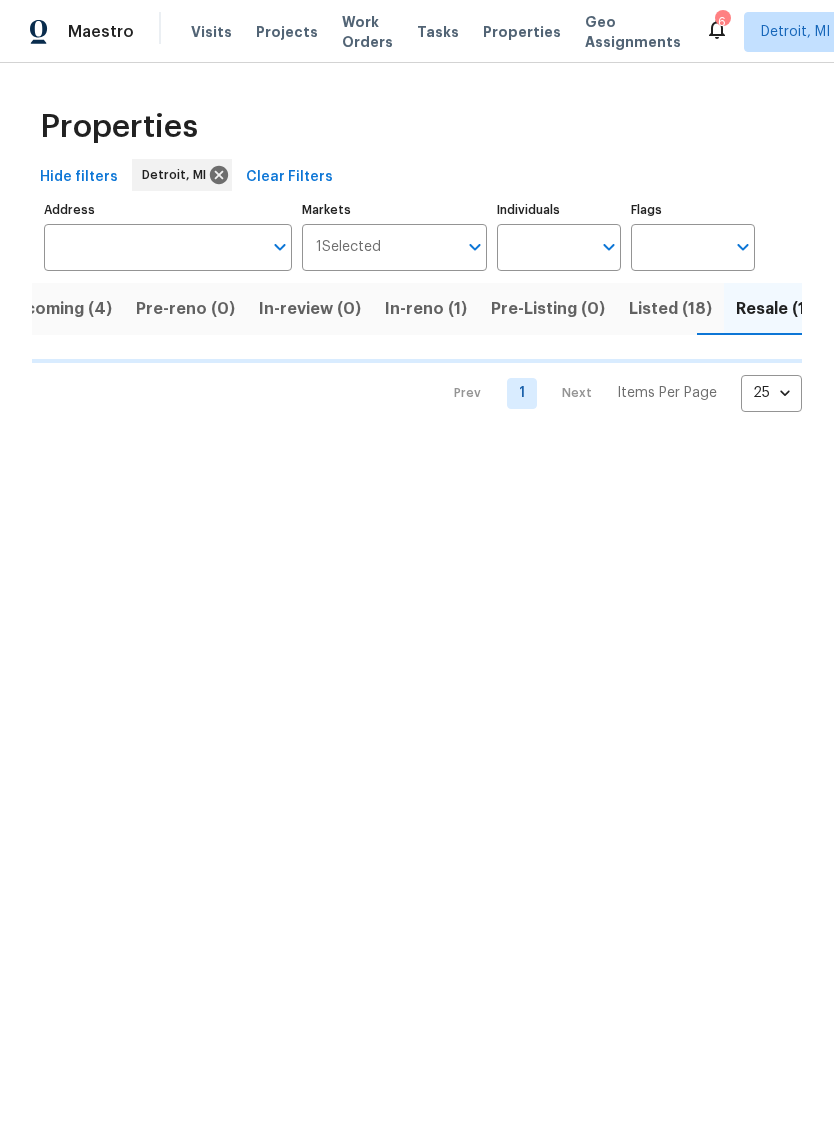 scroll, scrollTop: 0, scrollLeft: 42, axis: horizontal 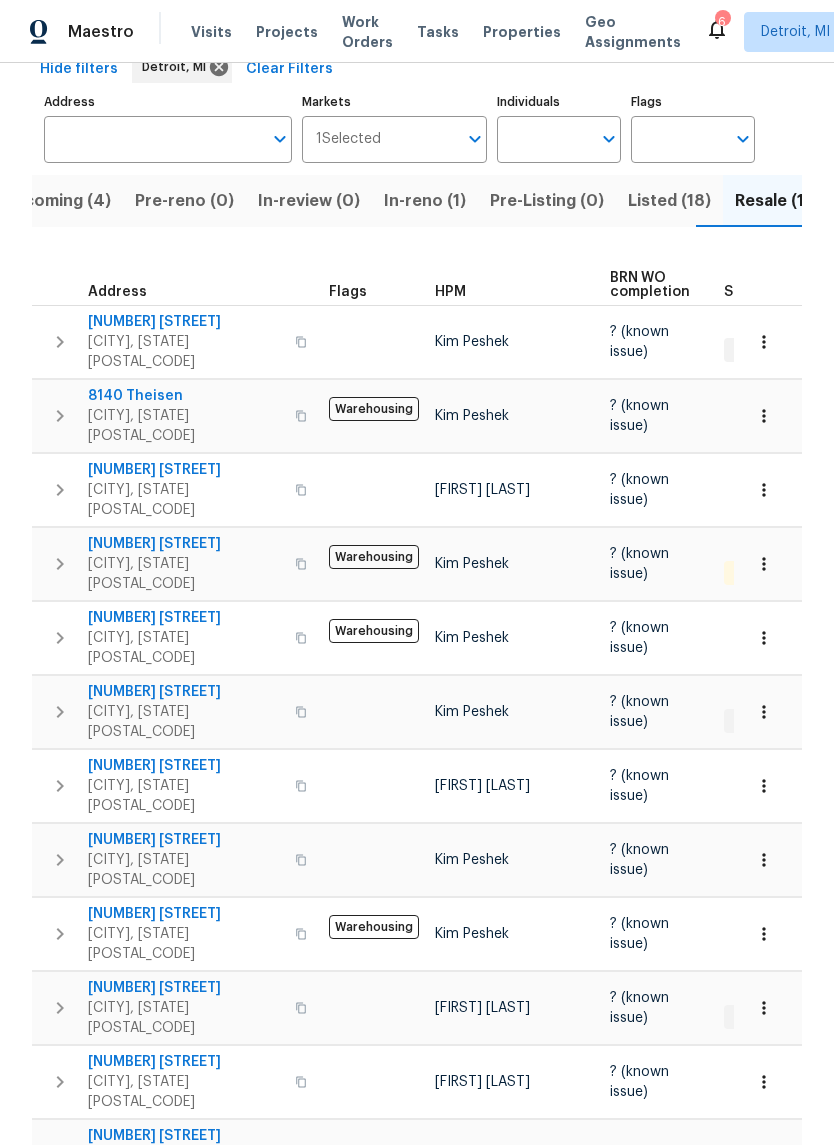 click on "23720 Glenbrook St" at bounding box center [185, 692] 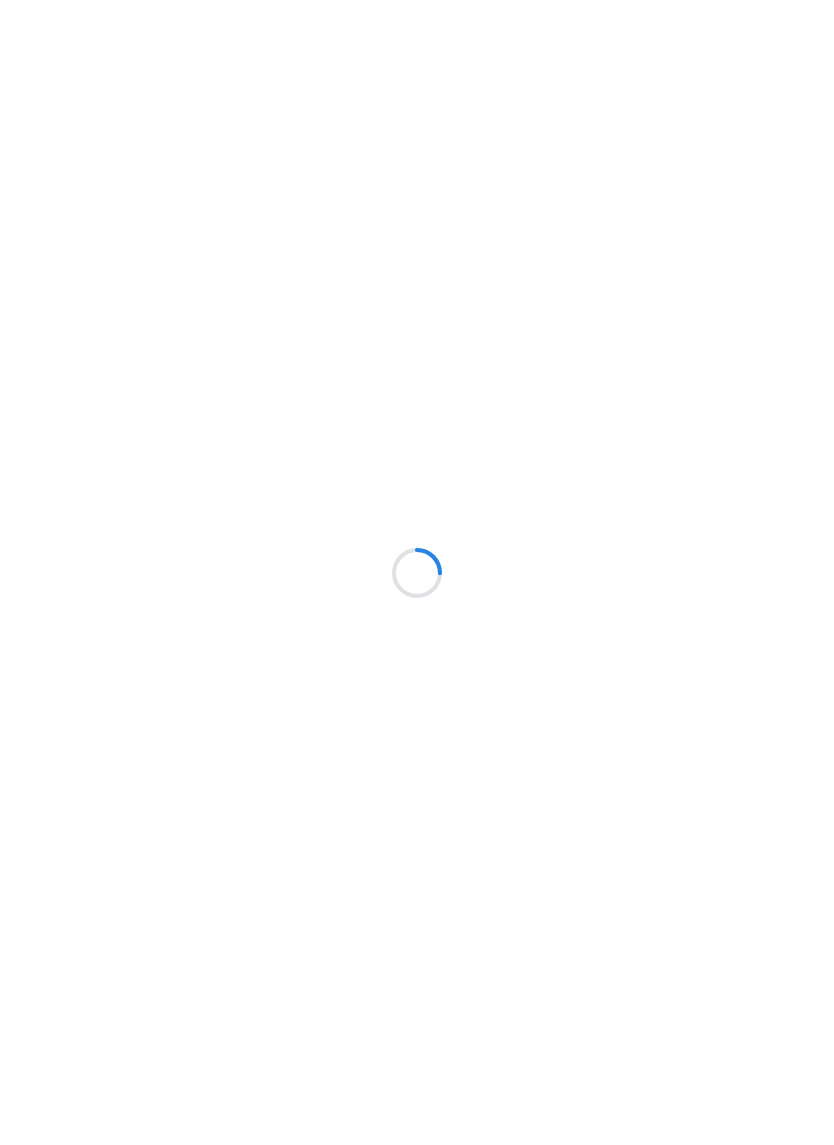 scroll, scrollTop: 0, scrollLeft: 0, axis: both 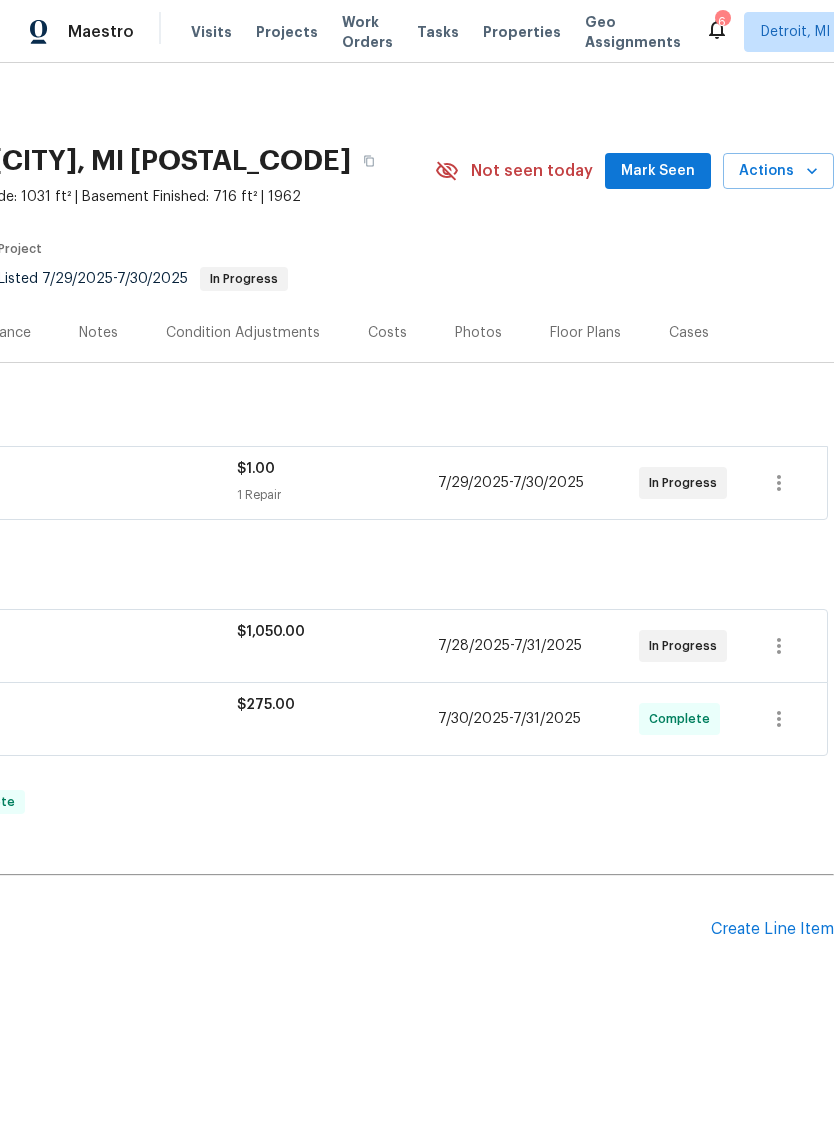 click on "Photos" at bounding box center (478, 332) 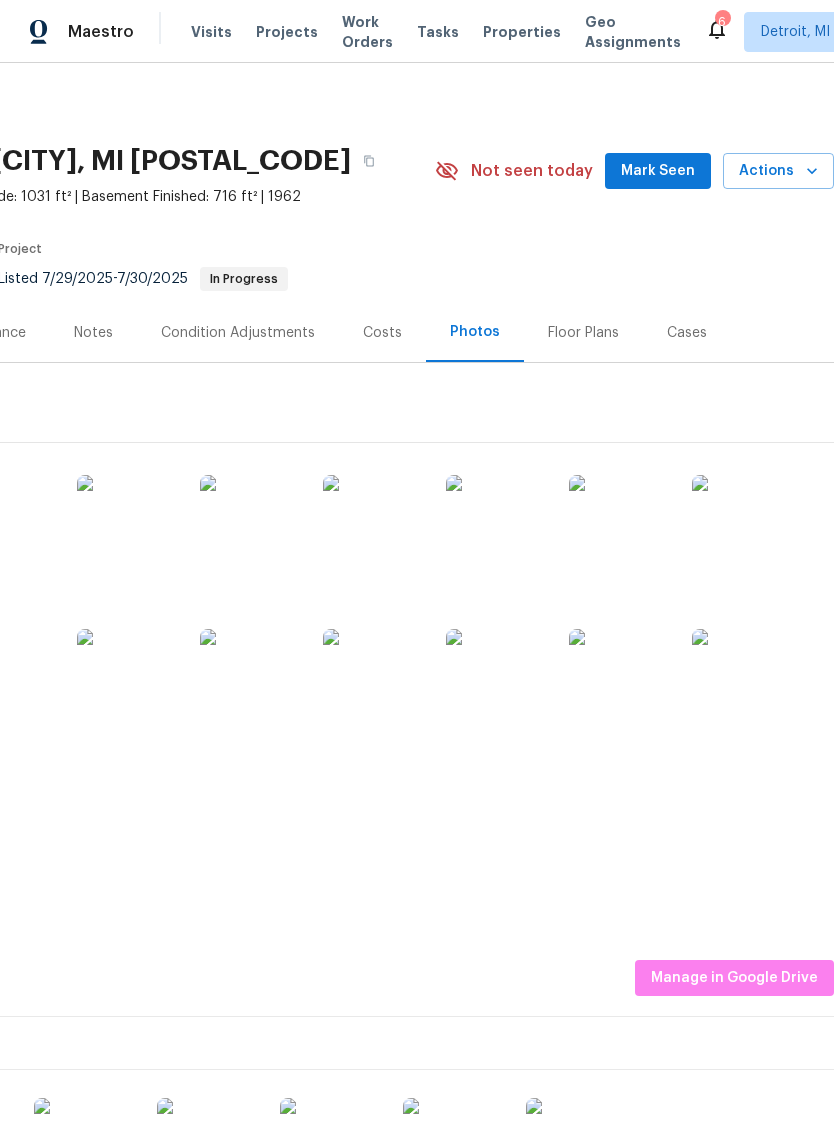 click at bounding box center [250, 525] 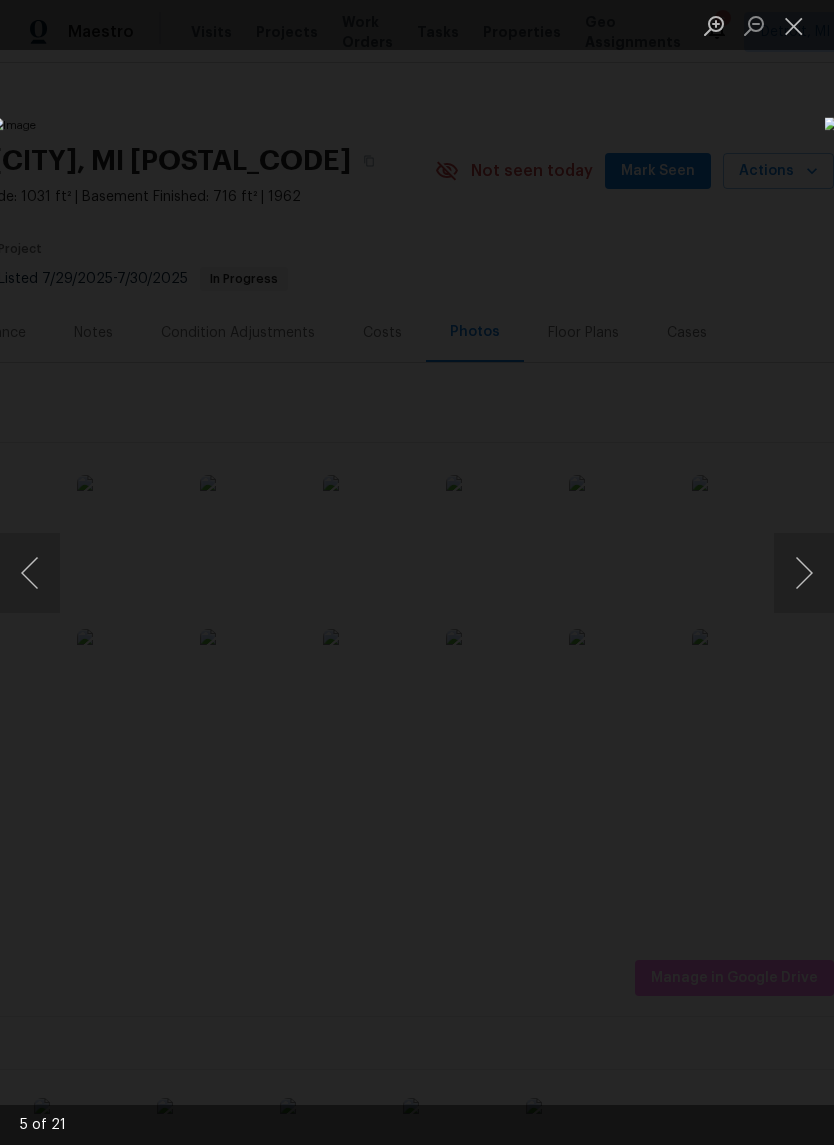 click at bounding box center (804, 573) 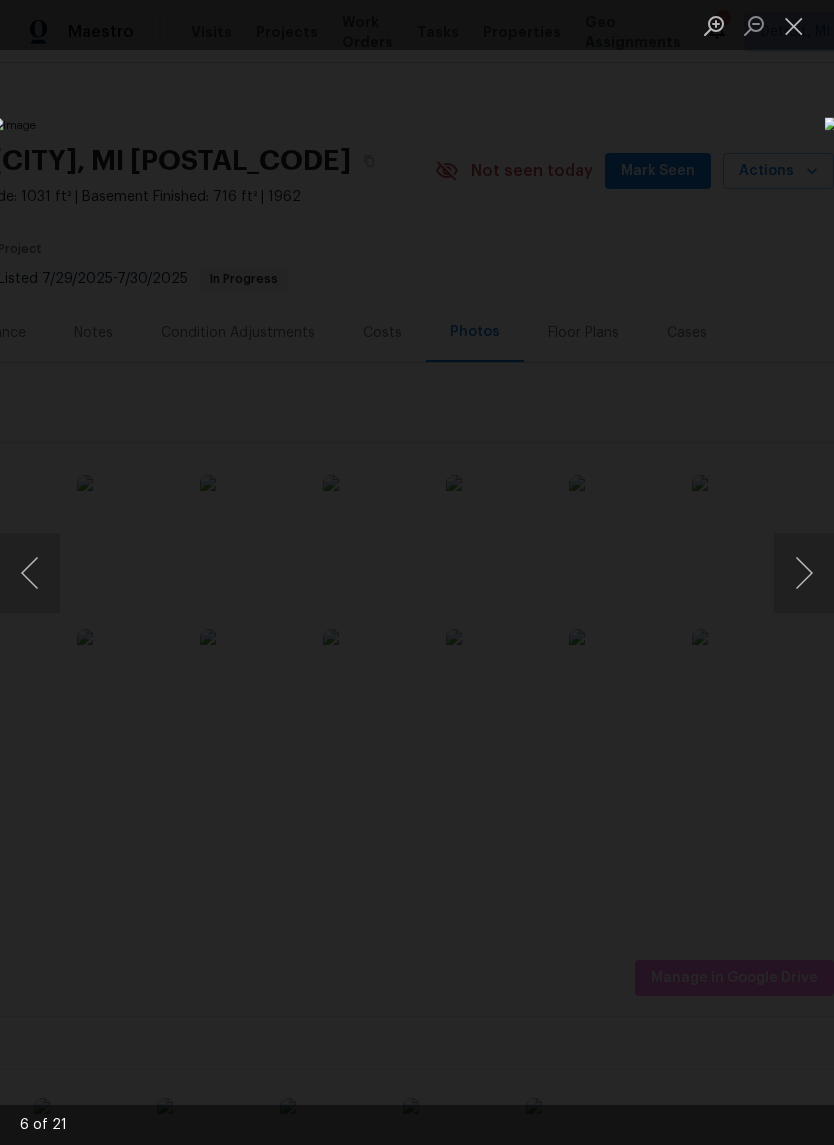 click at bounding box center (804, 573) 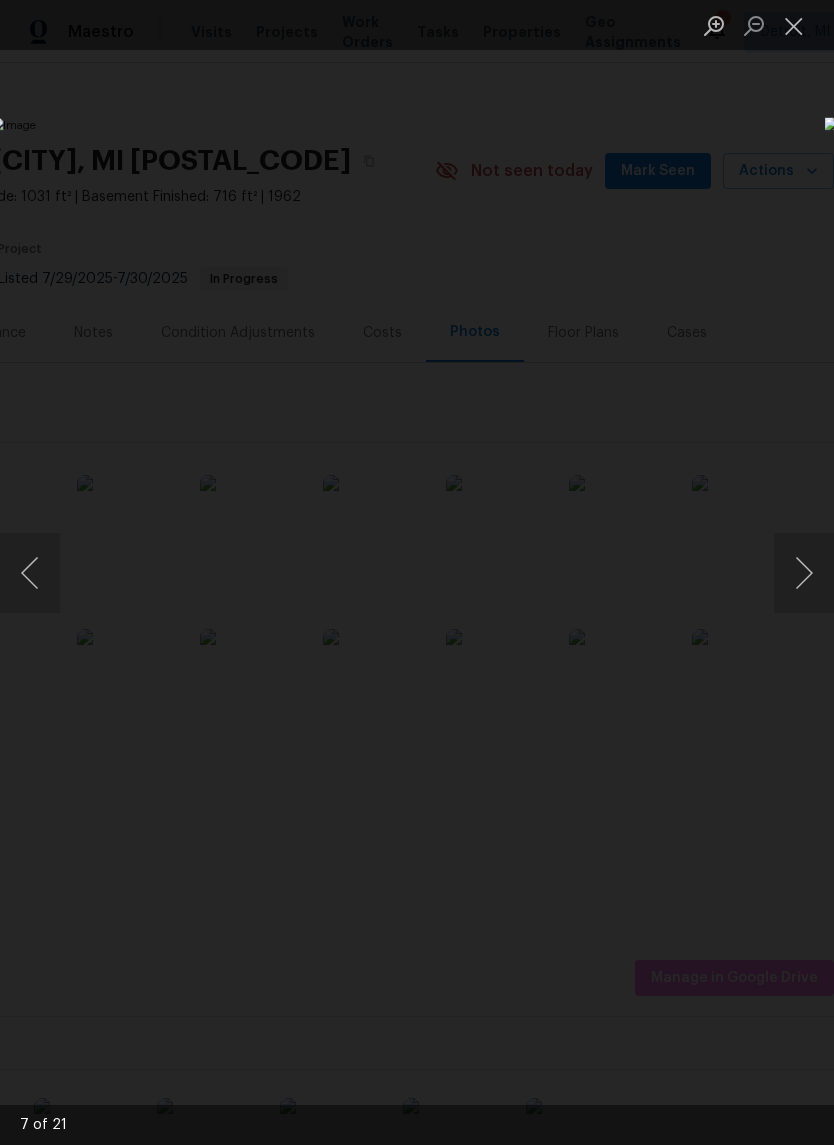 click at bounding box center (804, 573) 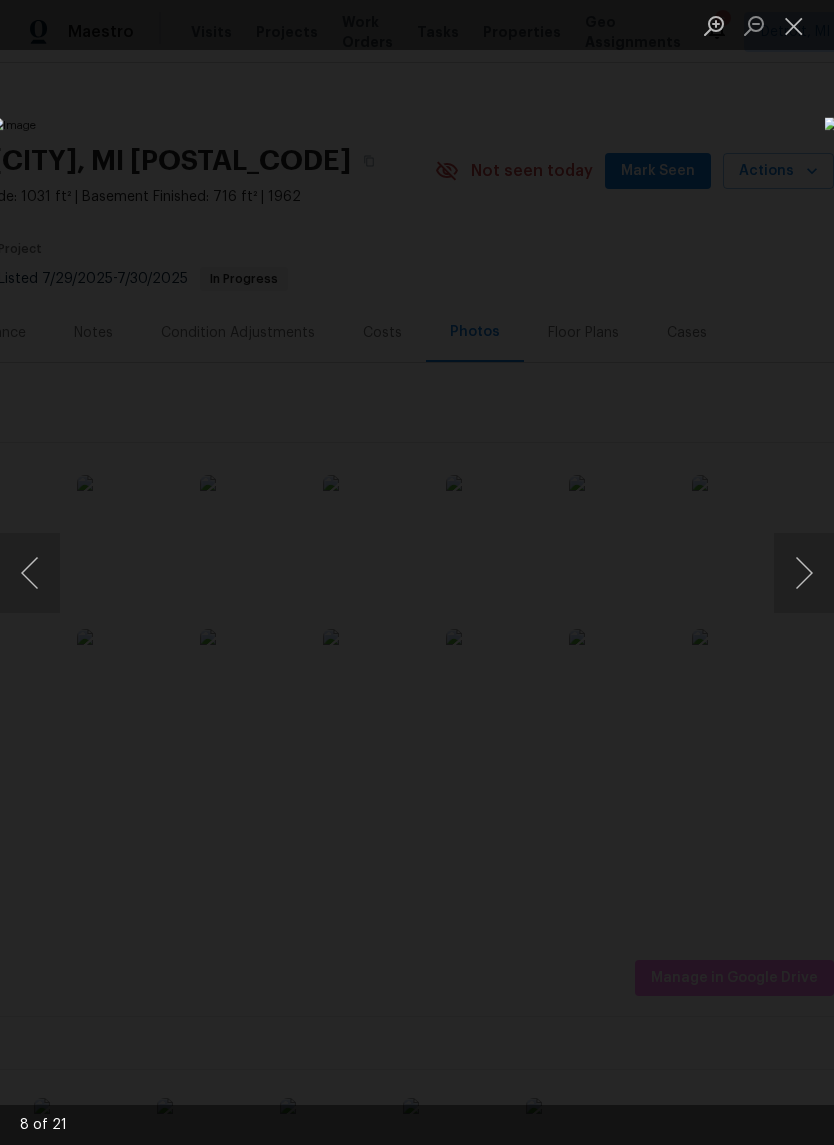 click at bounding box center [804, 573] 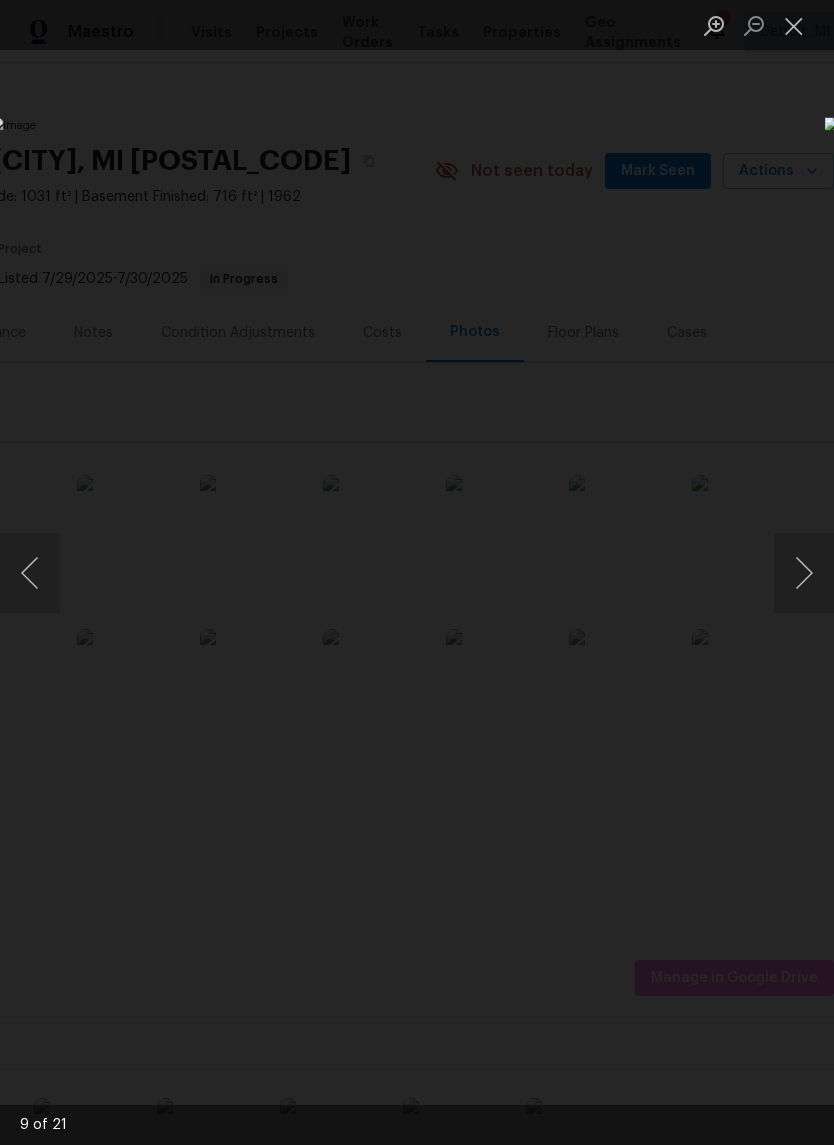 click at bounding box center [804, 573] 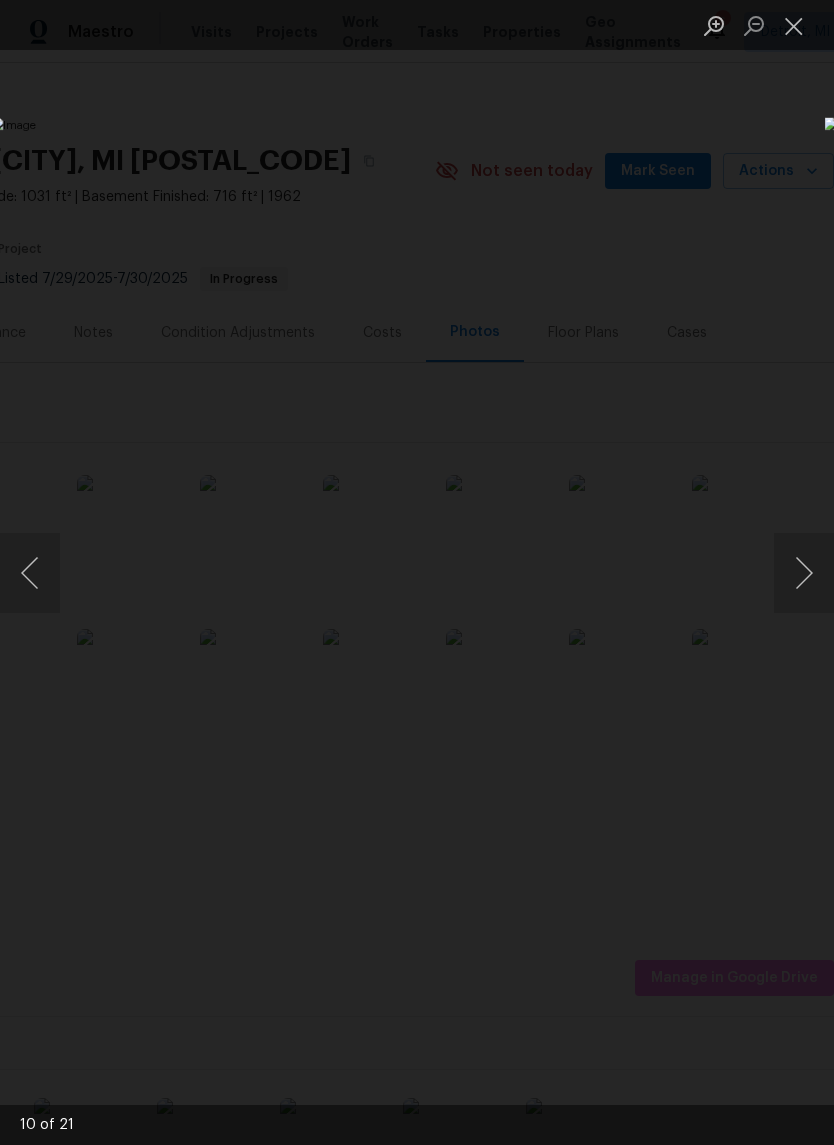 click at bounding box center (804, 573) 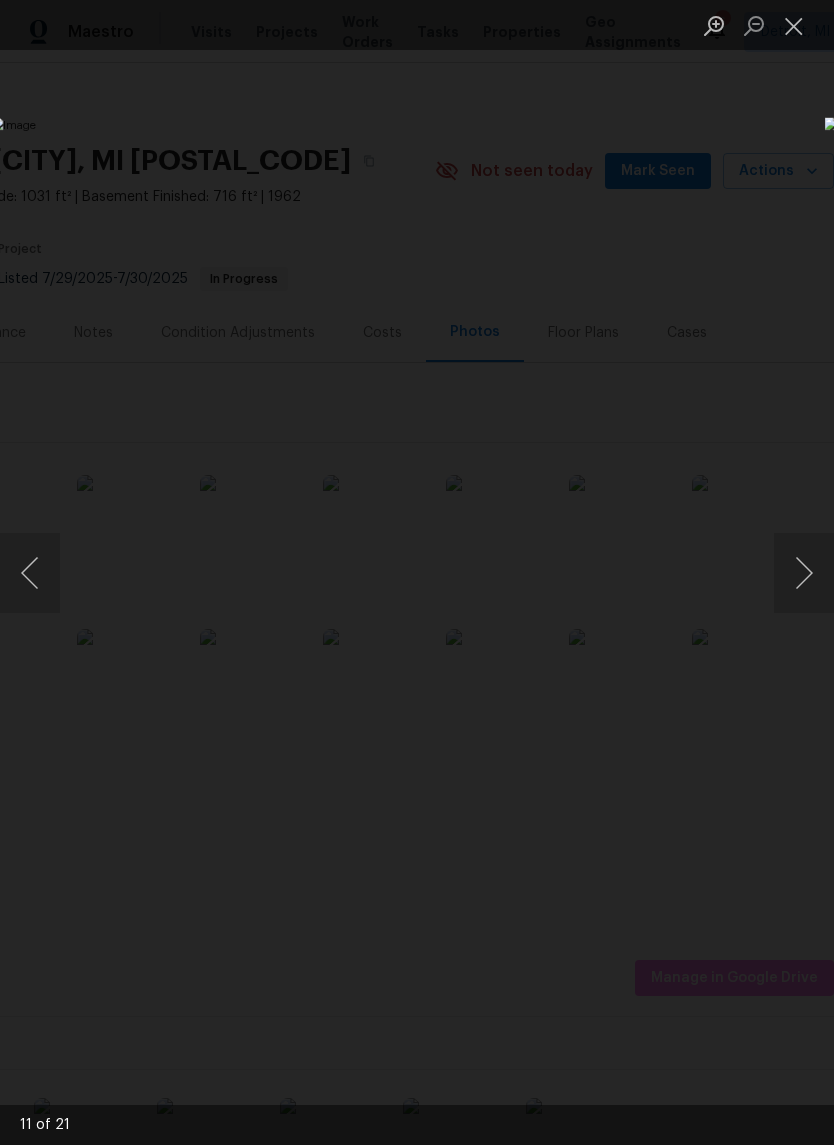 click at bounding box center [804, 573] 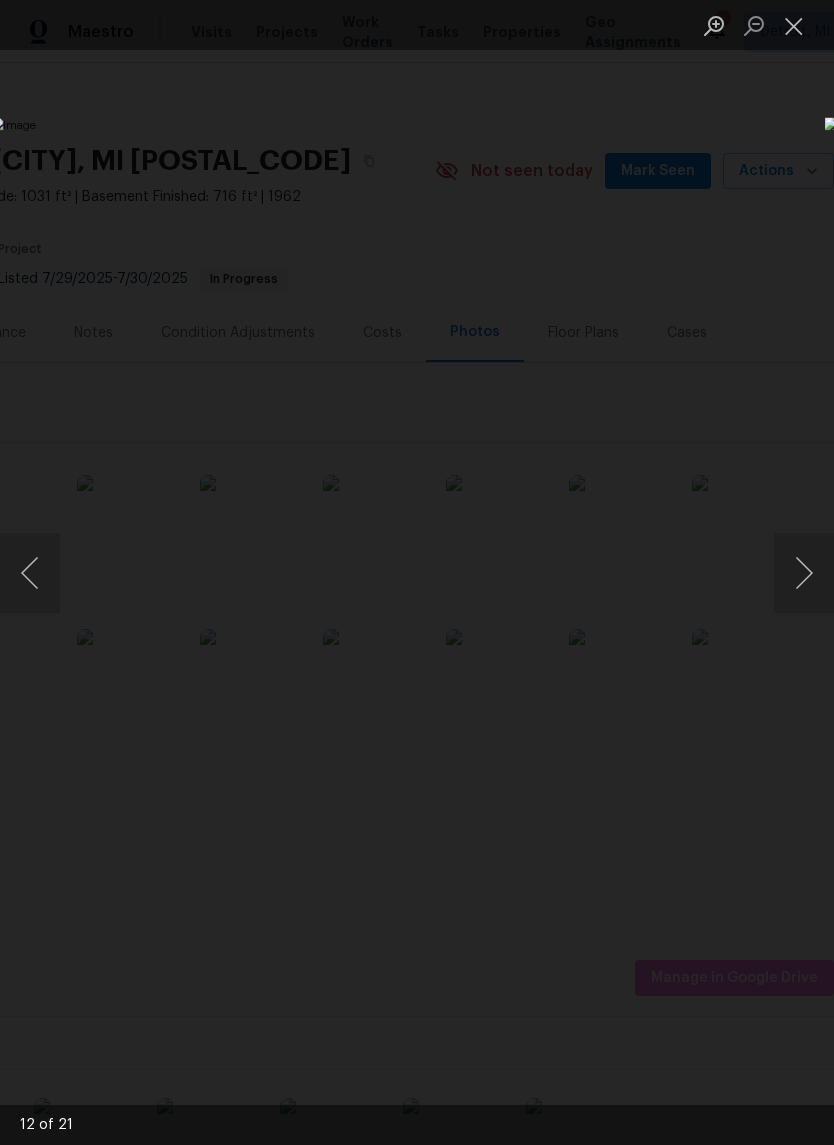 click at bounding box center [804, 573] 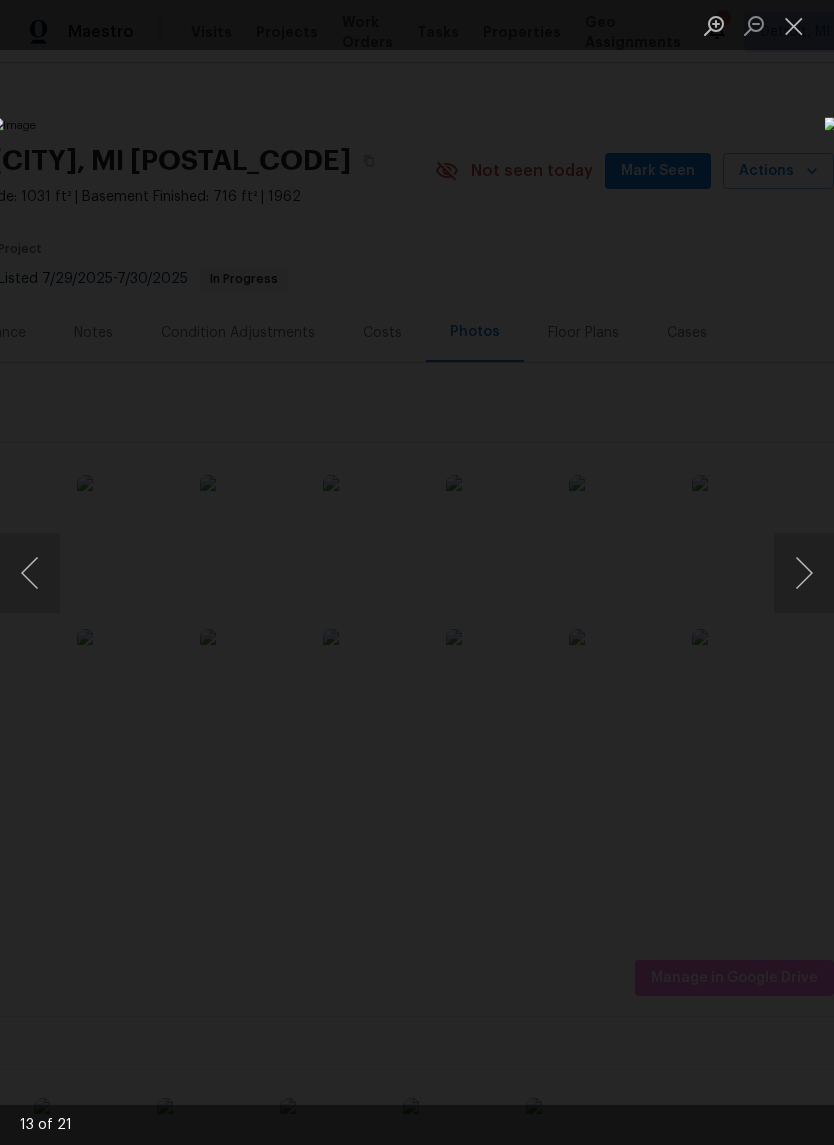 click at bounding box center (804, 573) 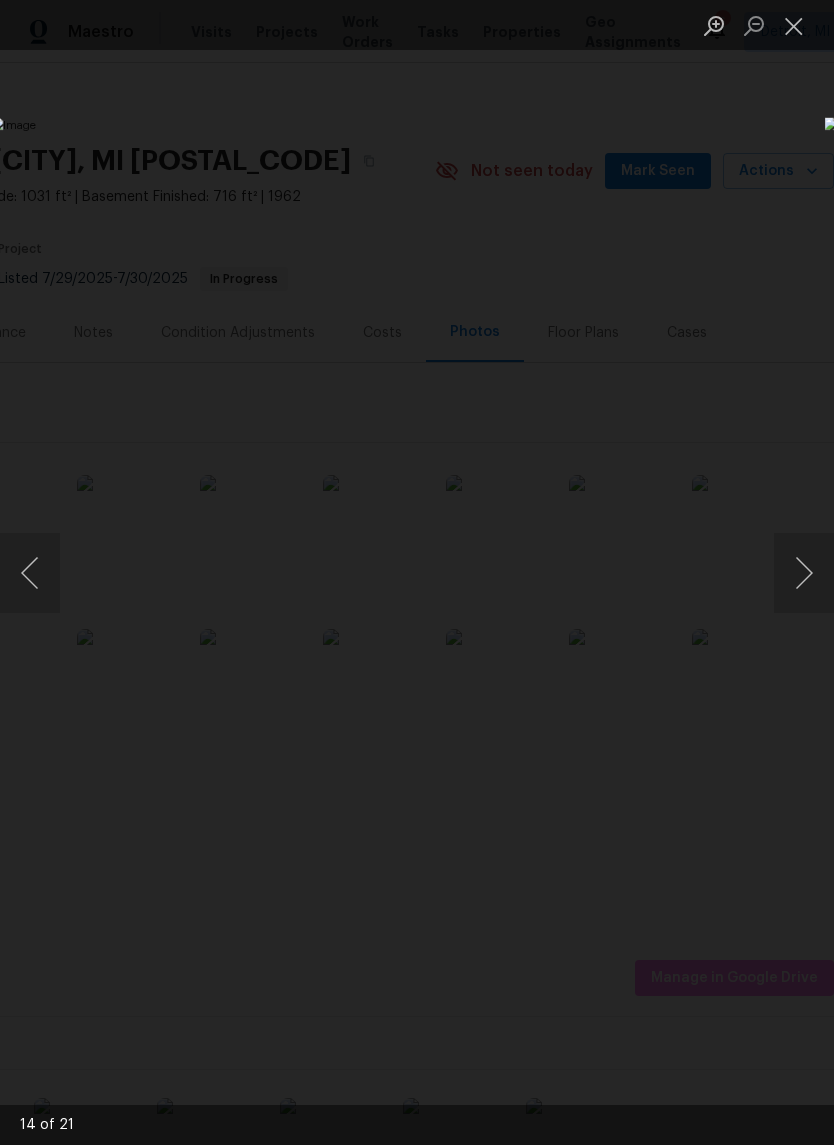 click at bounding box center (804, 573) 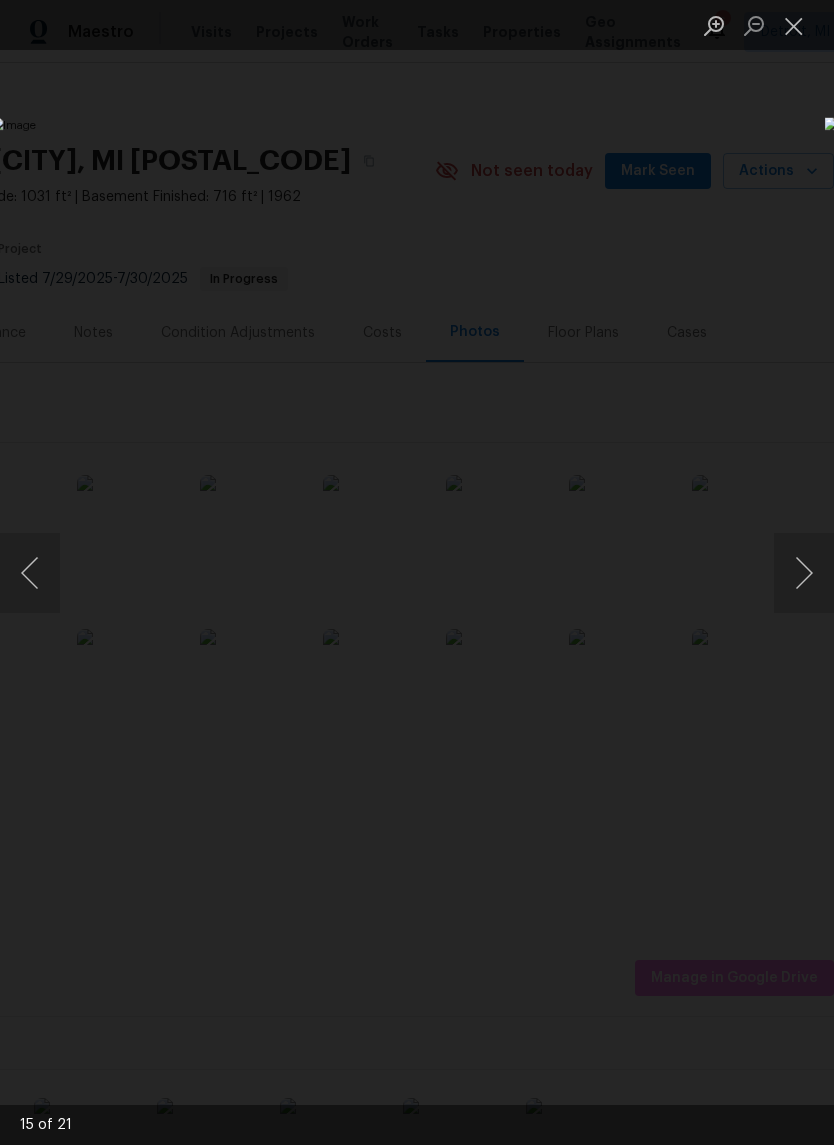 click at bounding box center (804, 573) 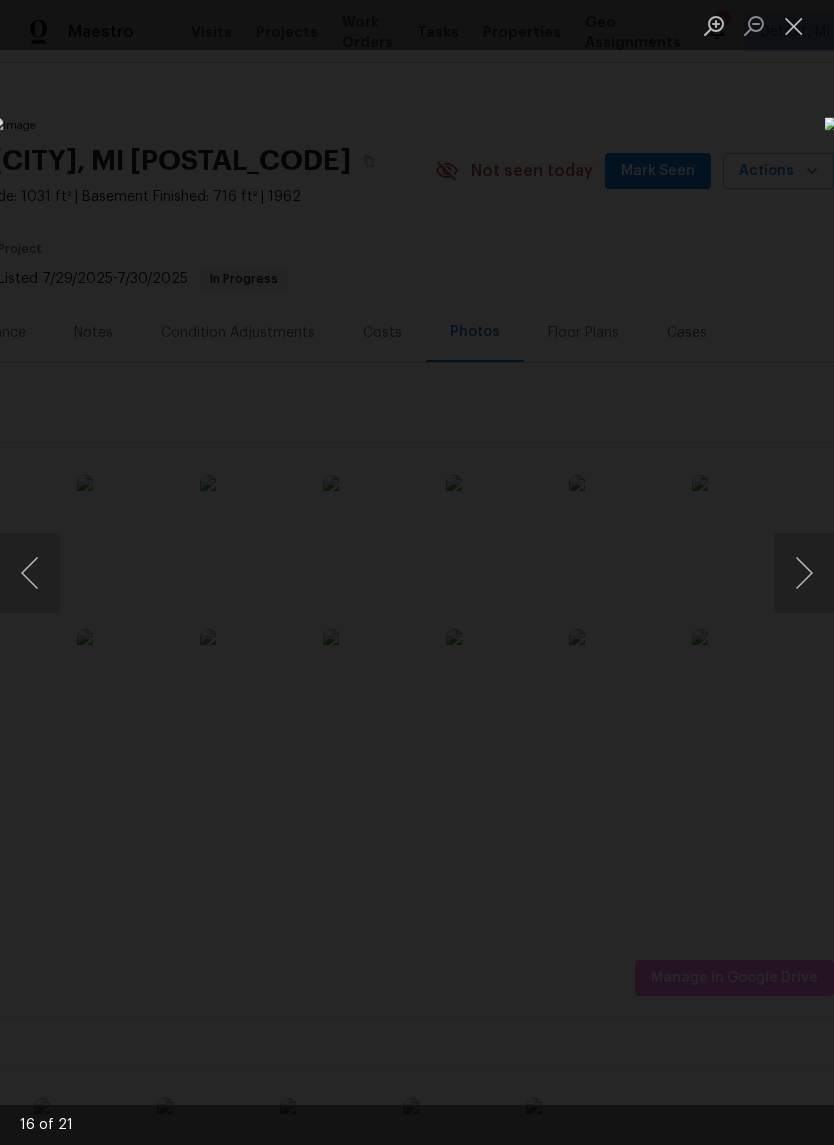click at bounding box center (804, 573) 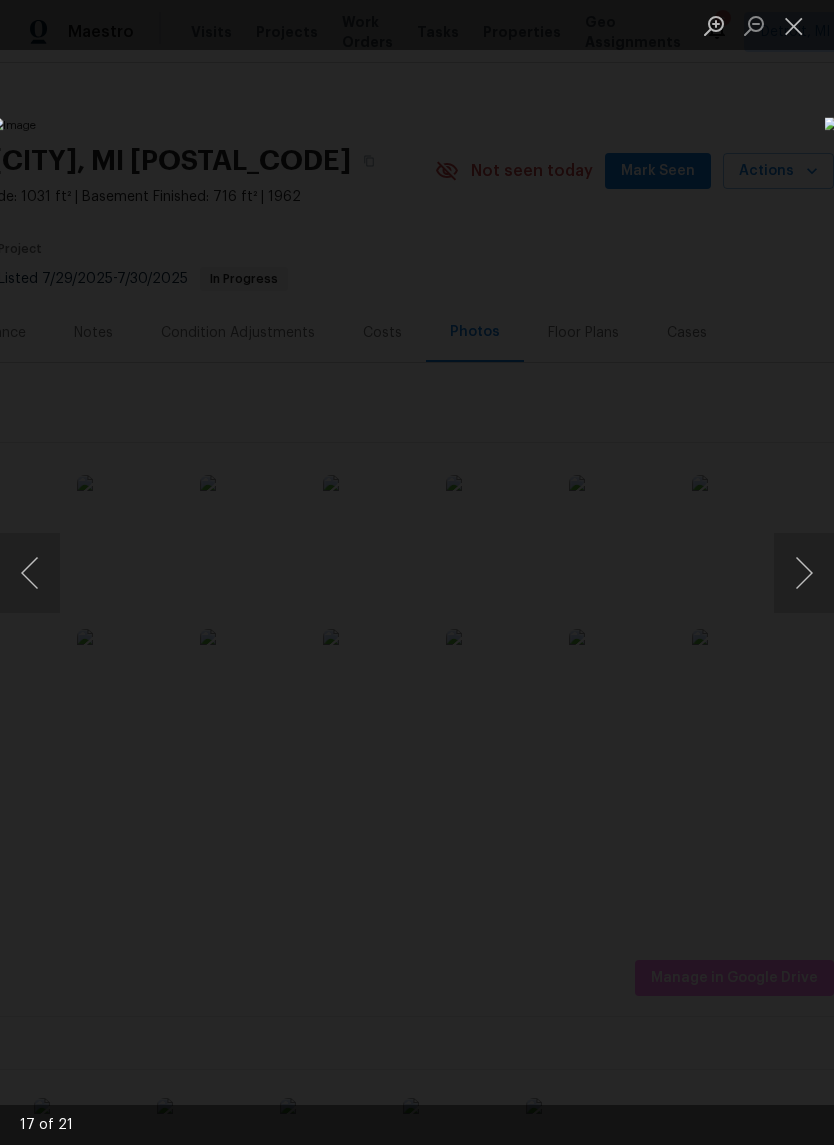 click at bounding box center (804, 573) 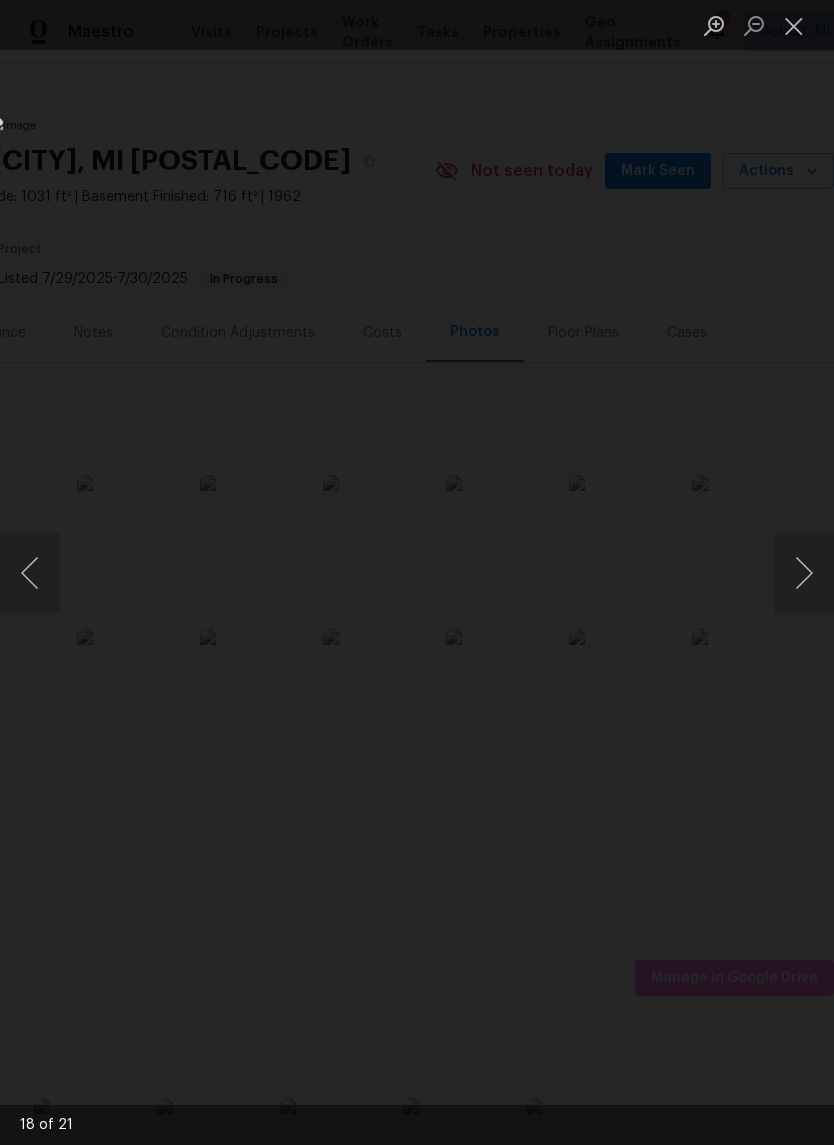 click at bounding box center [804, 573] 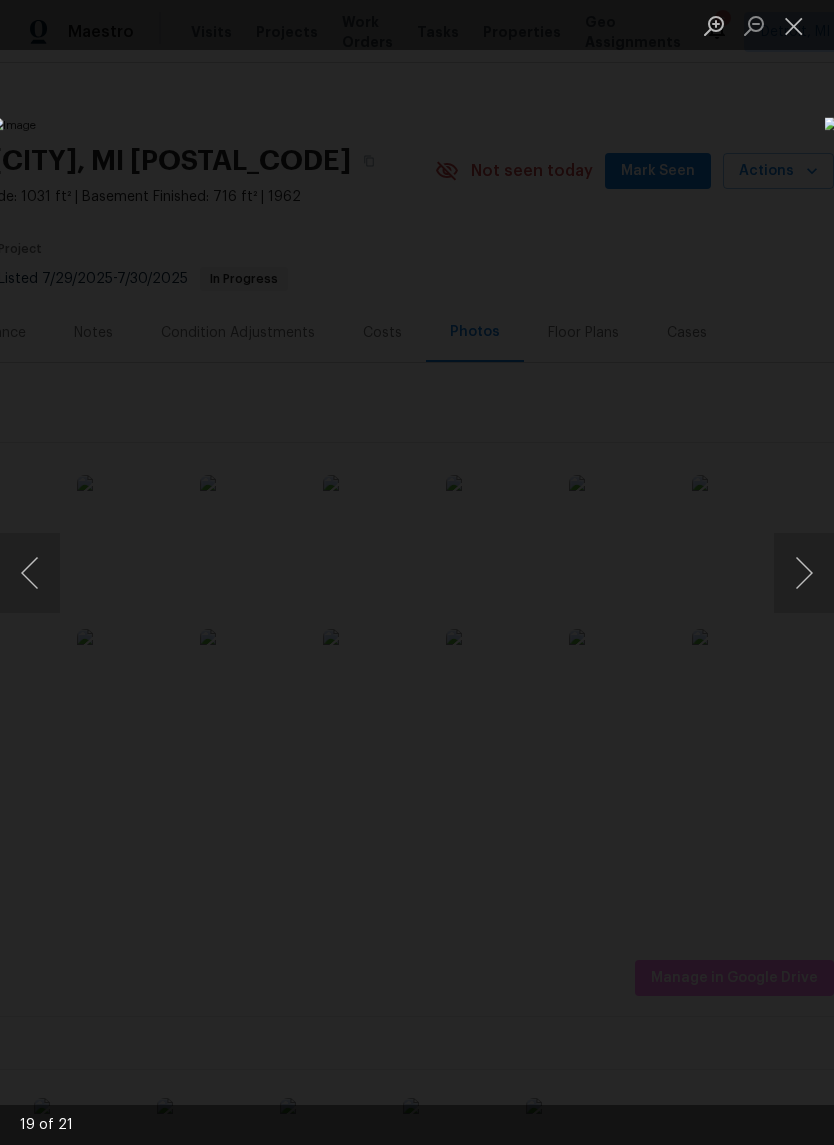 click at bounding box center [804, 573] 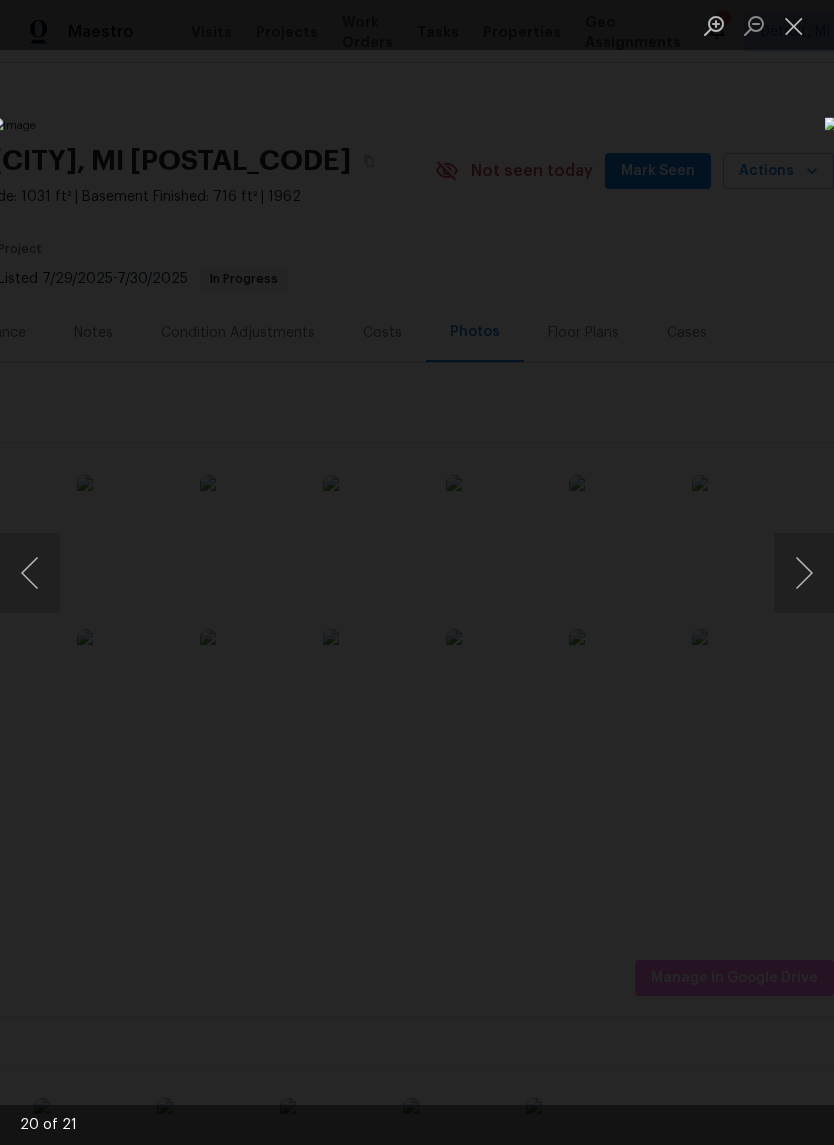 click at bounding box center (804, 573) 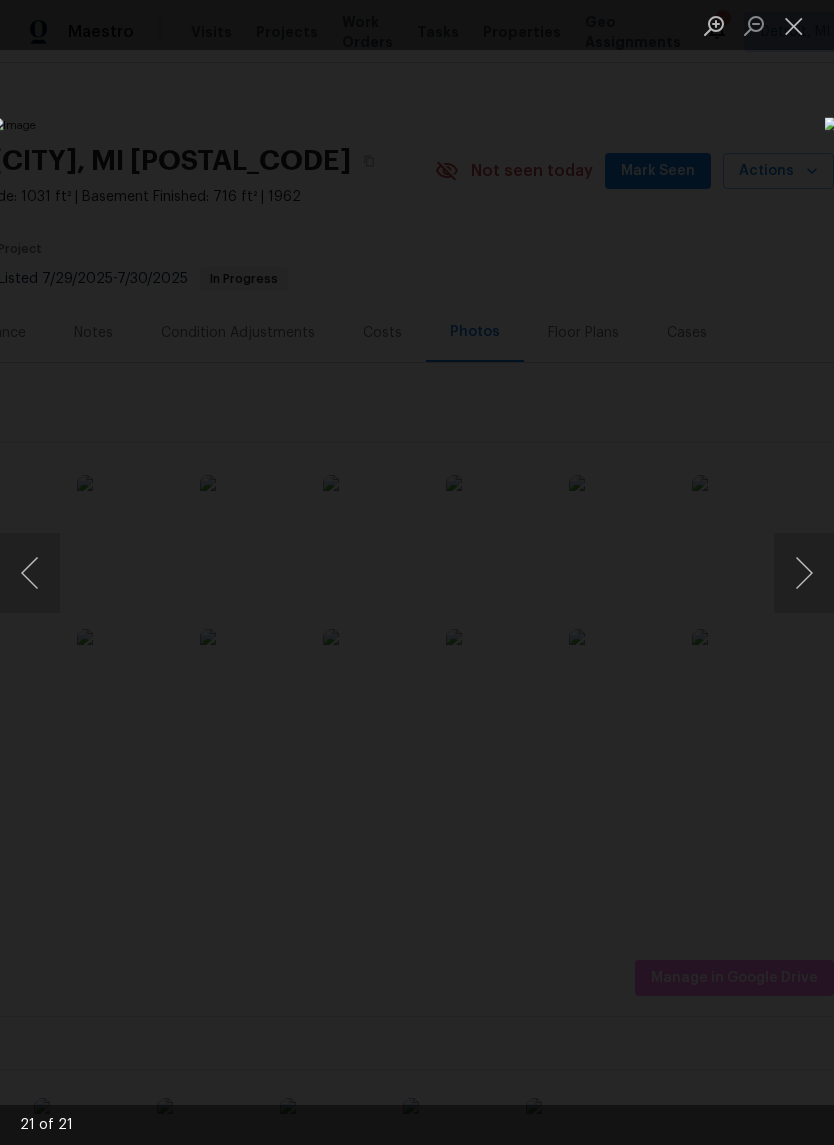 click at bounding box center (804, 573) 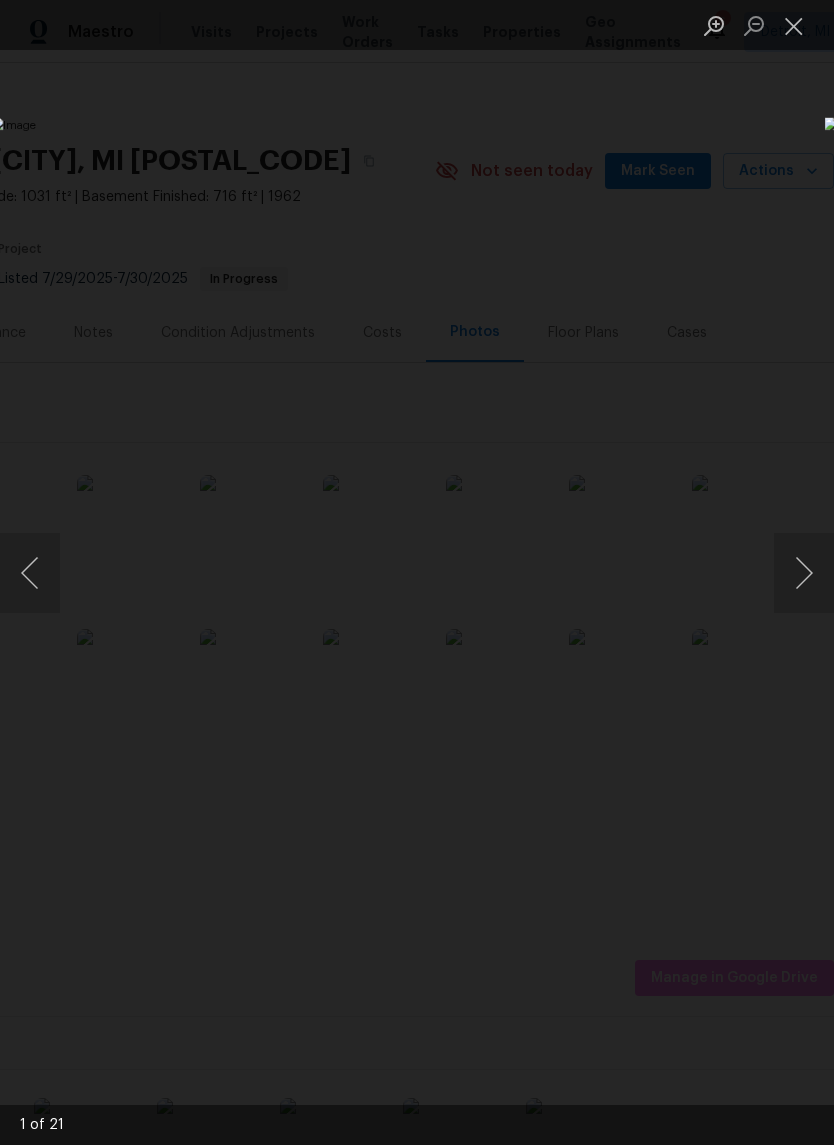 click at bounding box center (804, 573) 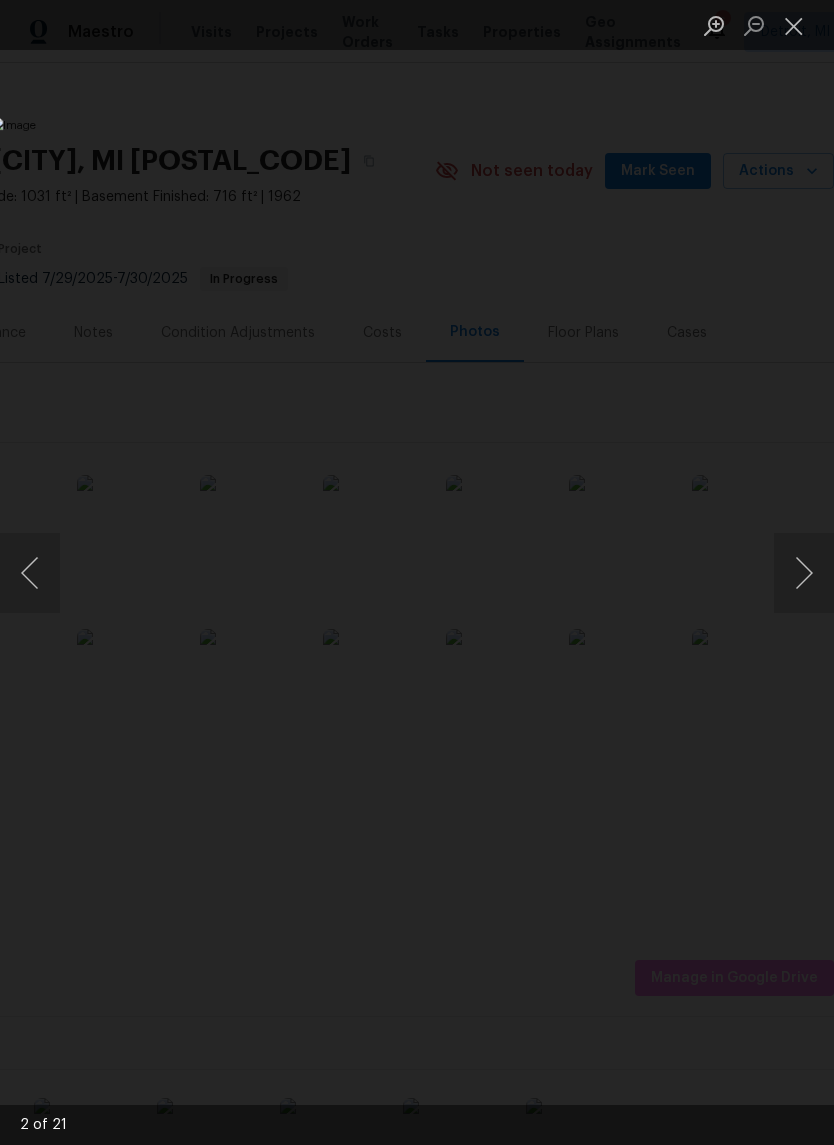 click at bounding box center (804, 573) 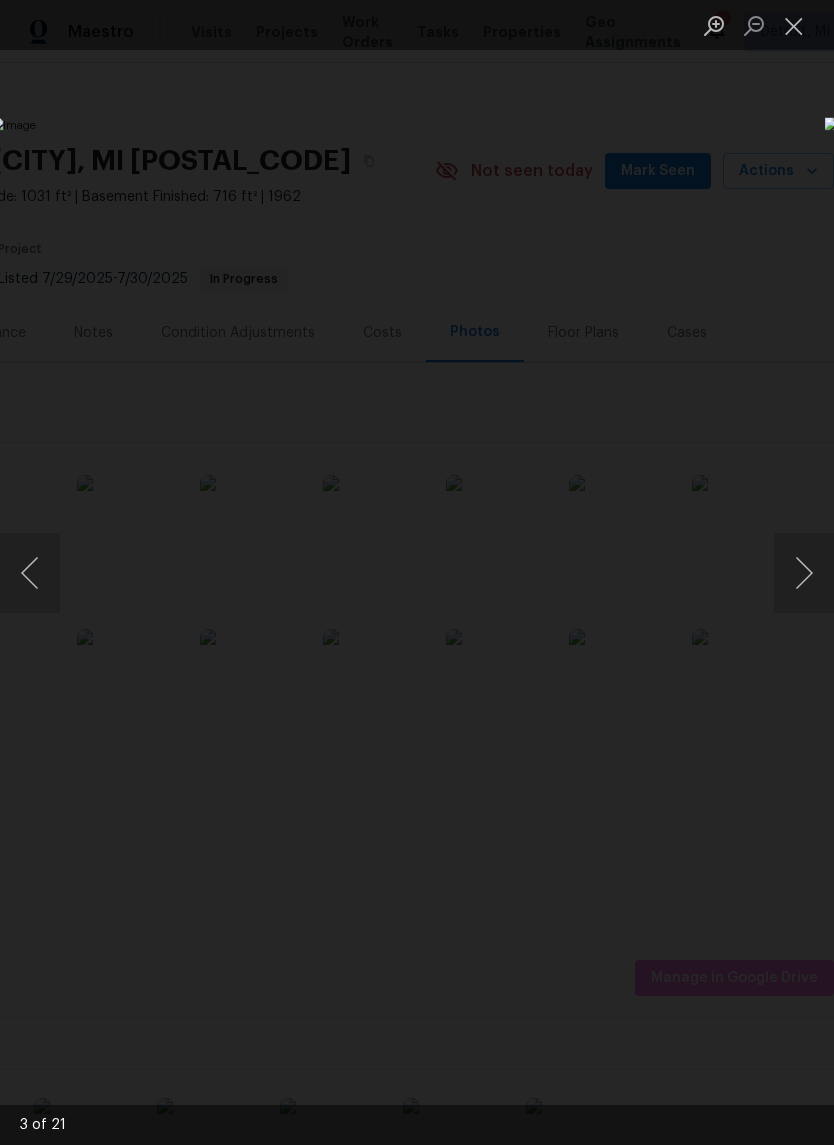 click at bounding box center [804, 573] 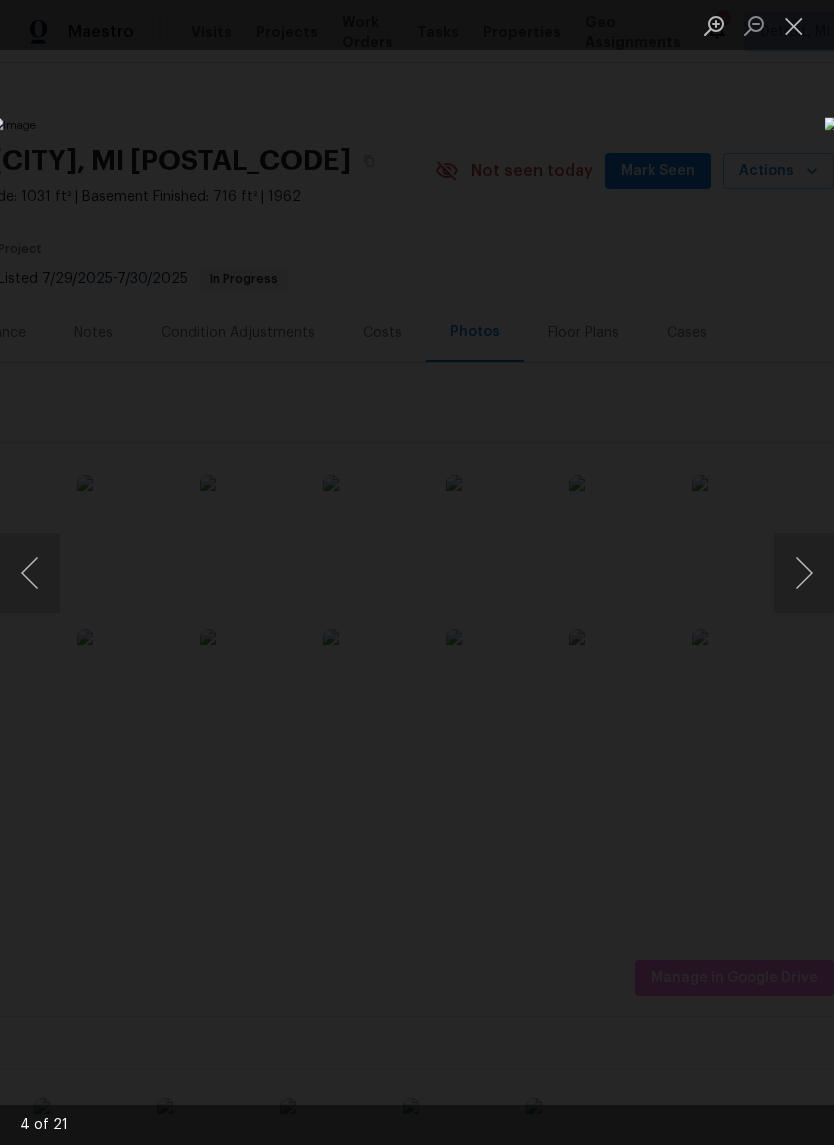 click at bounding box center (804, 573) 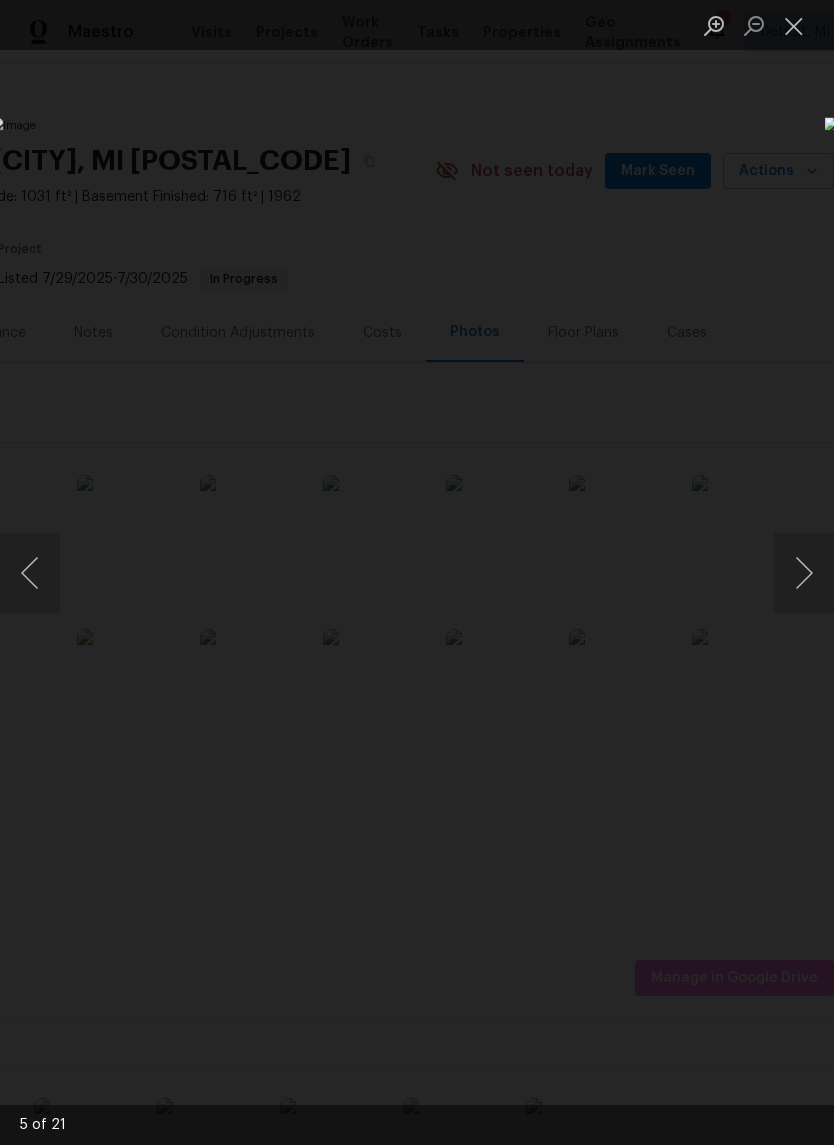 click at bounding box center [804, 573] 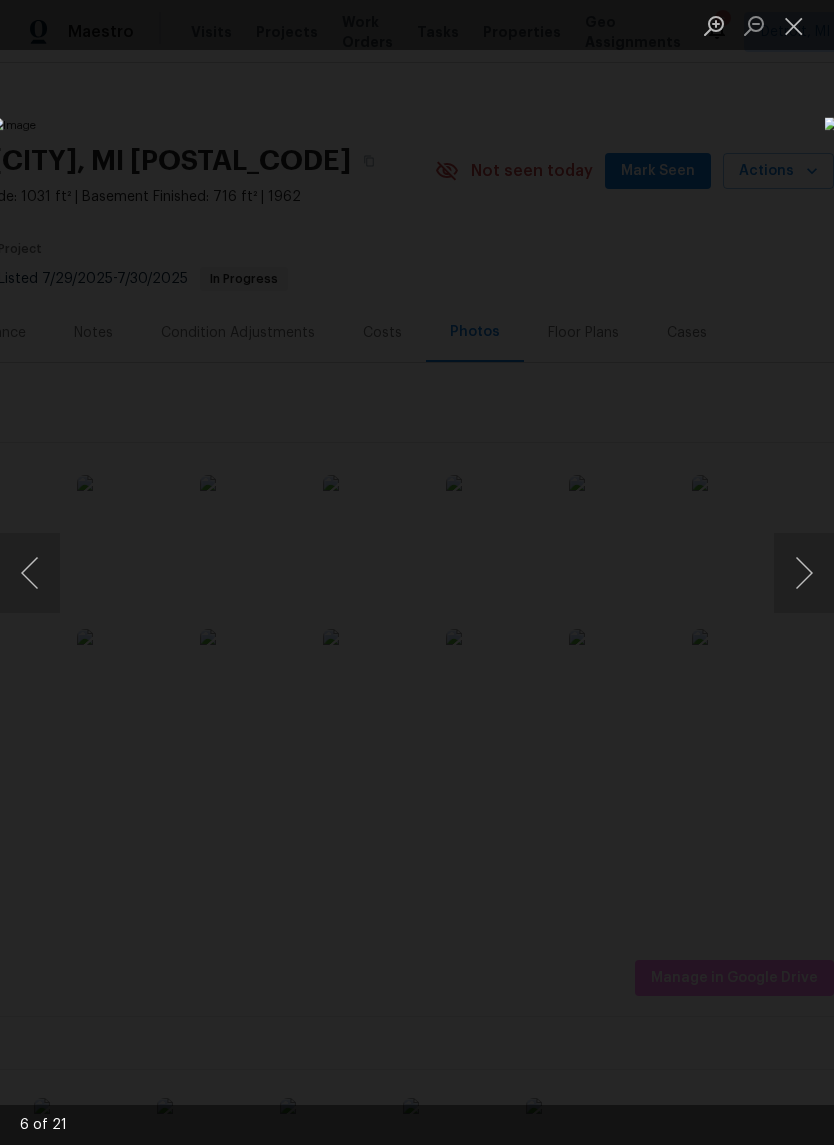 click at bounding box center (804, 573) 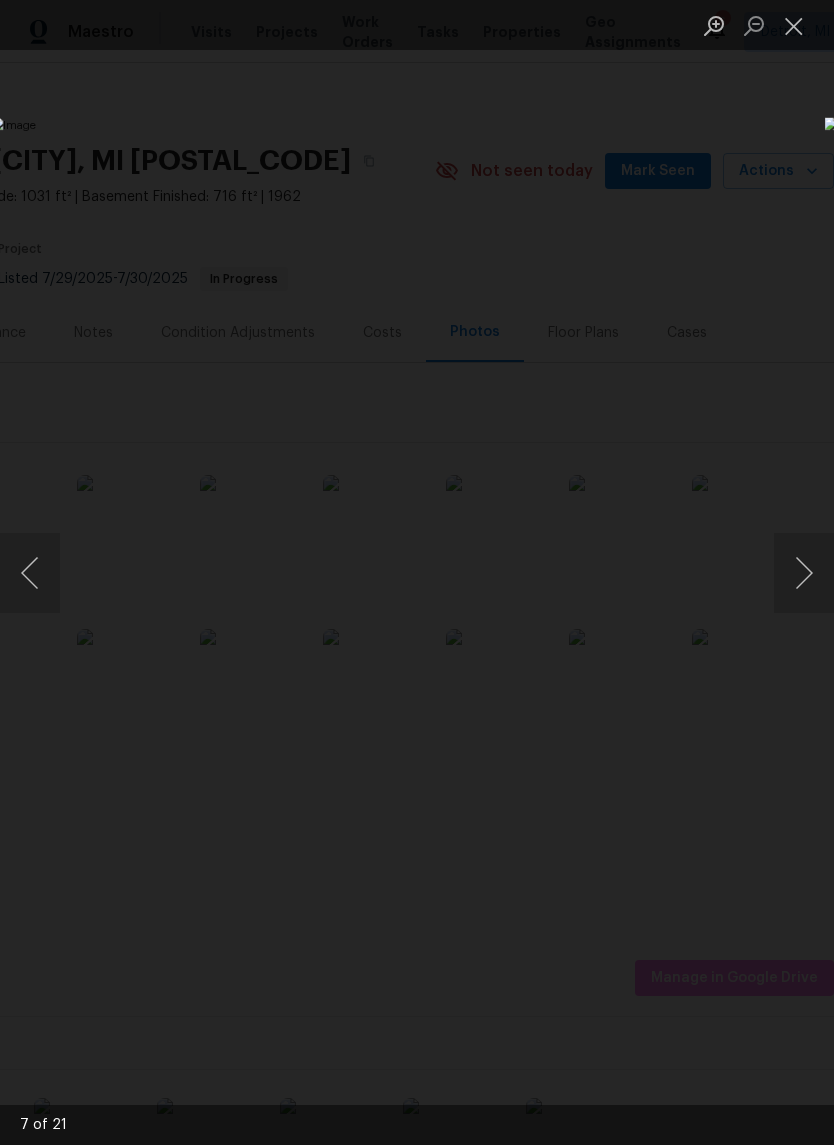 click at bounding box center [794, 25] 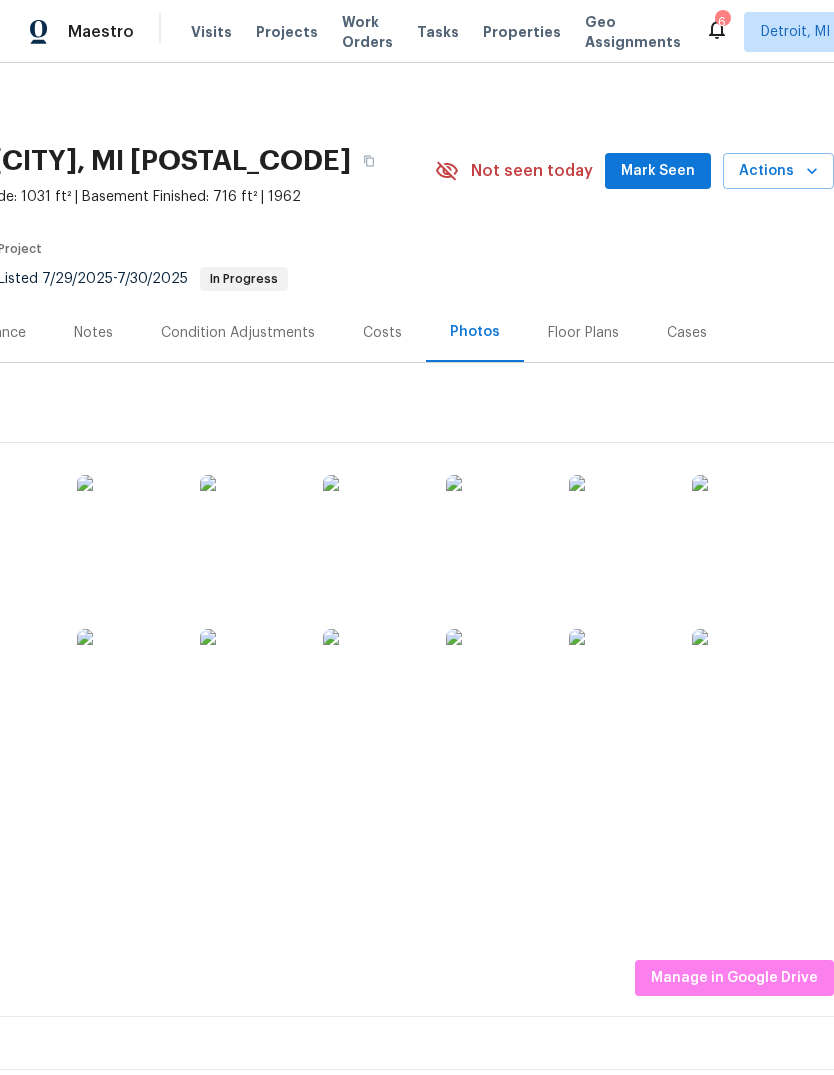 click on "Properties" at bounding box center [522, 32] 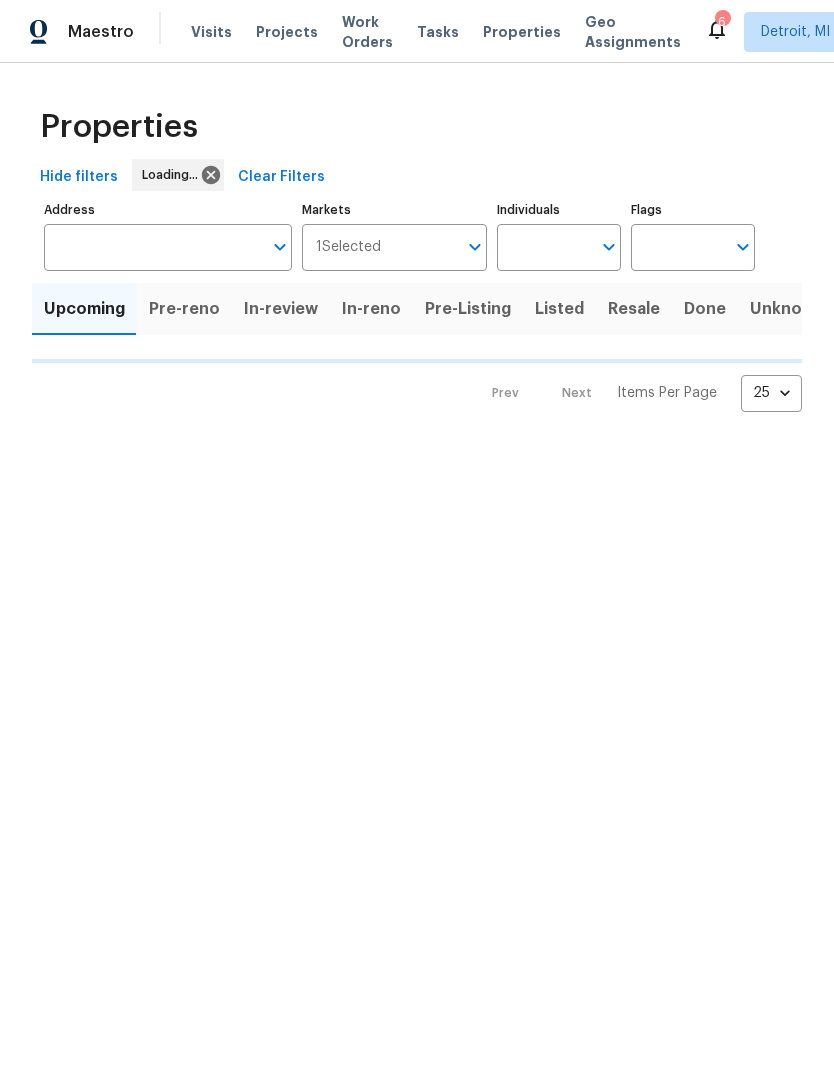 click on "Visits" at bounding box center [211, 32] 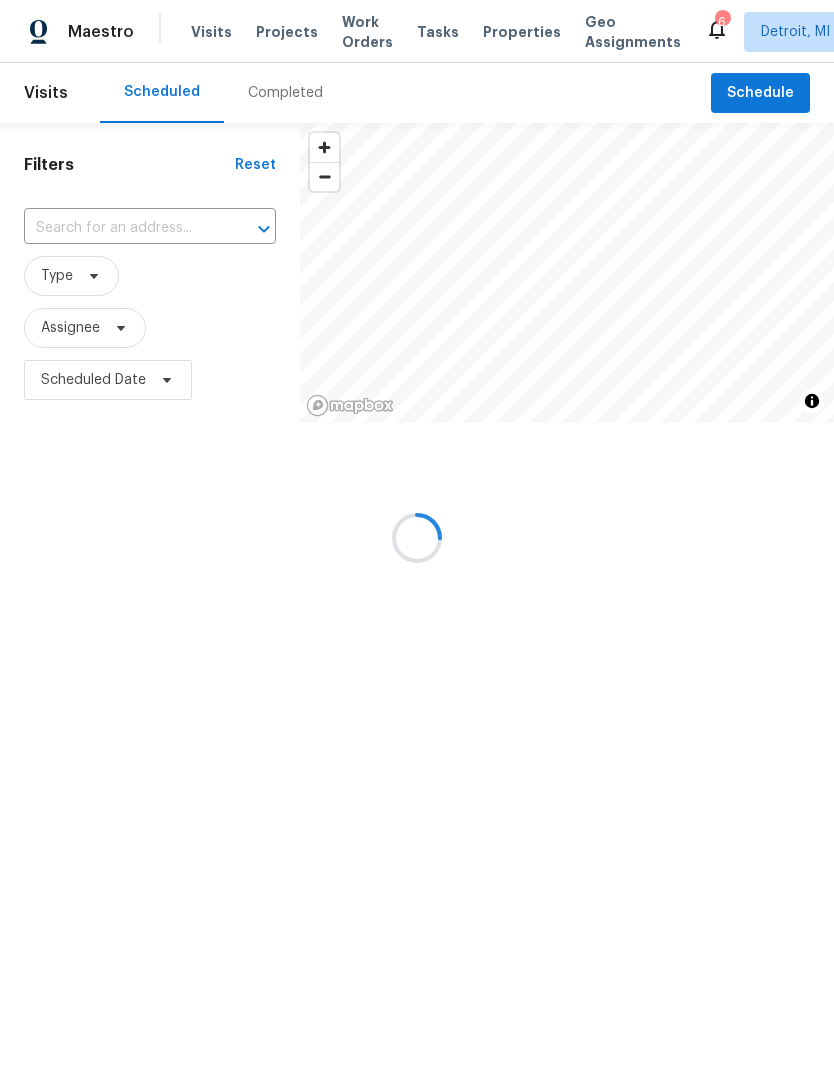 click at bounding box center (417, 537) 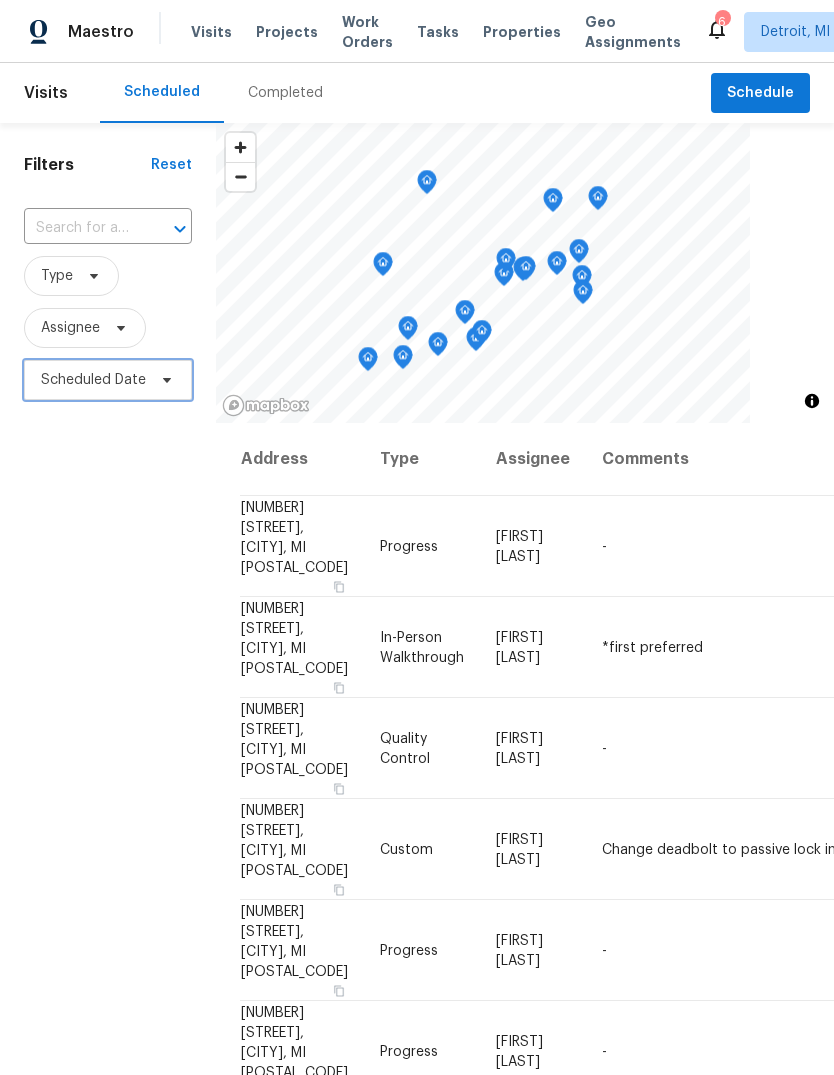 click on "Scheduled Date" at bounding box center [93, 380] 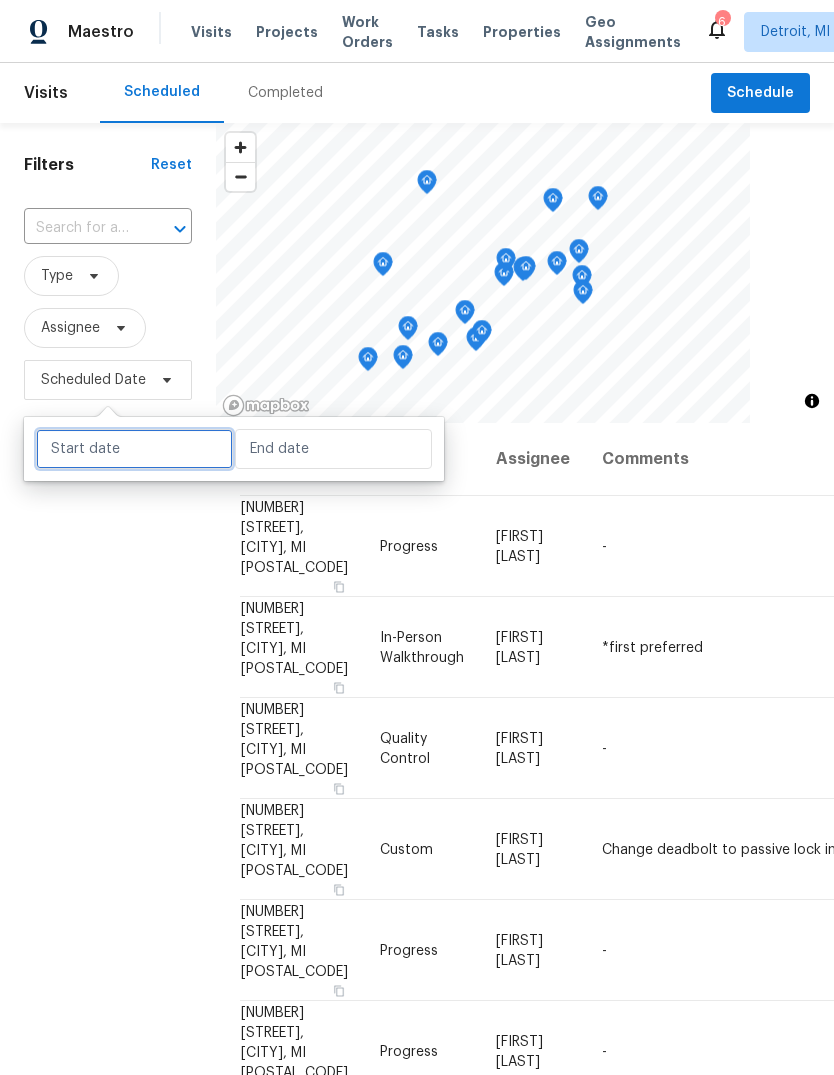 click at bounding box center (134, 449) 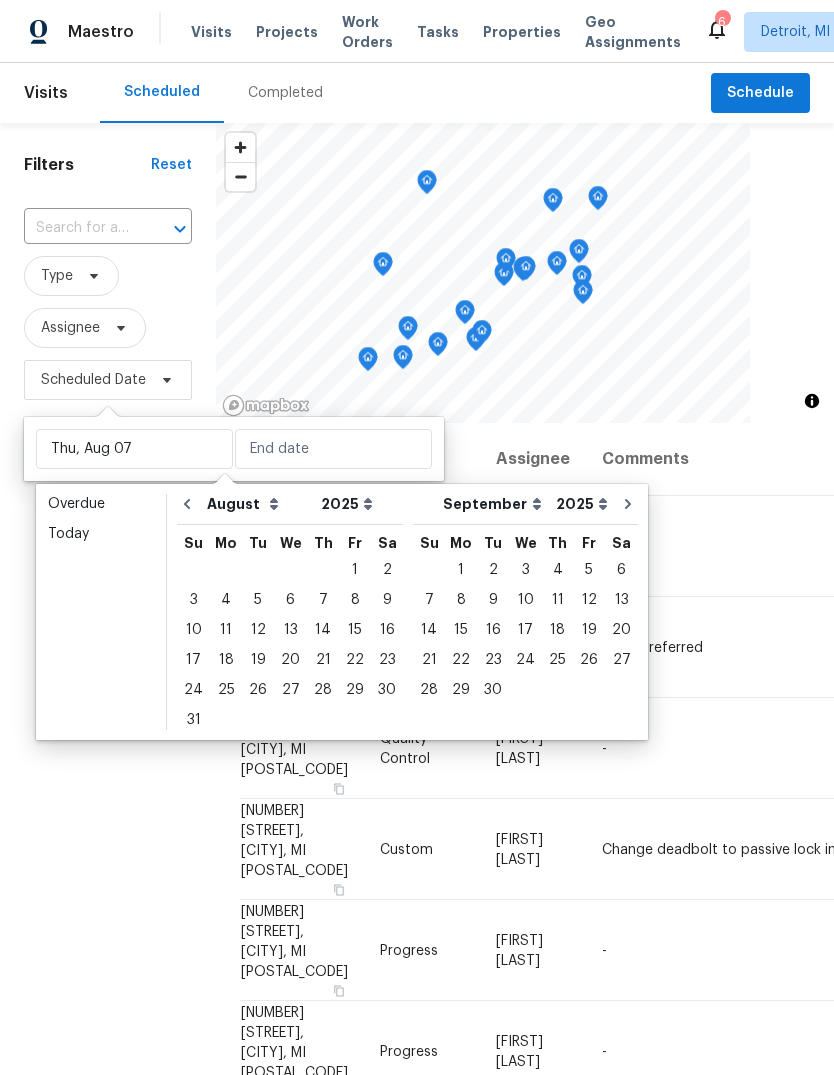 click on "7" at bounding box center [323, 600] 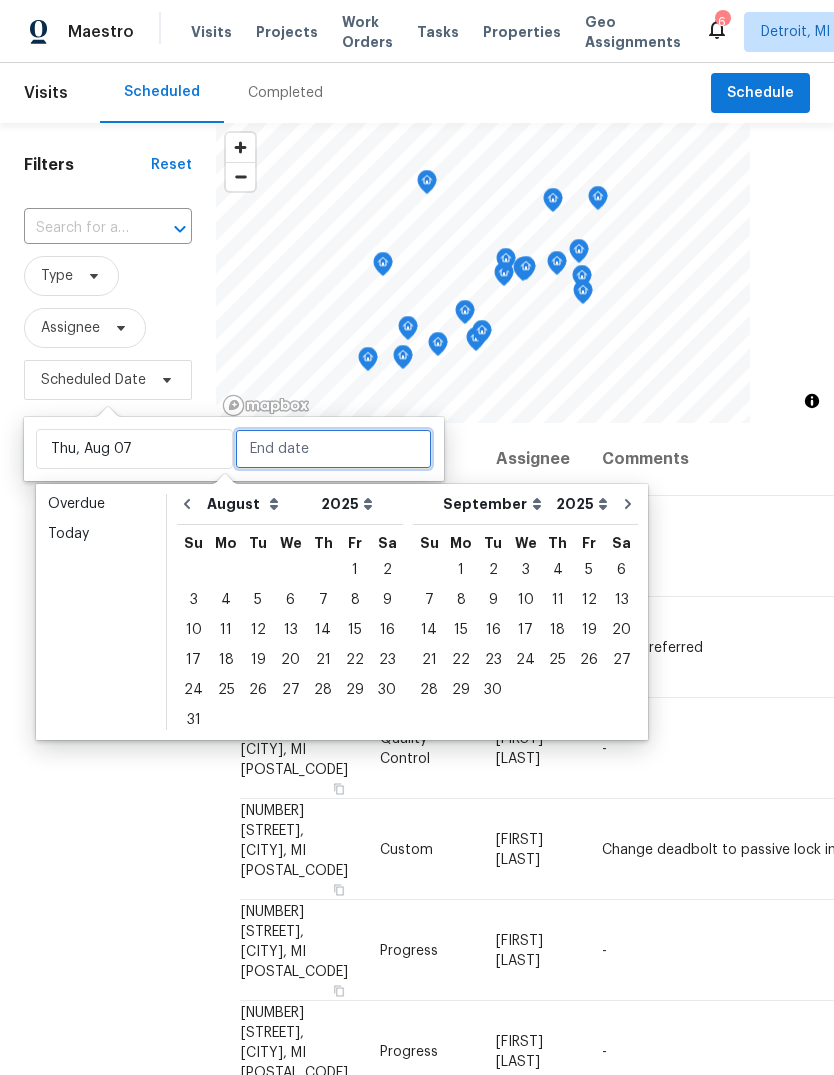 type on "Thu, Aug 07" 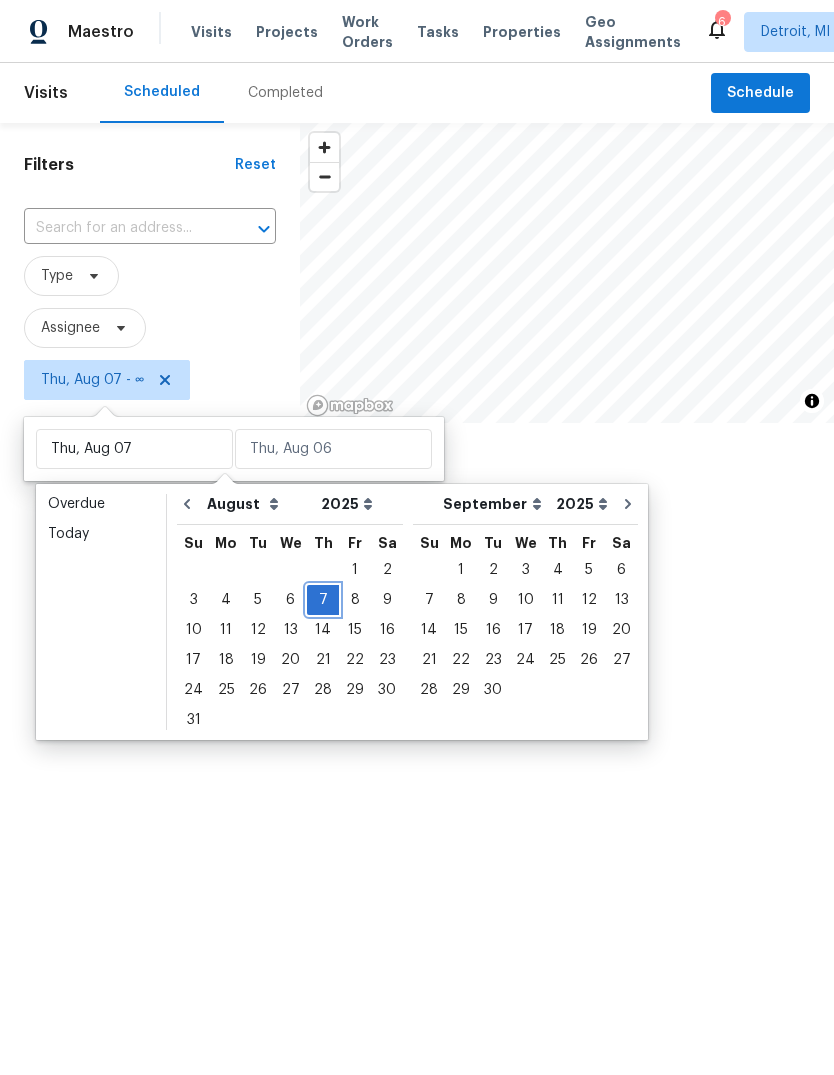 click on "7" at bounding box center [323, 600] 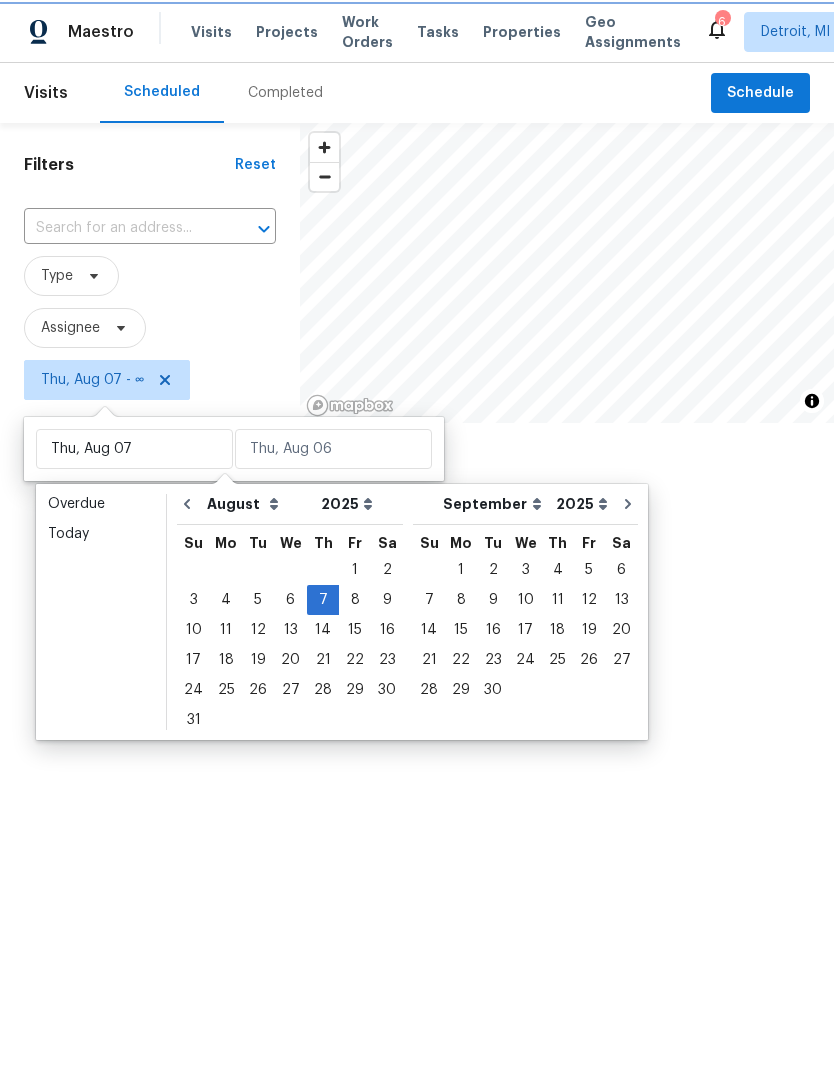type on "Thu, Aug 07" 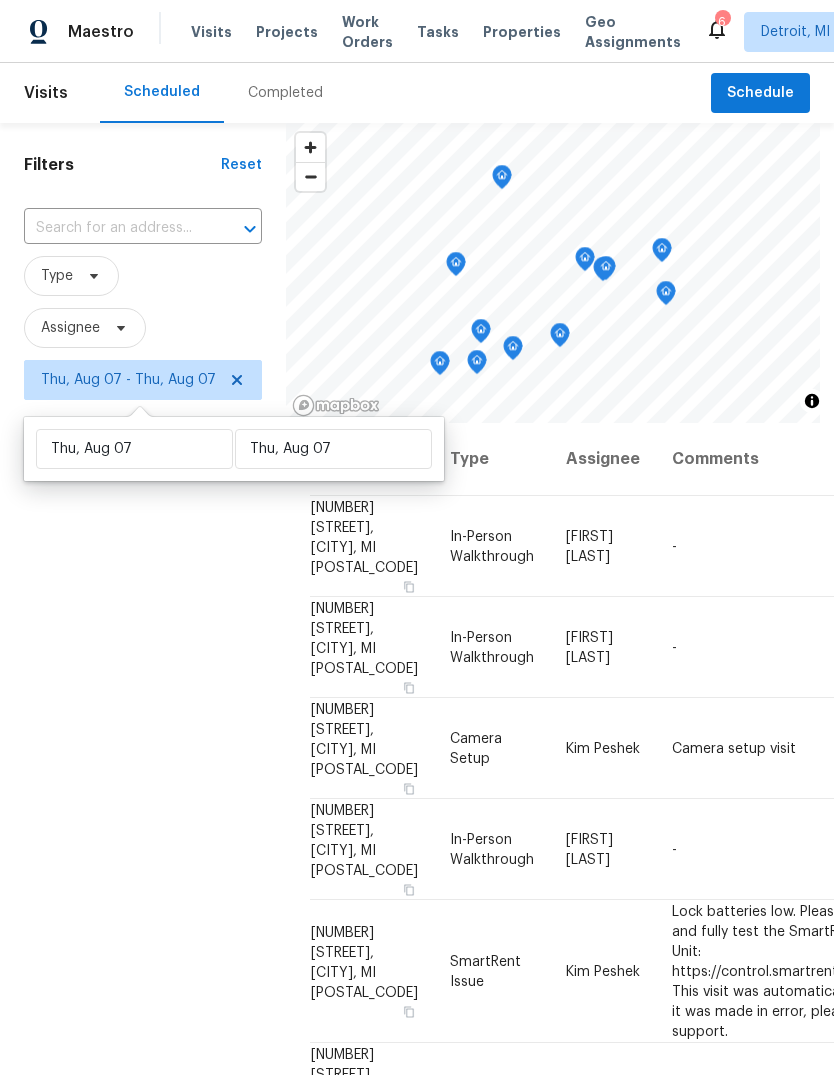 click on "Filters Reset ​ Type Assignee Thu, Aug 07 - Thu, Aug 07" at bounding box center (143, 703) 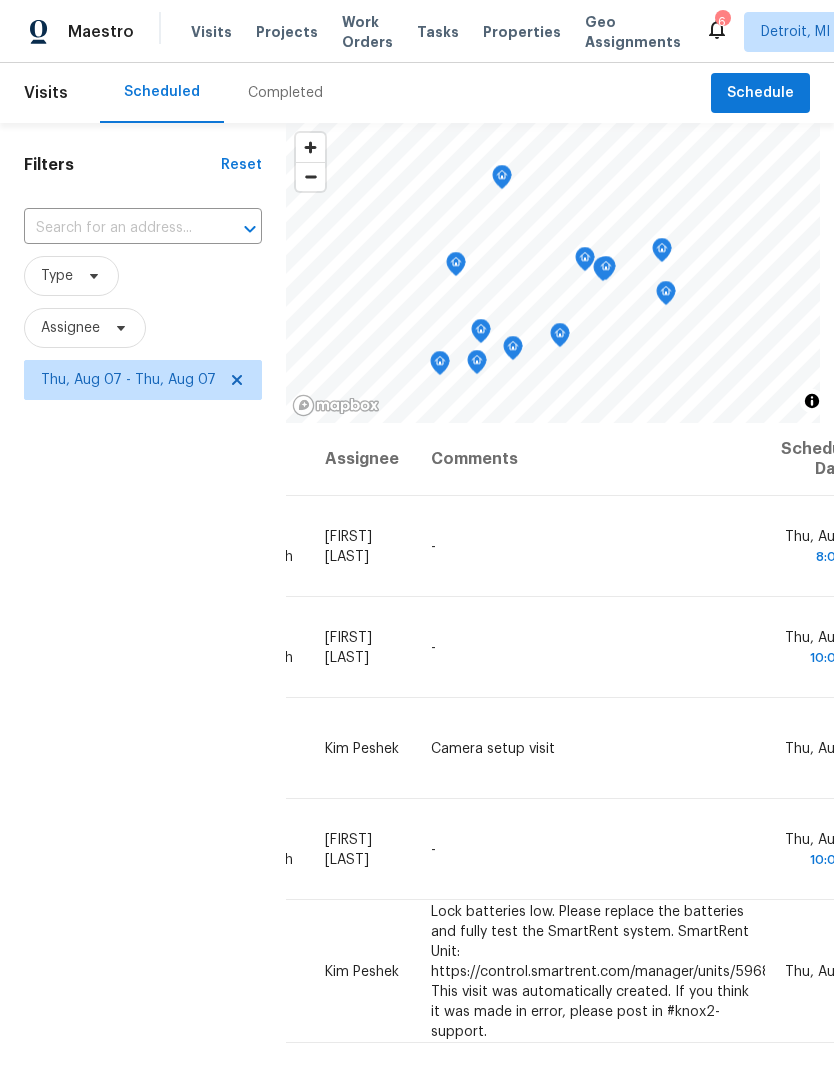 scroll, scrollTop: 0, scrollLeft: 240, axis: horizontal 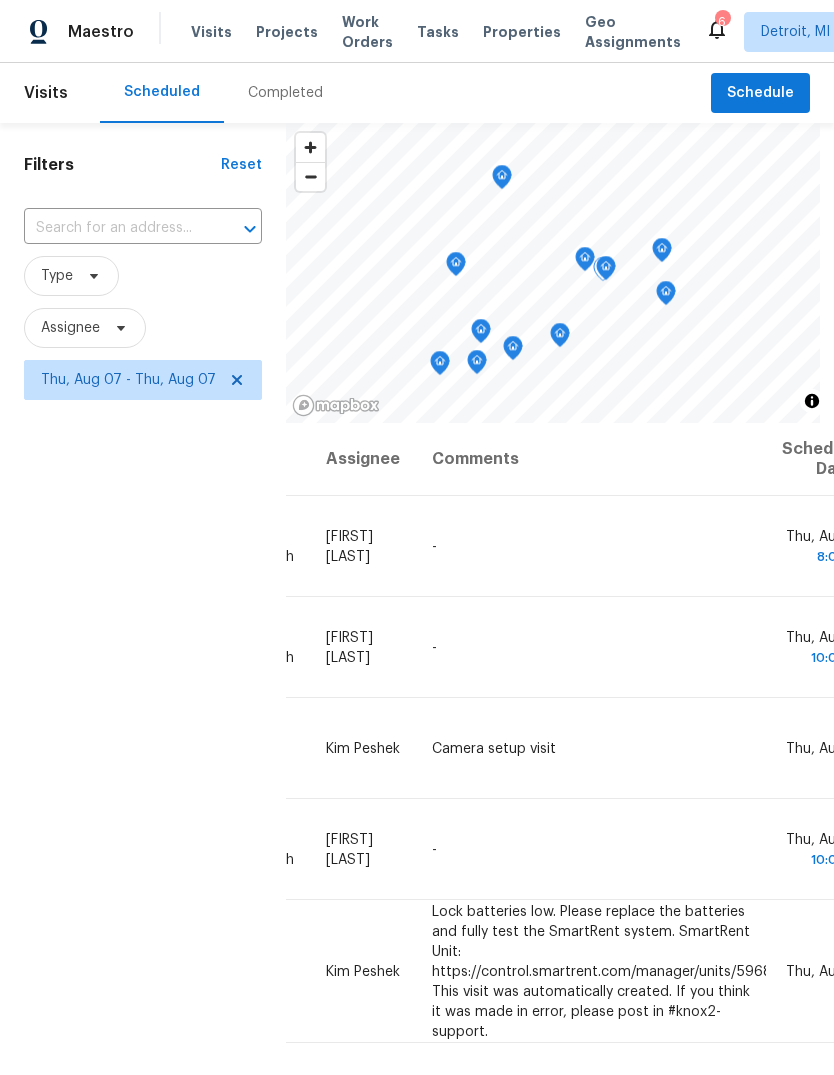 click 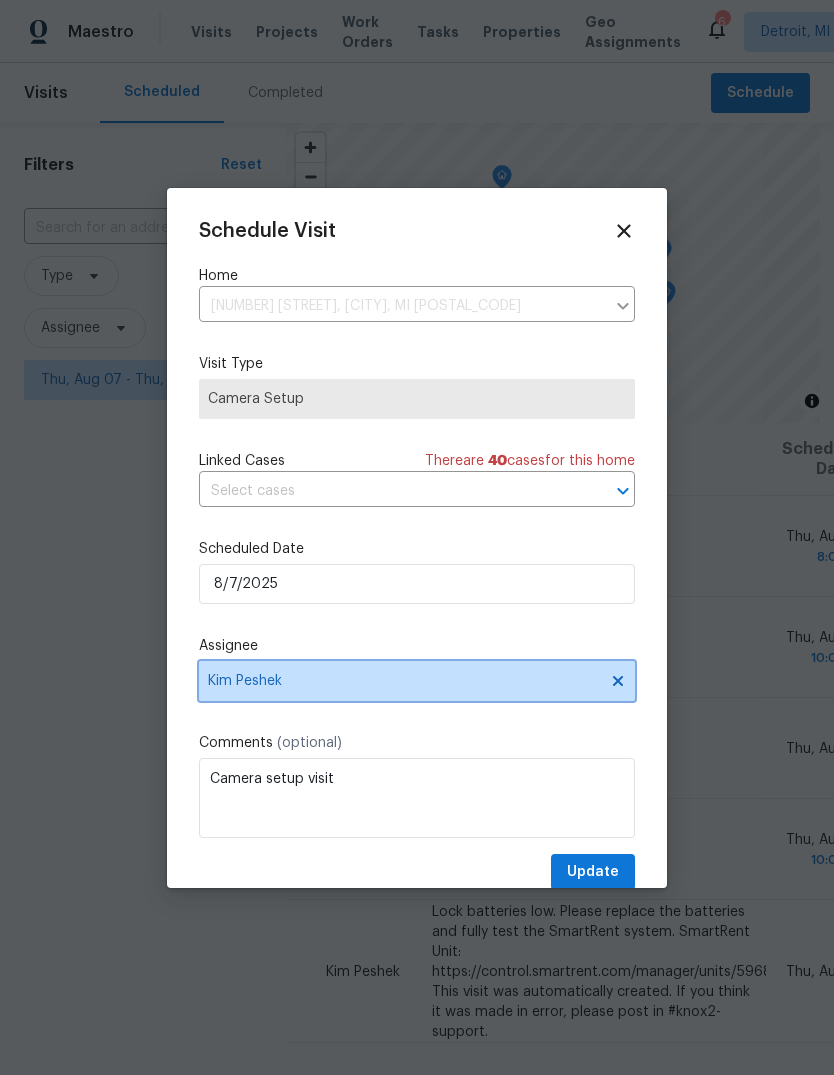 click on "Kim Peshek" at bounding box center [417, 681] 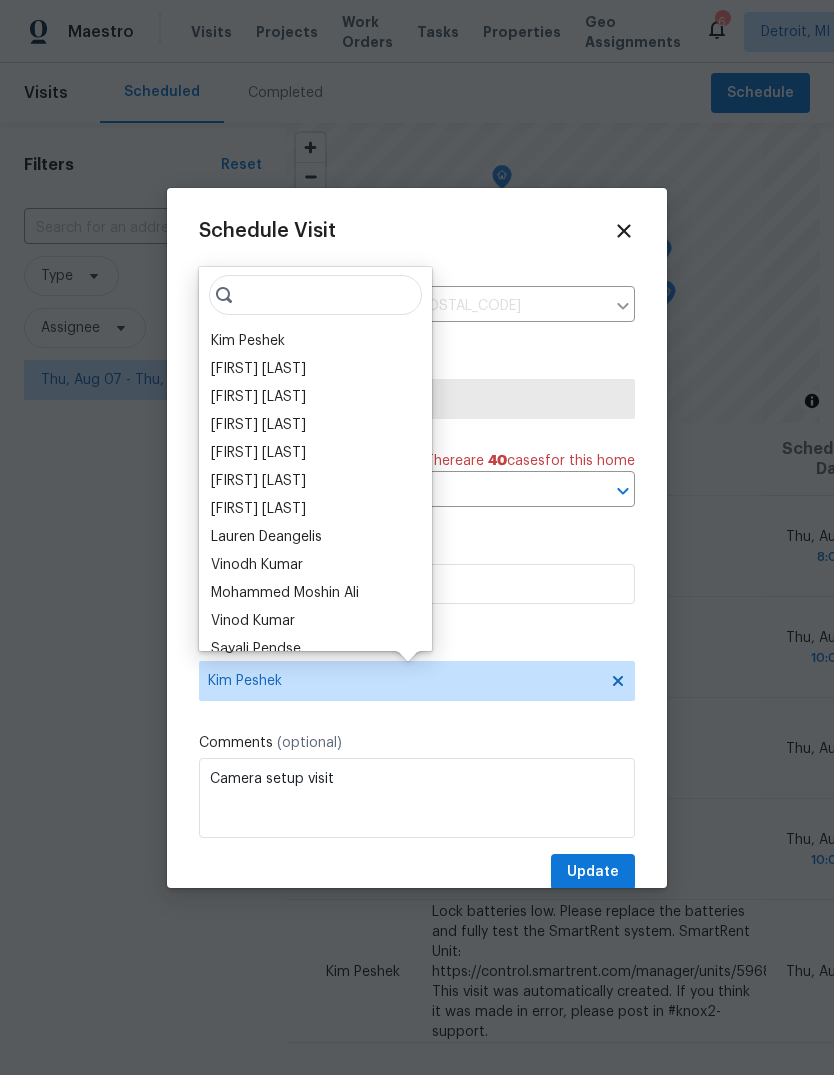 click on "[PERSON]" at bounding box center (258, 453) 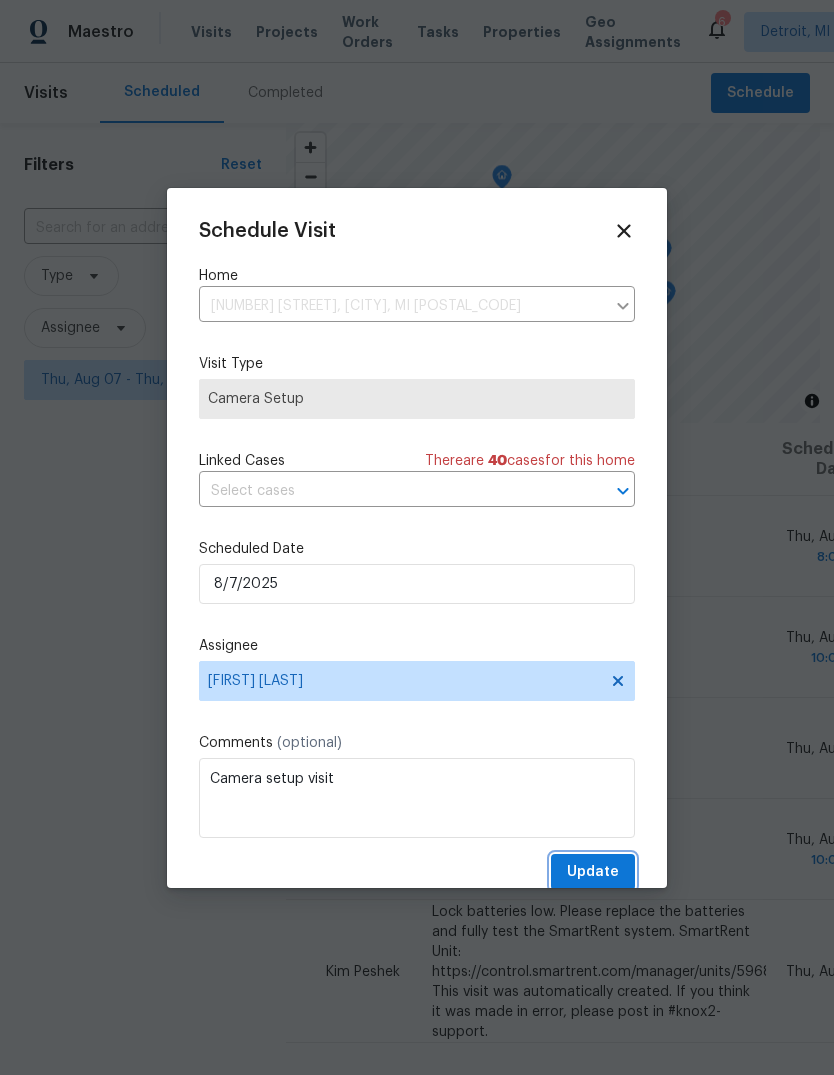 click on "Update" at bounding box center (593, 872) 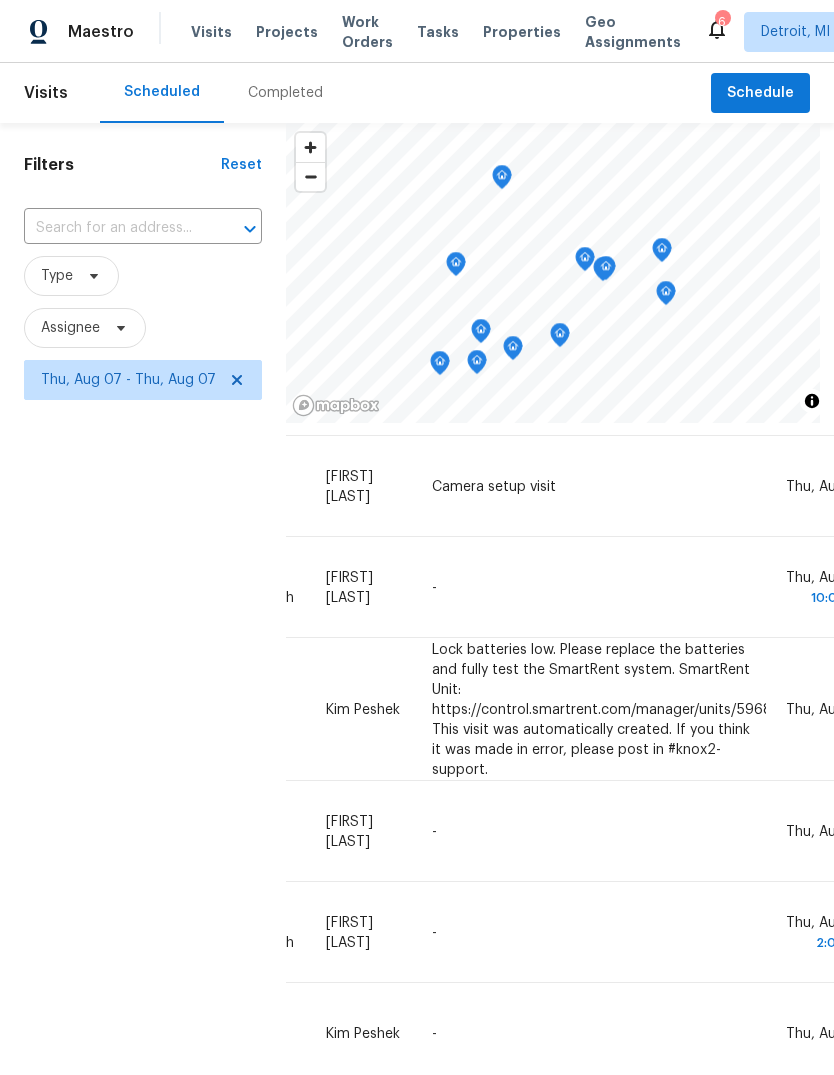 scroll, scrollTop: 262, scrollLeft: 240, axis: both 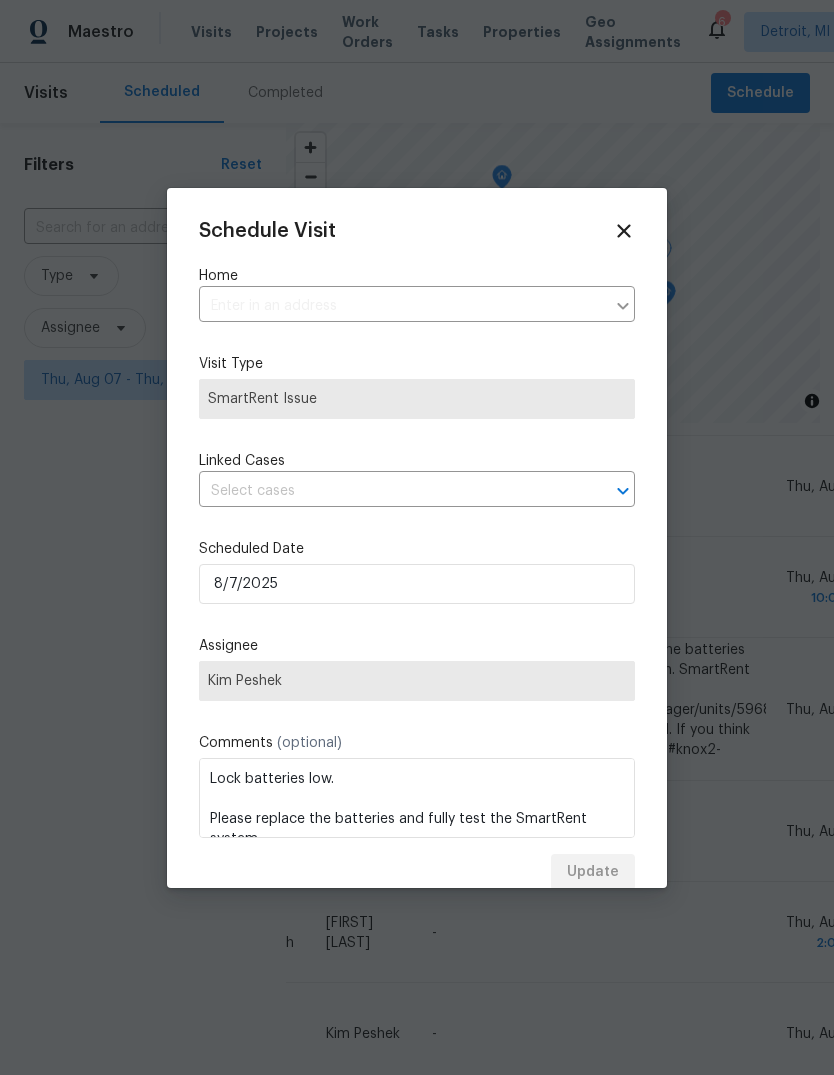 type on "[NUMBER] [STREET], [CITY], [STATE] [POSTAL_CODE]" 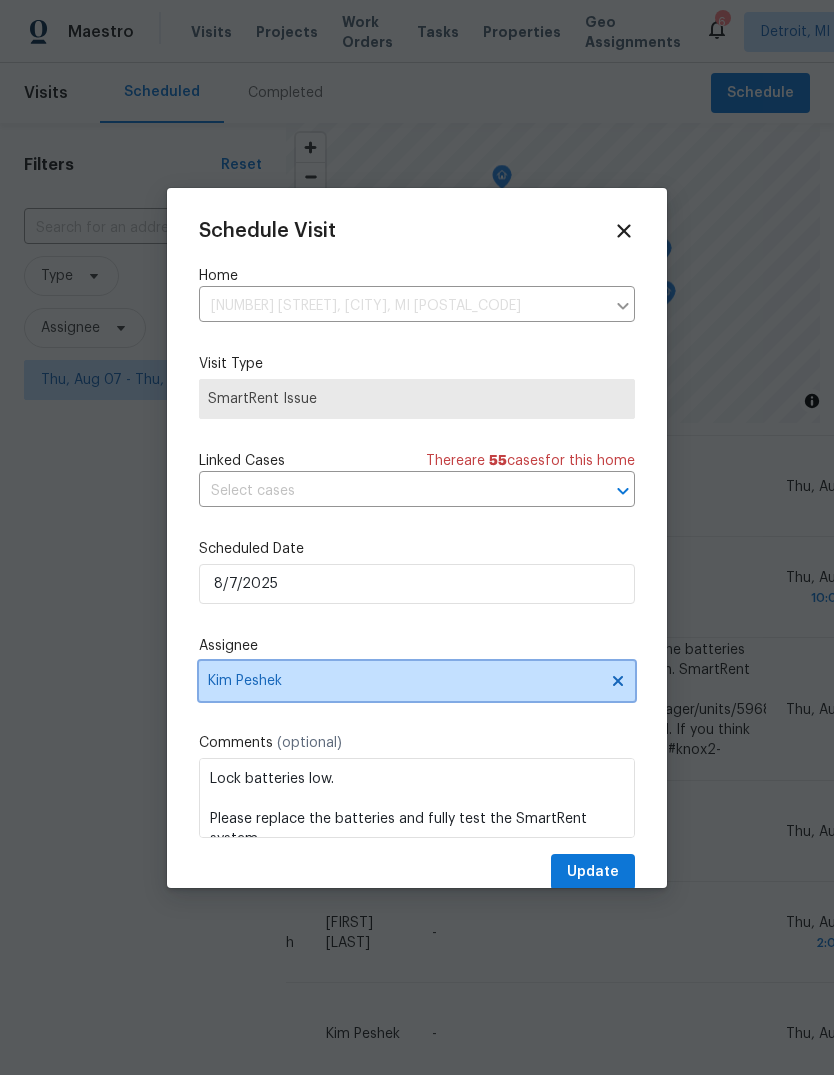 click on "Kim Peshek" at bounding box center (417, 681) 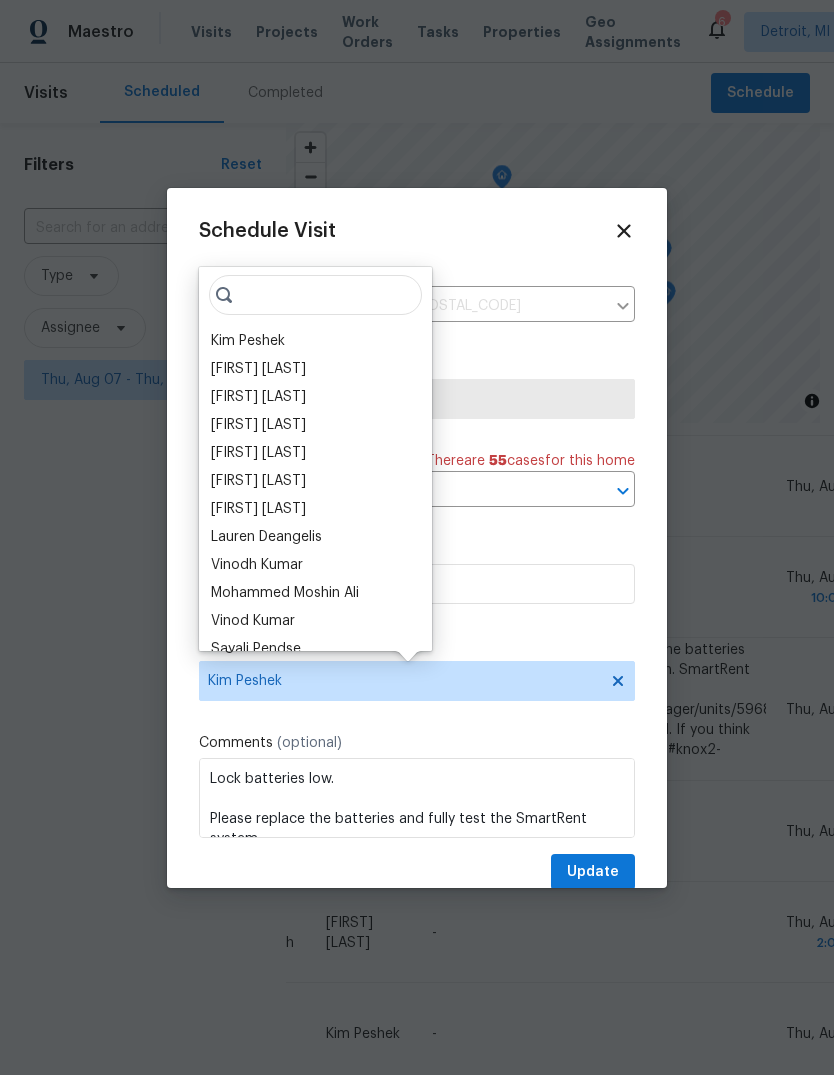 click on "[PERSON]" at bounding box center (258, 453) 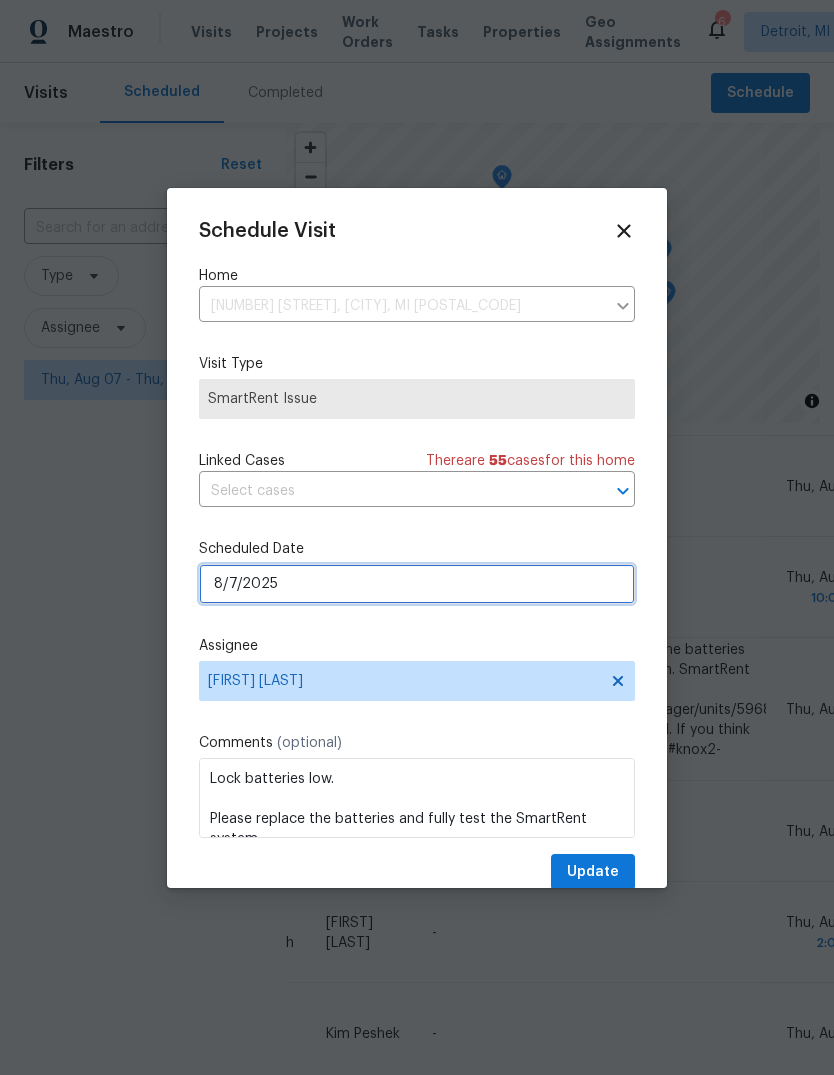 click on "8/7/2025" at bounding box center (417, 584) 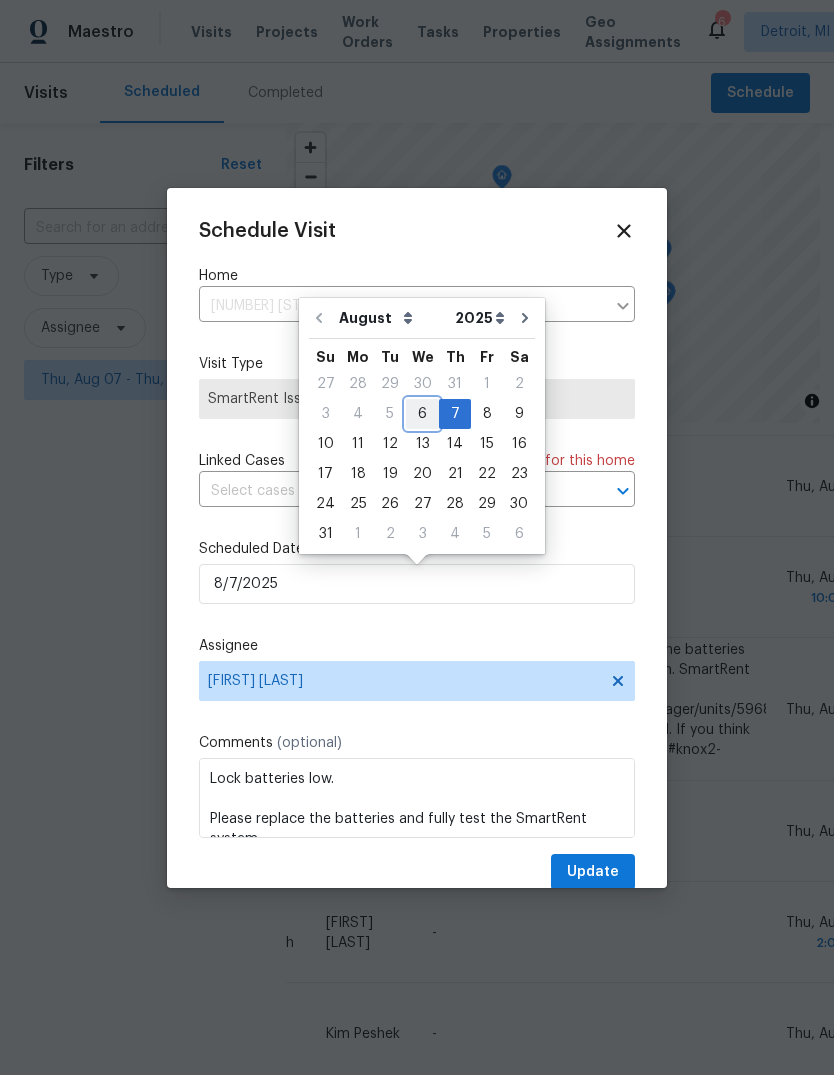 click on "6" at bounding box center [422, 414] 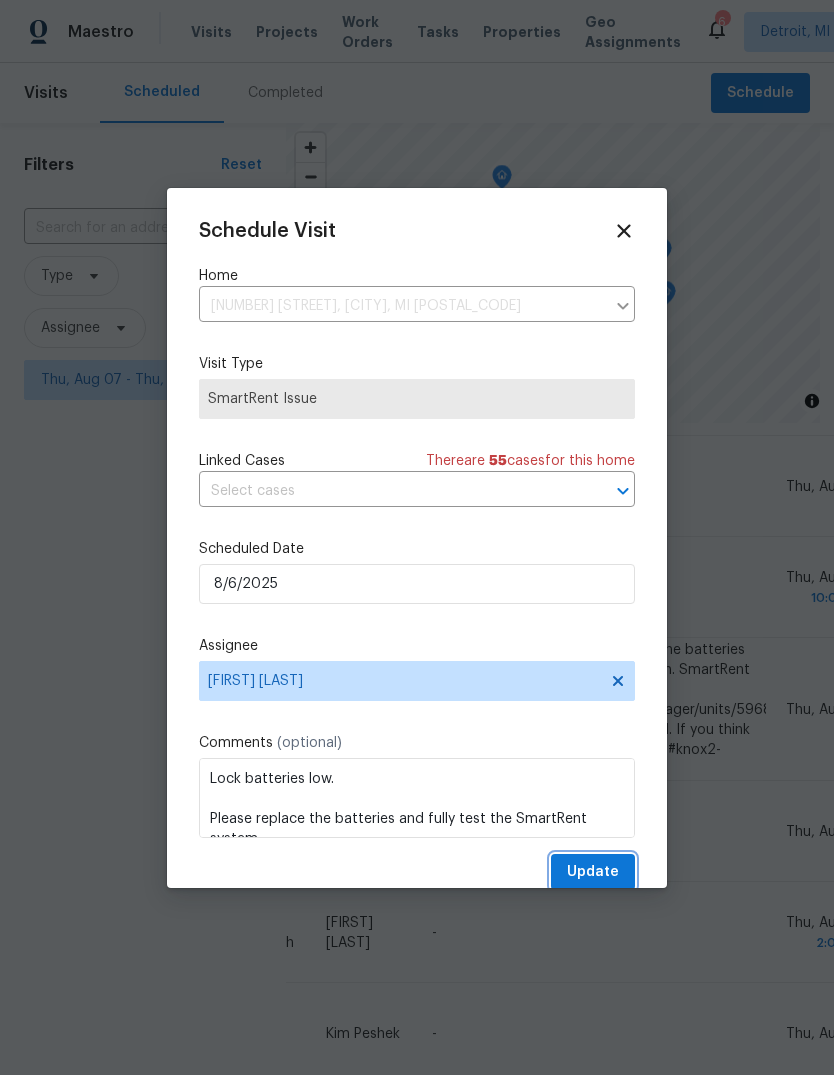 click on "Update" at bounding box center (593, 872) 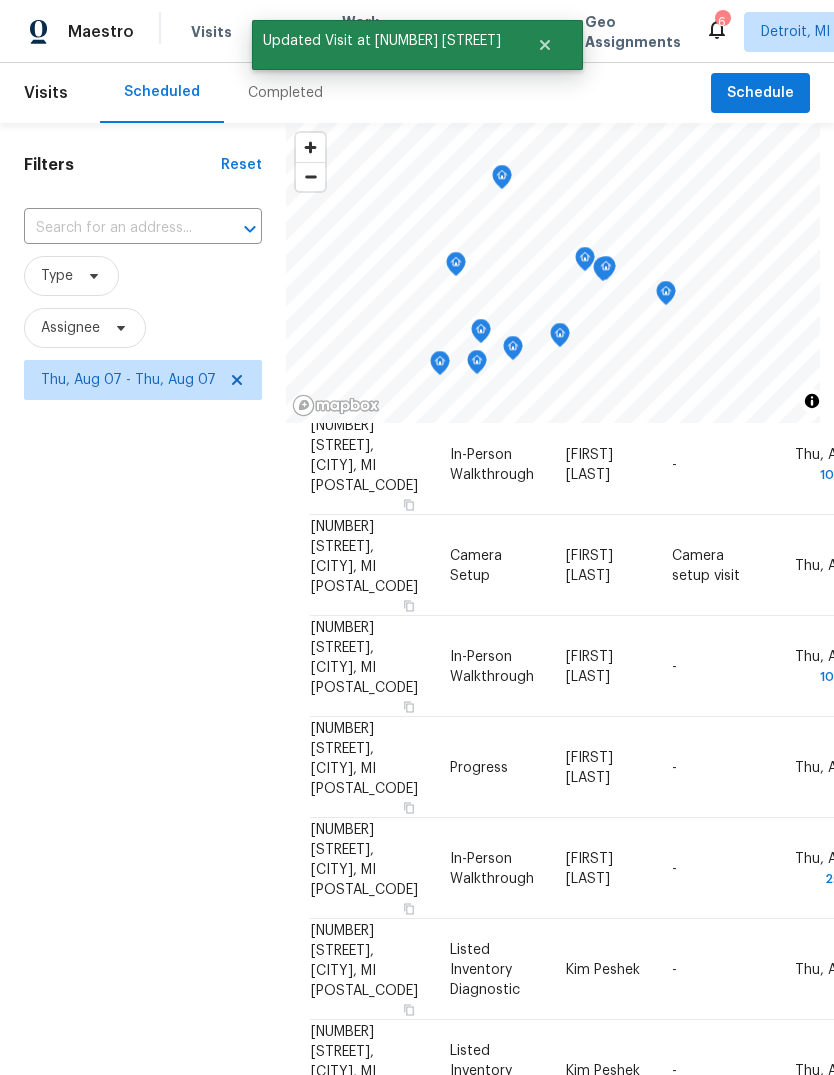scroll, scrollTop: 182, scrollLeft: 0, axis: vertical 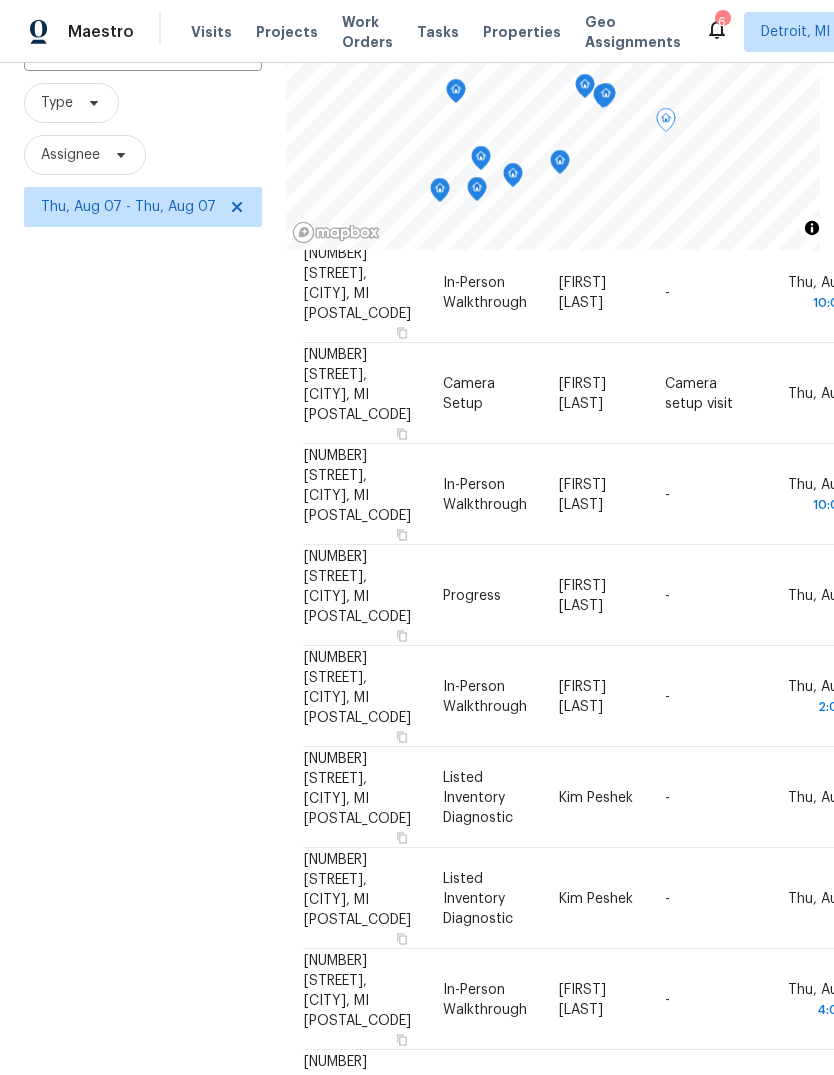 click 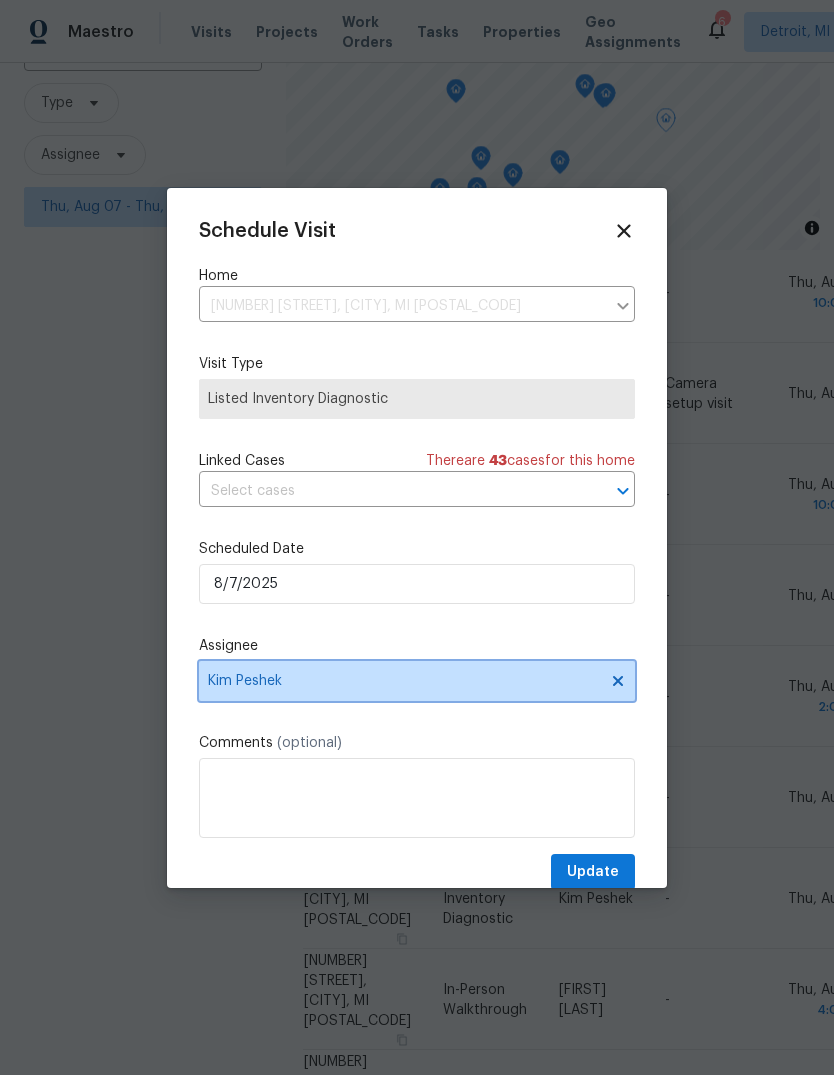 click on "Kim Peshek" at bounding box center [404, 681] 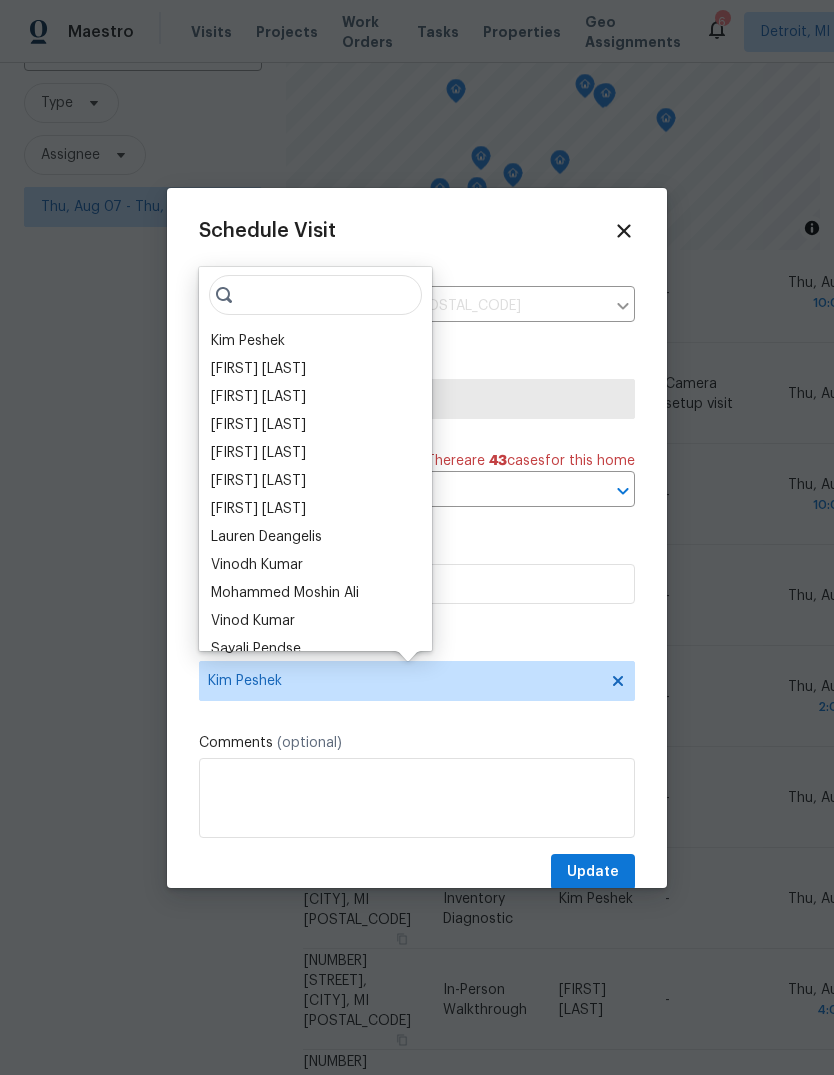 click on "[PERSON]" at bounding box center [258, 453] 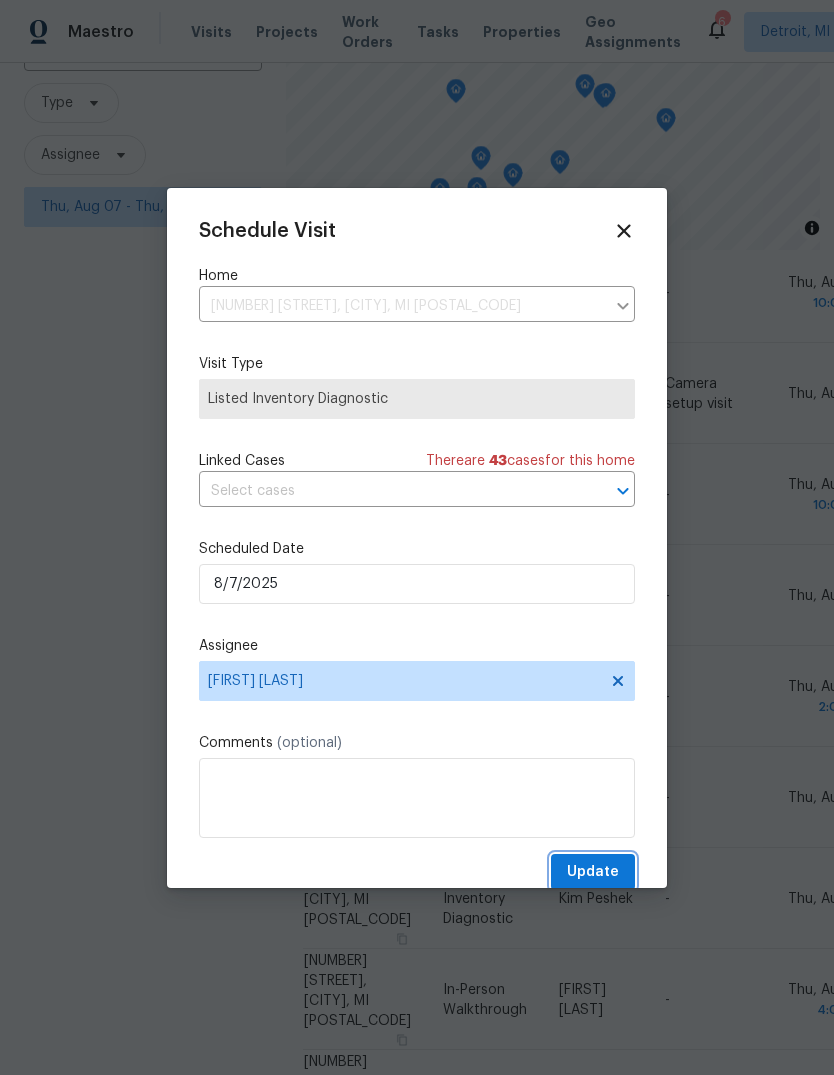 click on "Update" at bounding box center [593, 872] 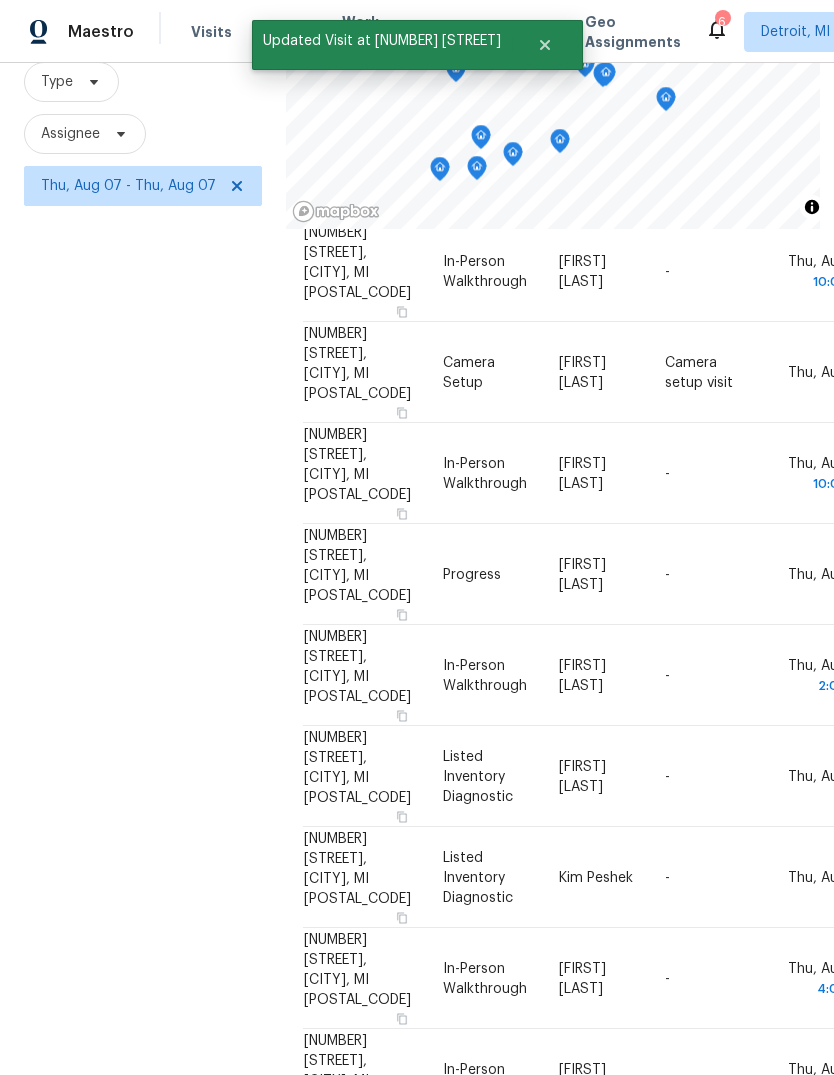 scroll, scrollTop: 193, scrollLeft: 0, axis: vertical 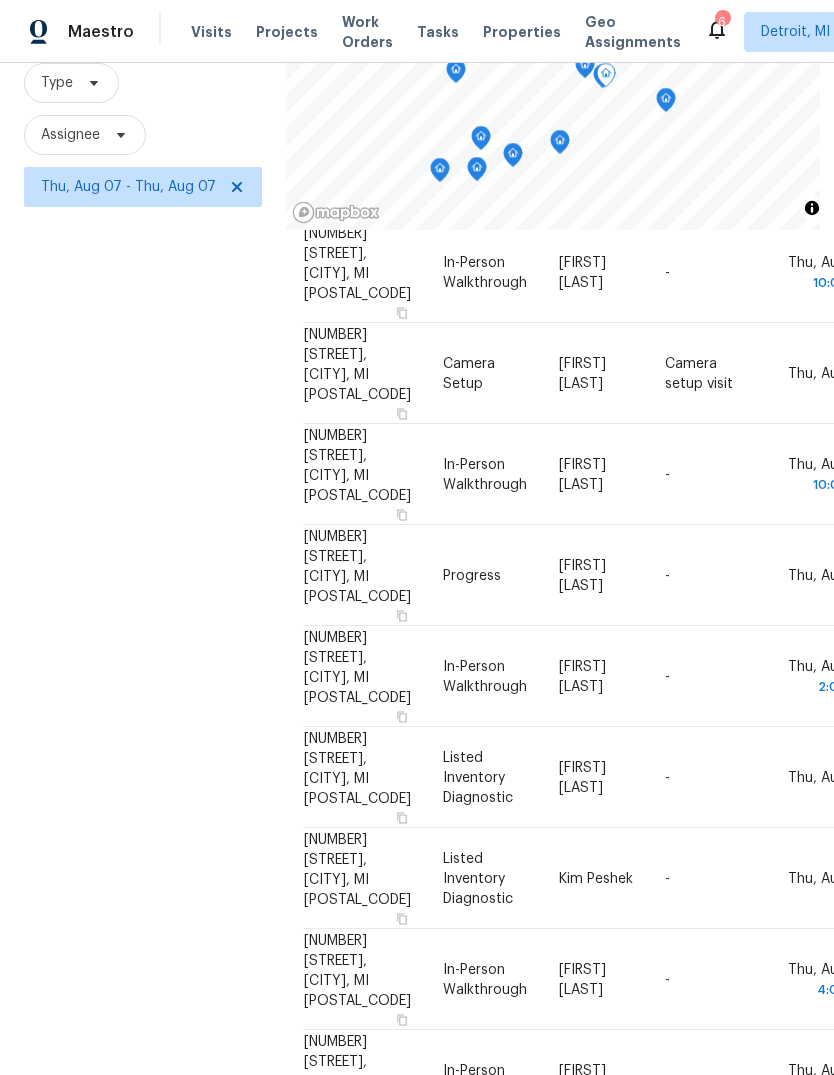 click 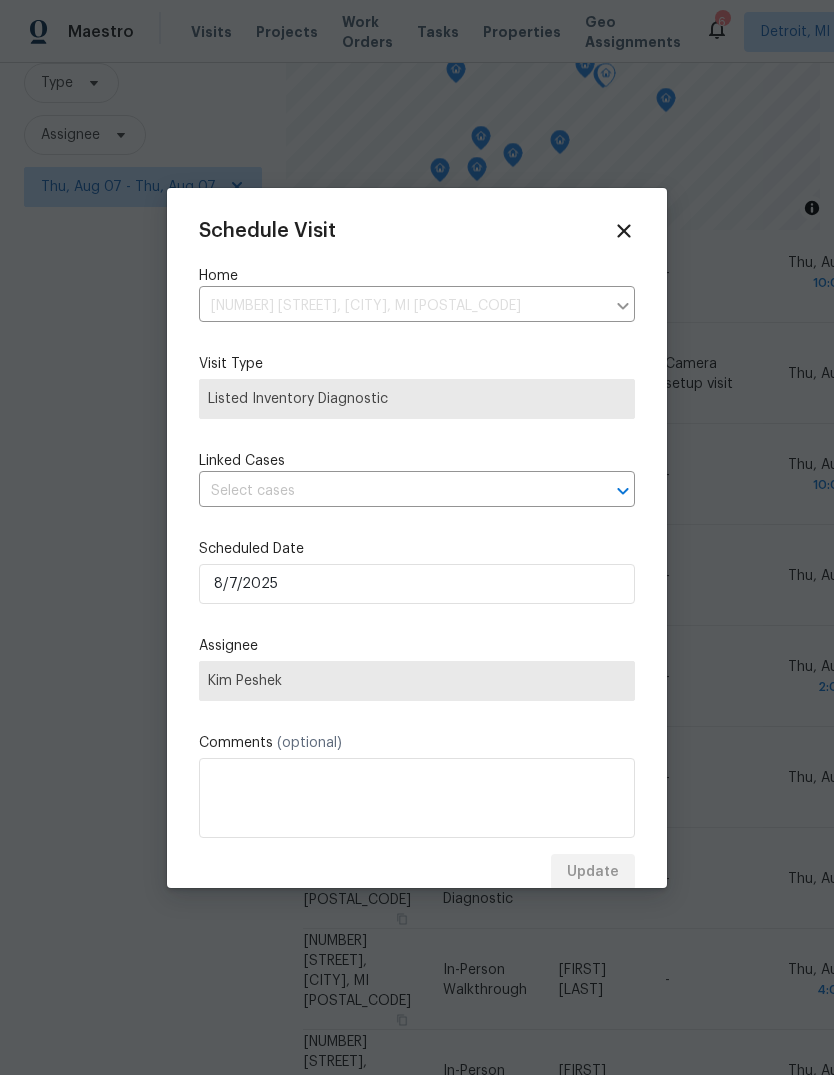 click on "Kim Peshek" at bounding box center [417, 681] 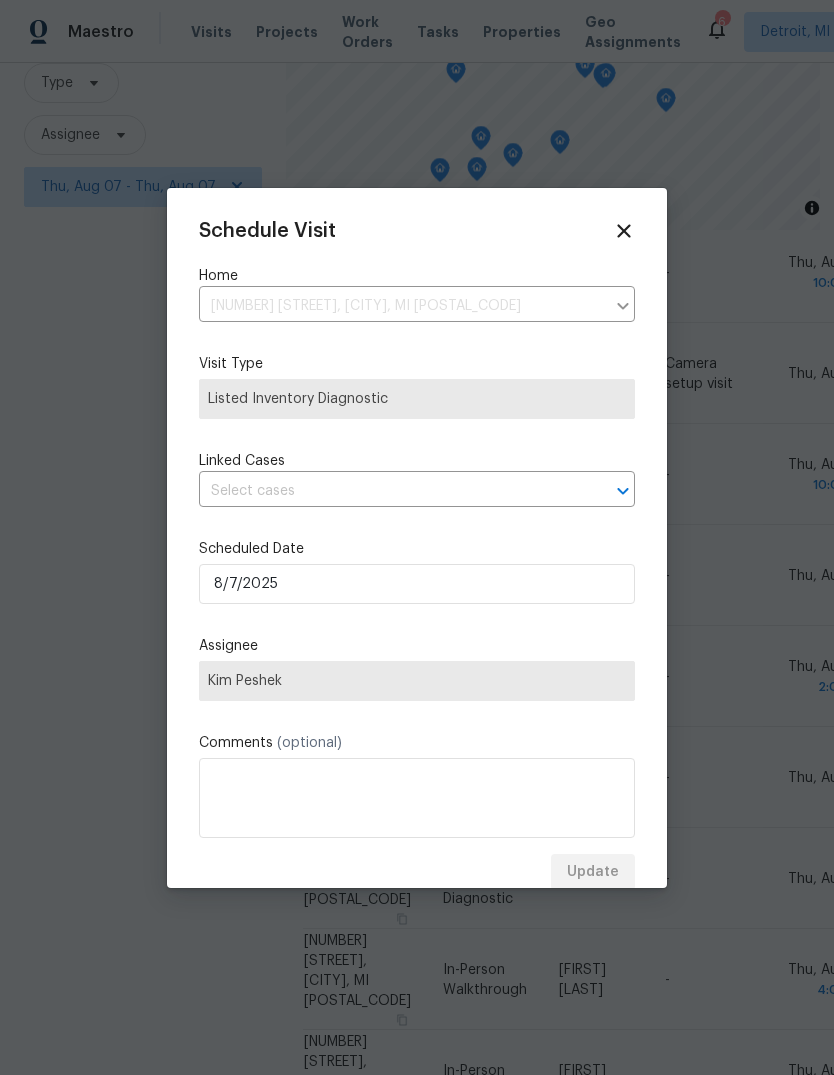 click on "Kim Peshek" at bounding box center (417, 681) 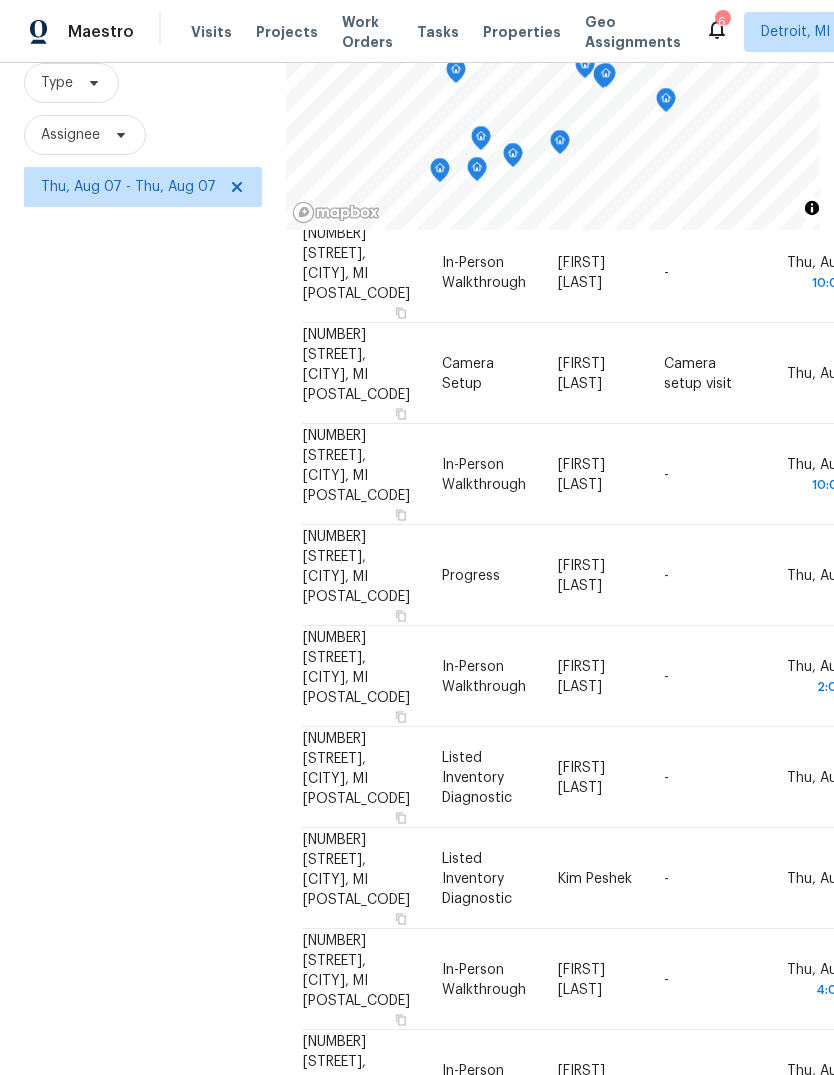 scroll, scrollTop: 182, scrollLeft: 7, axis: both 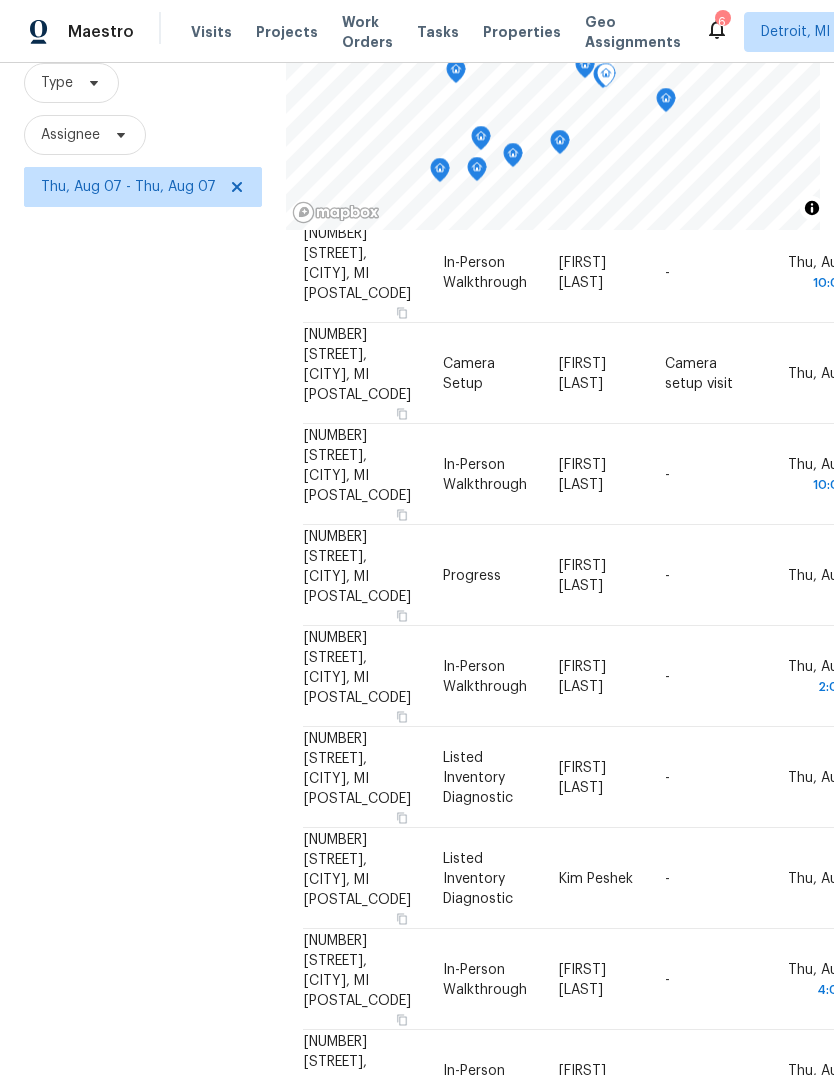 click at bounding box center (0, 0) 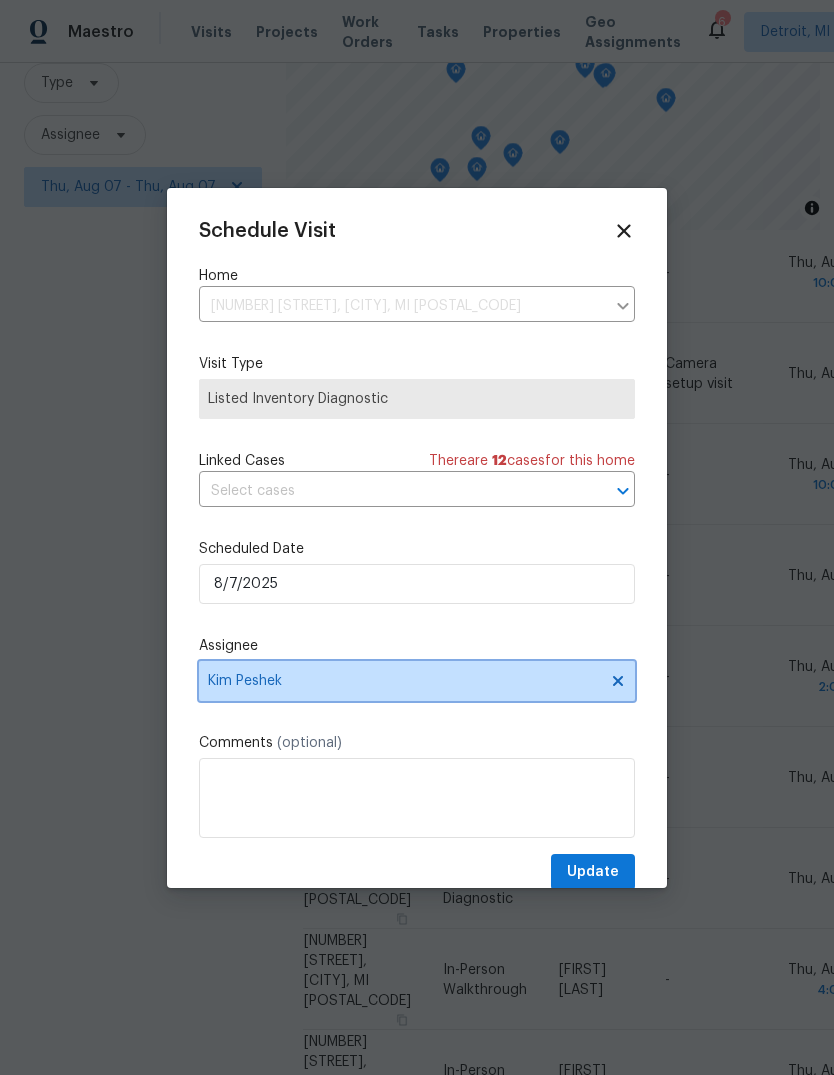 click on "Kim Peshek" at bounding box center (404, 681) 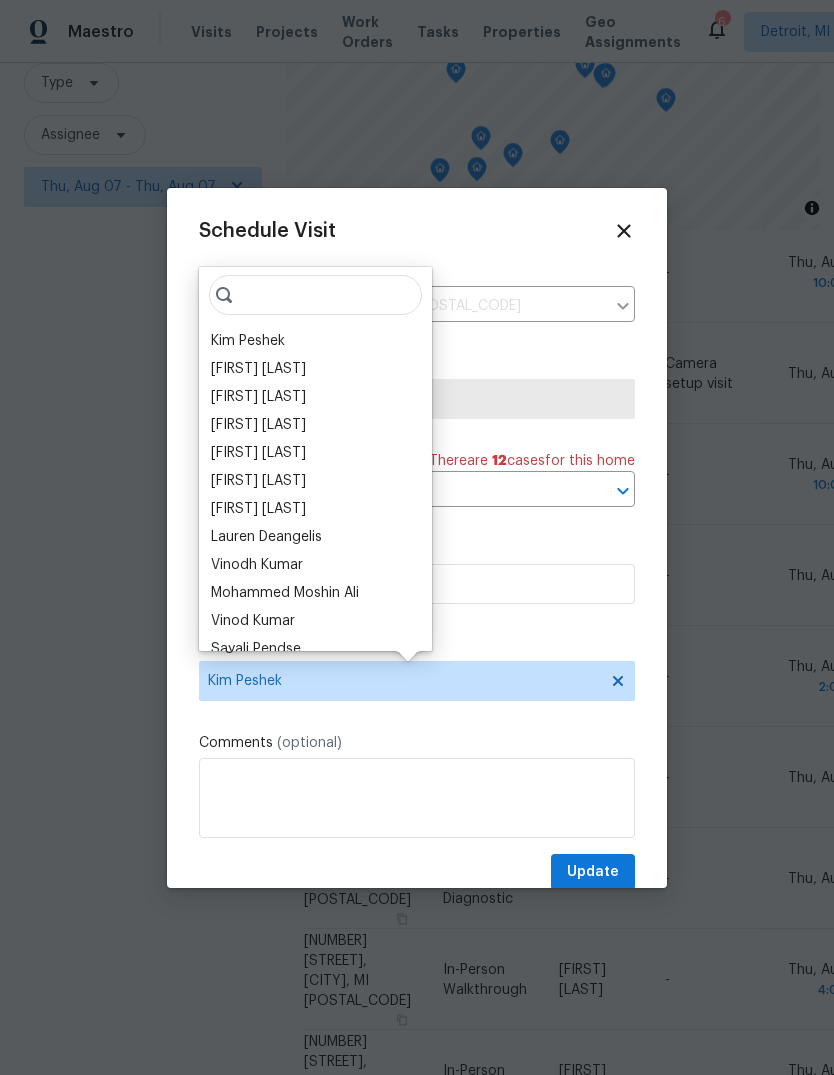 click on "[PERSON]" at bounding box center (258, 425) 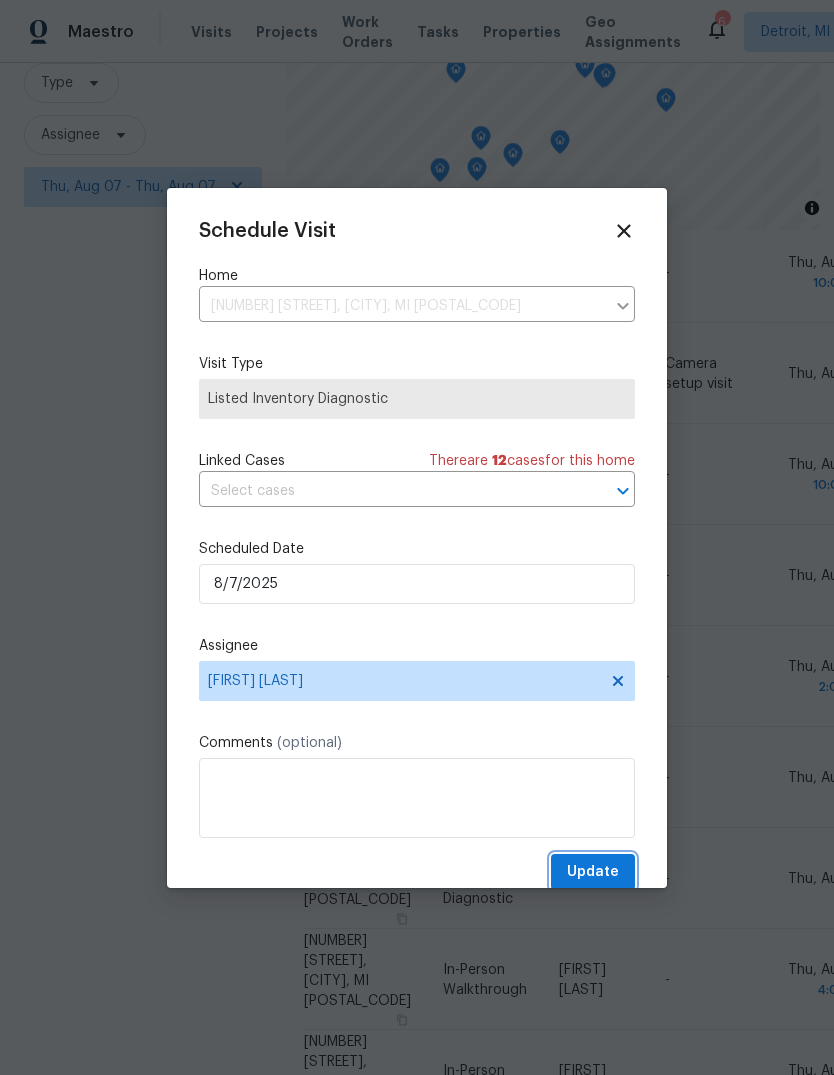click on "Update" at bounding box center (593, 872) 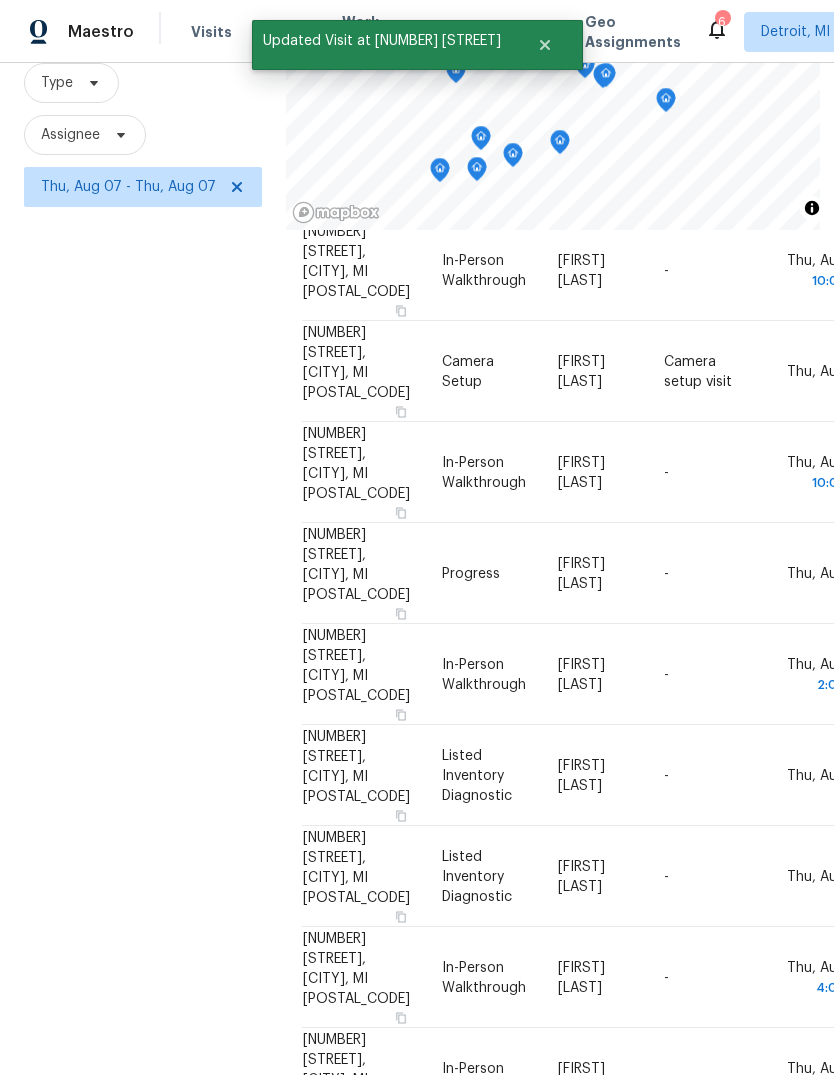 scroll, scrollTop: 182, scrollLeft: 7, axis: both 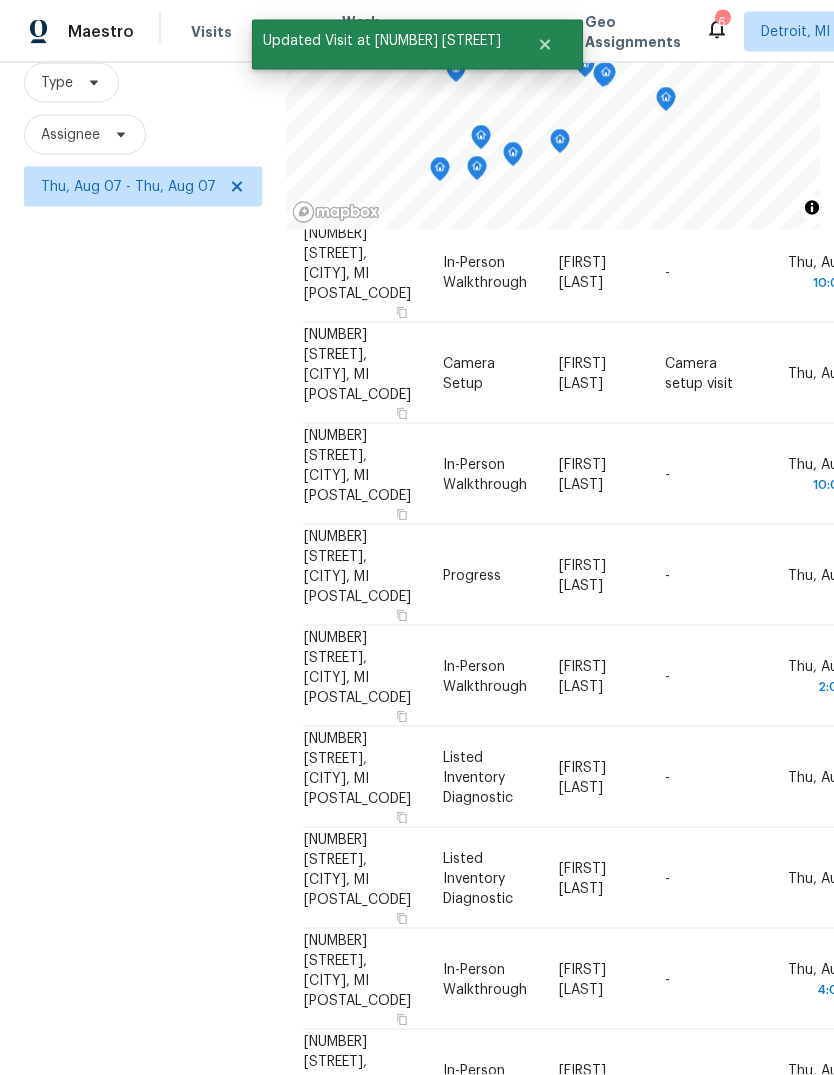 click on "Address Type Assignee Comments Scheduled Date ↑ 20612 Williamsburg Rd, Dearborn Heights, MI 48127 In-Person Walkthrough Dominic Herron - Thu, Aug 07 8:00 am 357 S Dobson St, Westland, MI 48186 In-Person Walkthrough Dominic Herron - Thu, Aug 07 10:00 am 2309 Dallas Ave, Royal Oak, MI 48067 Camera Setup Diana Brink Camera setup visit Thu, Aug 07 6441 Crest Dr, Waterford, MI 48329 In-Person Walkthrough Diana Brink - Thu, Aug 07 10:00 am 1363 Edgewood Blvd, Berkley, MI 48072 Progress Dominic Herron - Thu, Aug 07 43984 Arlington Rd, Canton, MI 48187 In-Person Walkthrough Dominic Herron - Thu, Aug 07 2:00 pm 20612 Kingsville St, Harper Woods, MI 48225 Listed Inventory Diagnostic Diana Brink - Thu, Aug 07 305 W Hudson Ave, Madison Heights, MI 48071 Listed Inventory Diagnostic Dominic Herron - Thu, Aug 07 4049 Kimberly Dr, Canton, MI 48188 In-Person Walkthrough Dominic Herron - Thu, Aug 07 4:00 pm 51109 Mayfair Ter, Novi, MI 48374 In-Person Walkthrough Diana Brink - Thu, Aug 07 4:00 pm Teardown Dominic Herron -" at bounding box center [560, 660] 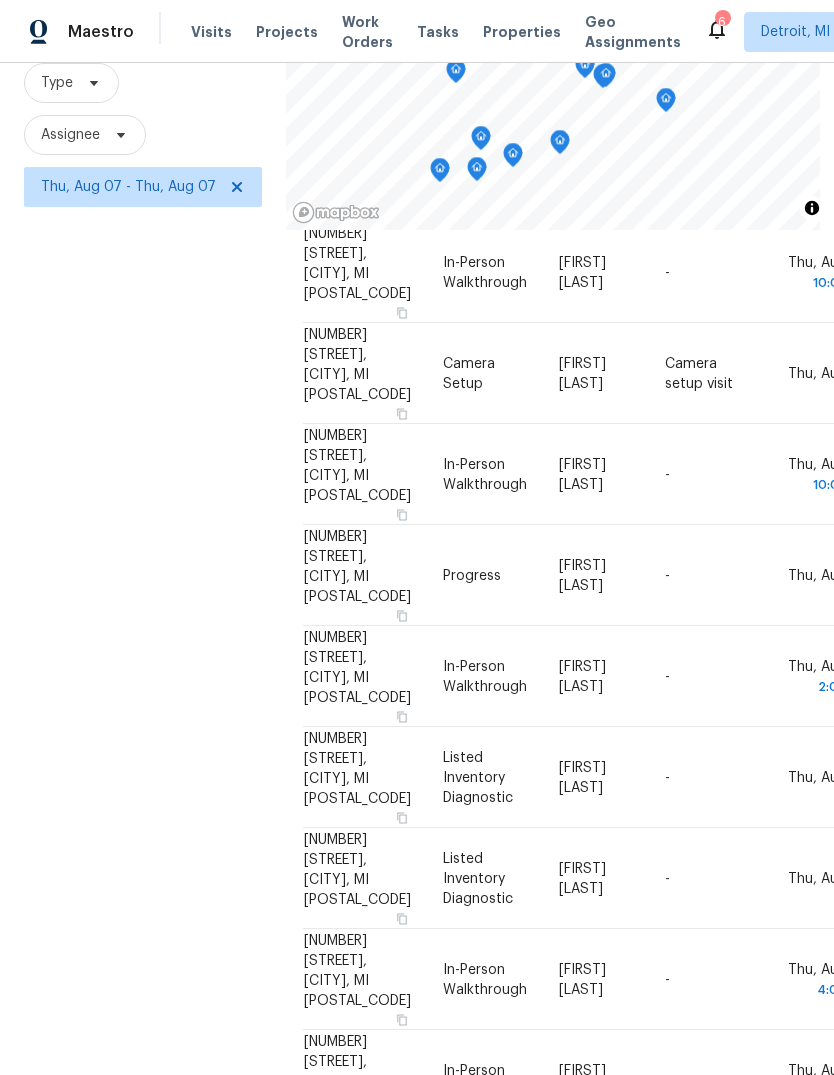 click 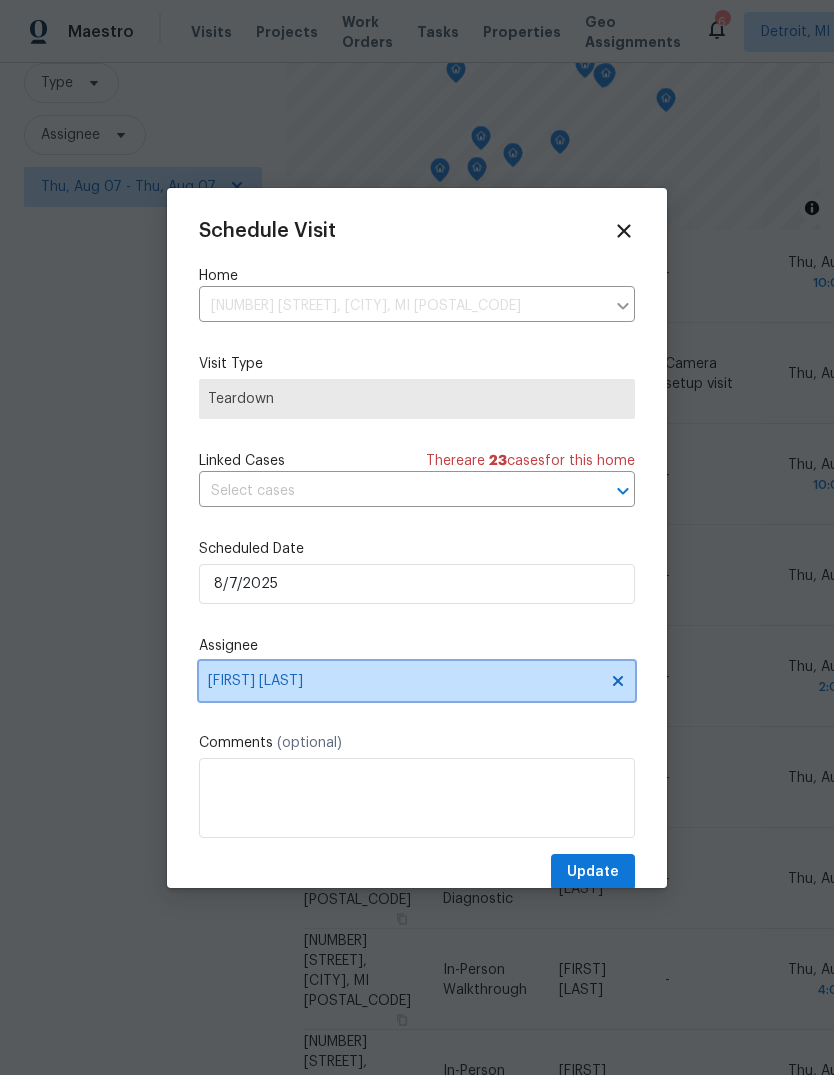 click on "[PERSON]" at bounding box center [417, 681] 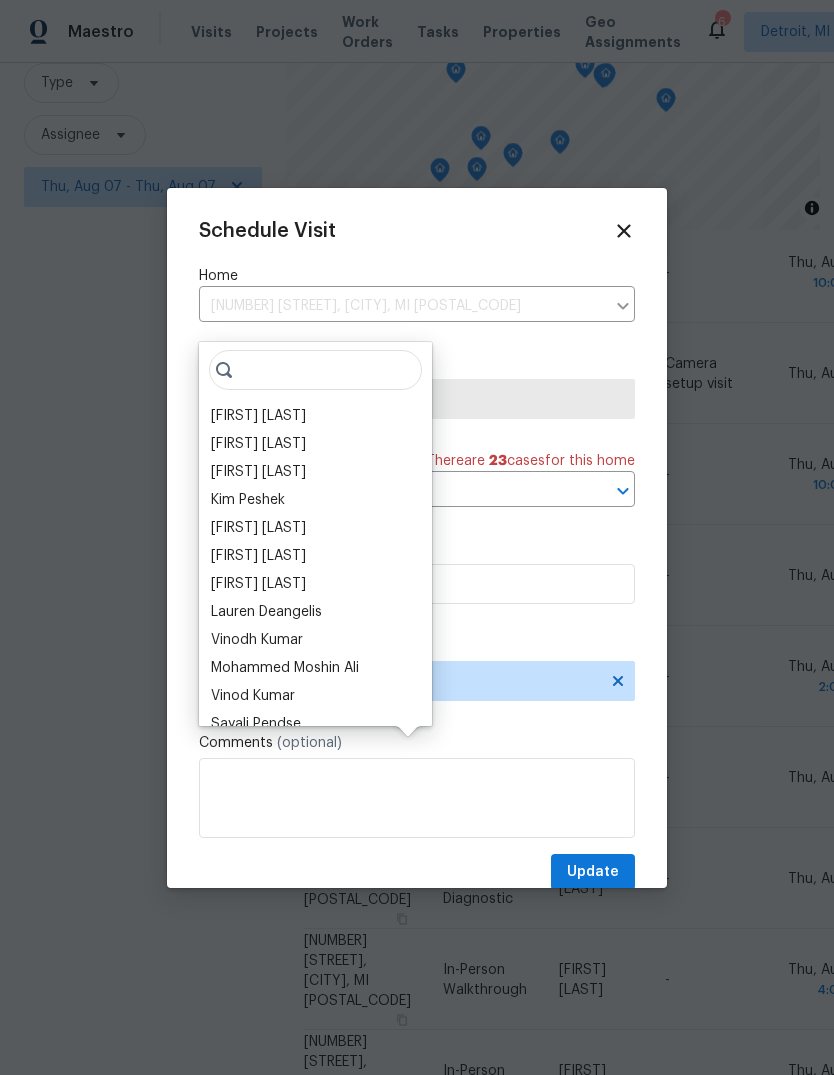 click on "[PERSON]" at bounding box center (258, 528) 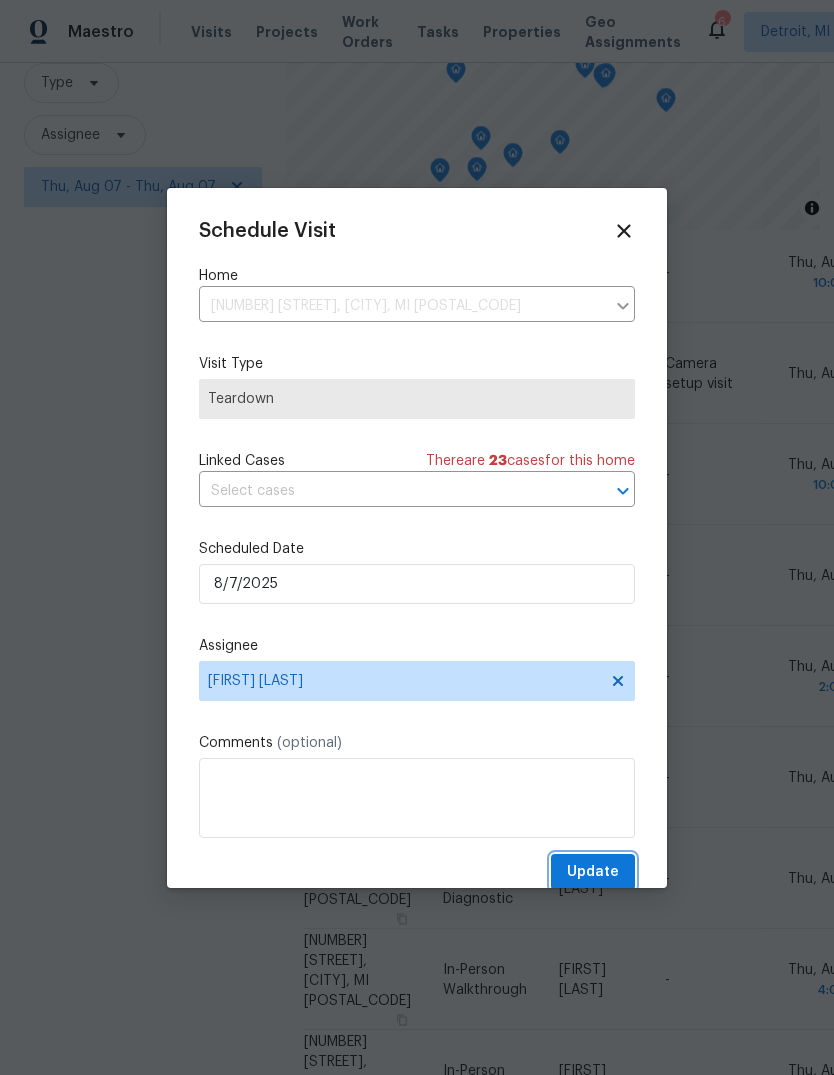 click on "Update" at bounding box center (593, 872) 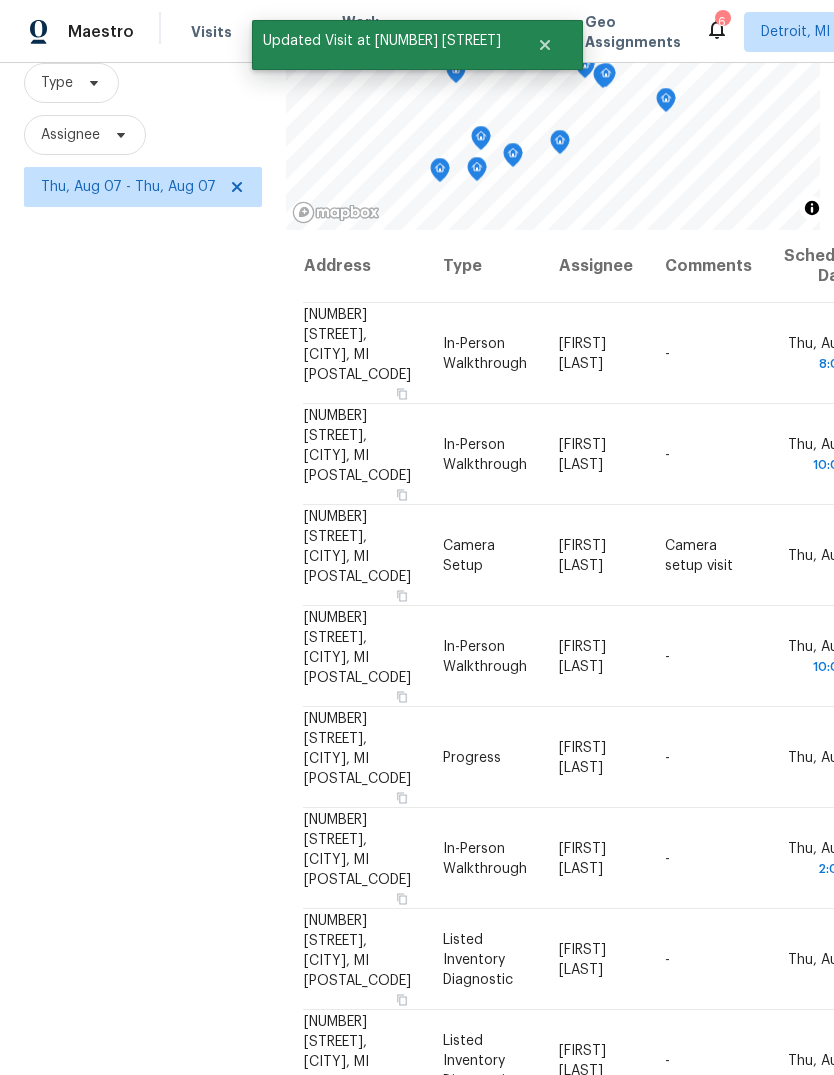 scroll, scrollTop: 0, scrollLeft: 7, axis: horizontal 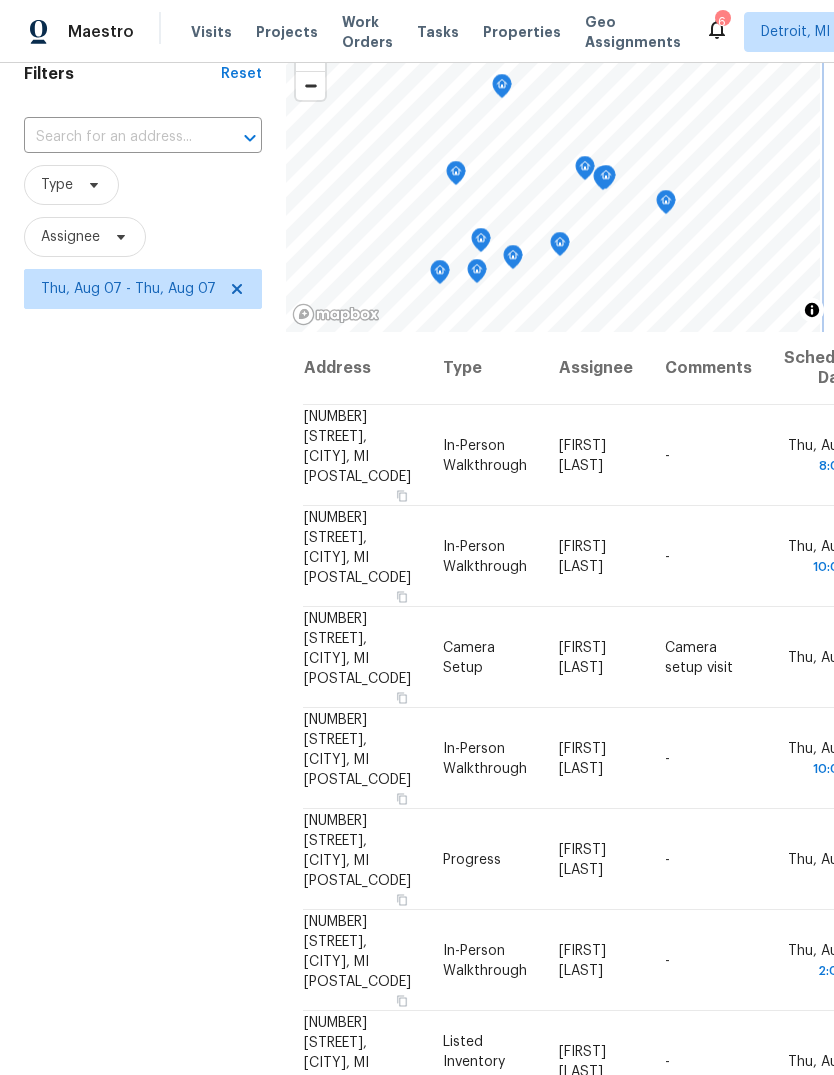 click 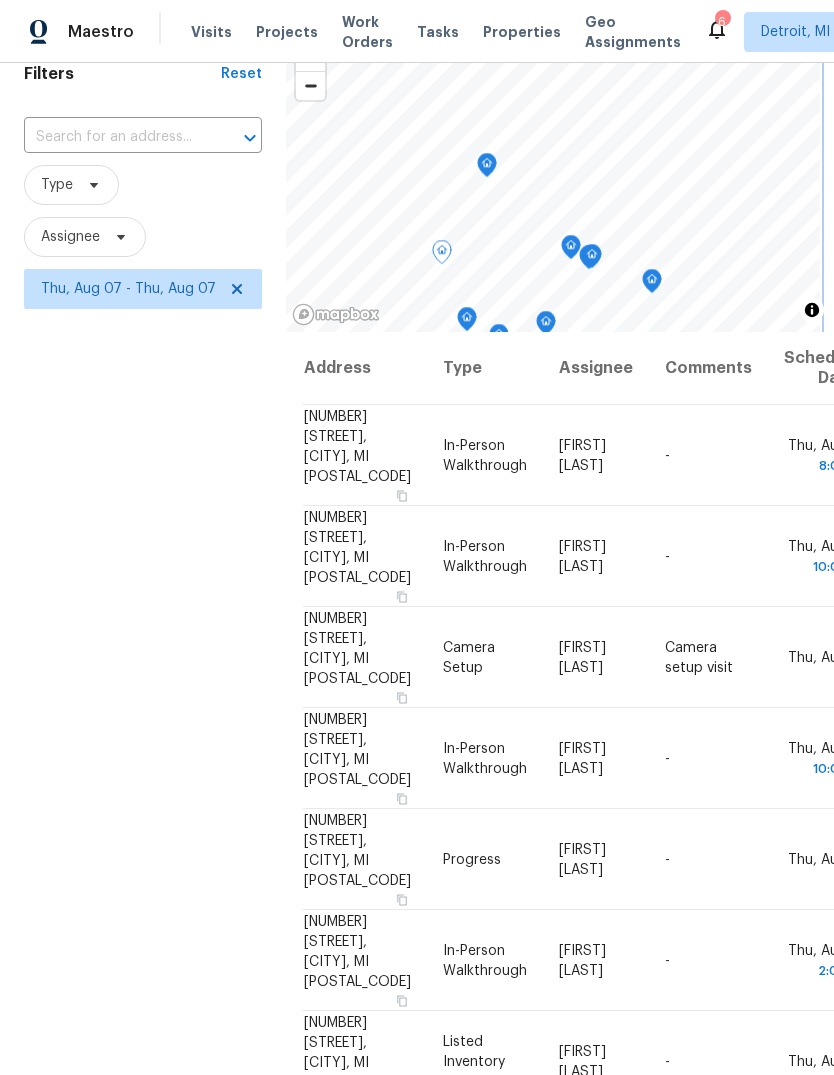 click 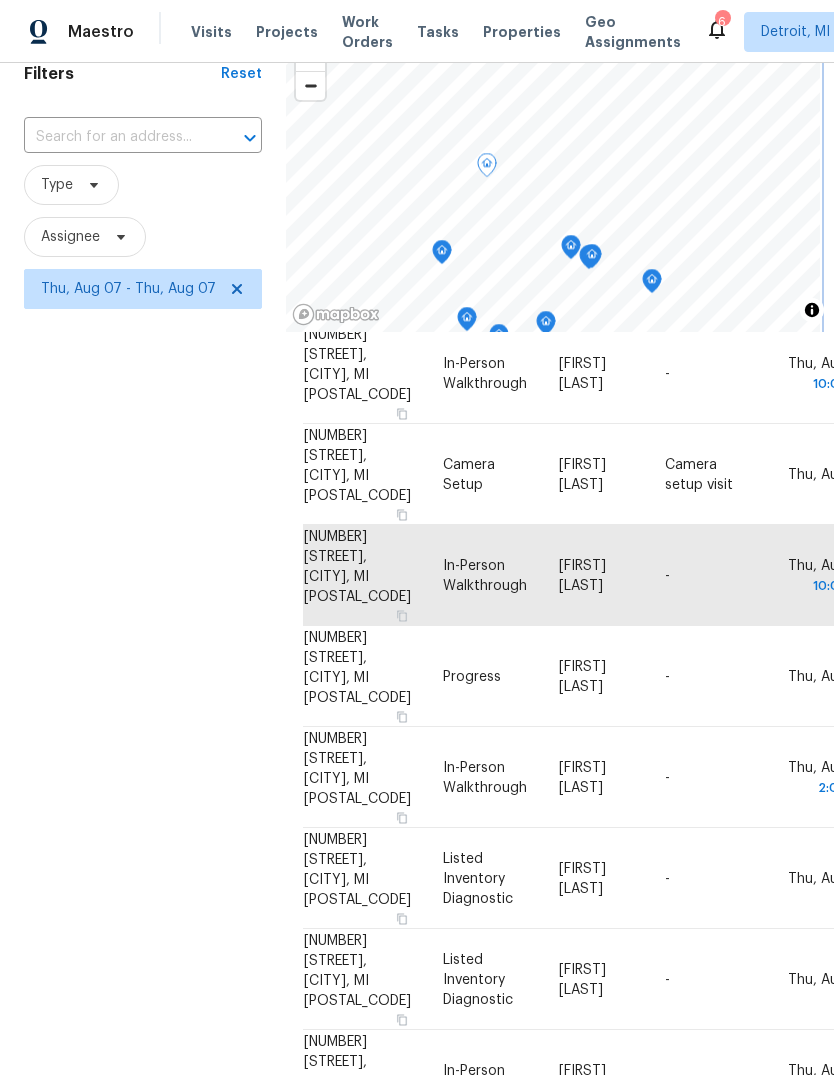 scroll, scrollTop: 182, scrollLeft: 7, axis: both 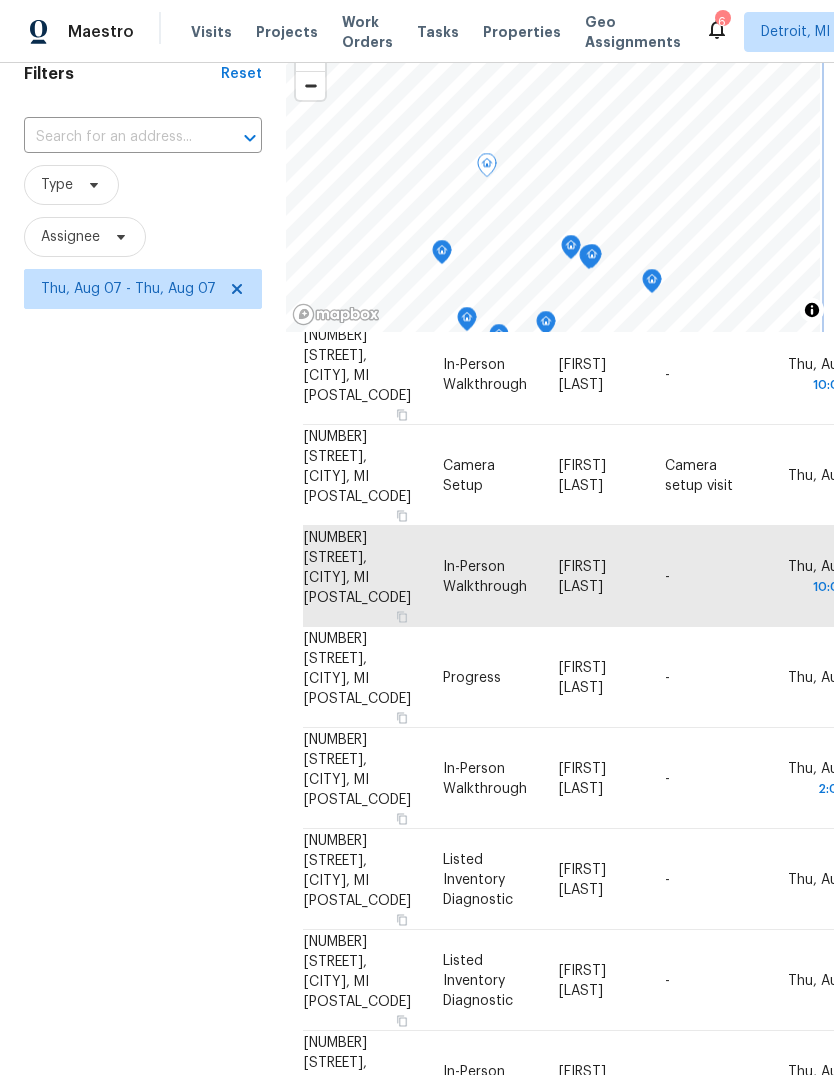 click 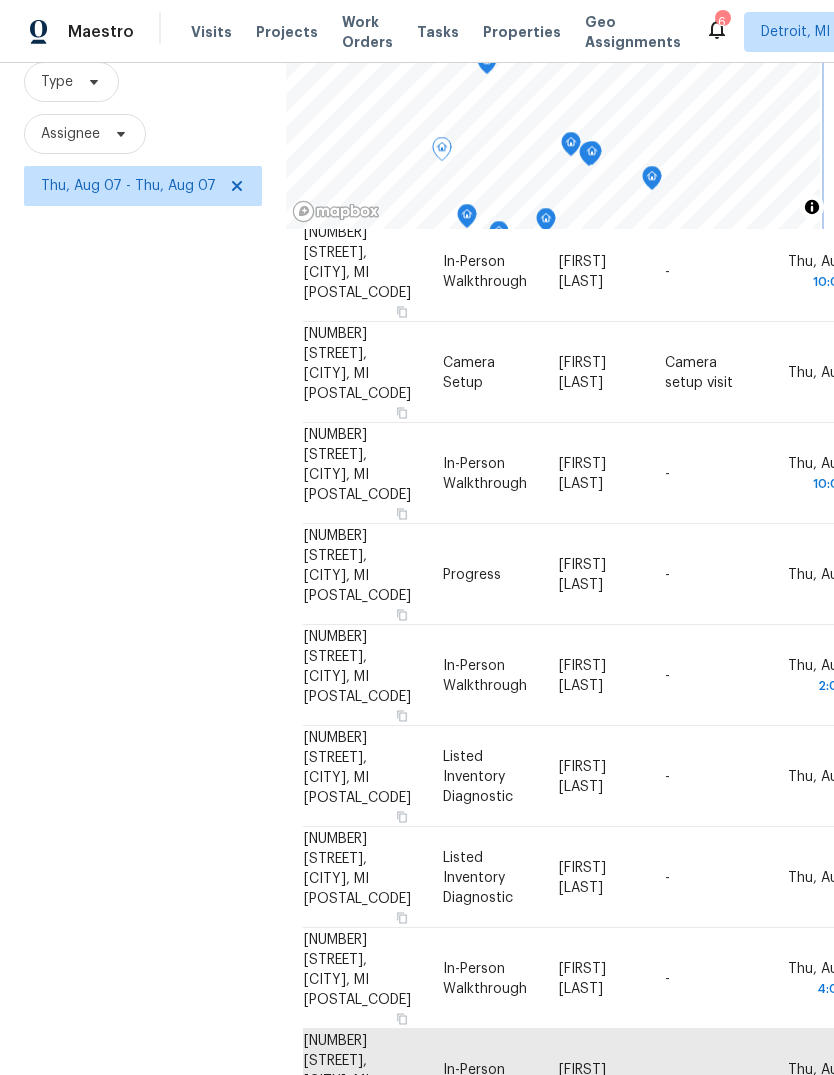 scroll, scrollTop: 193, scrollLeft: 0, axis: vertical 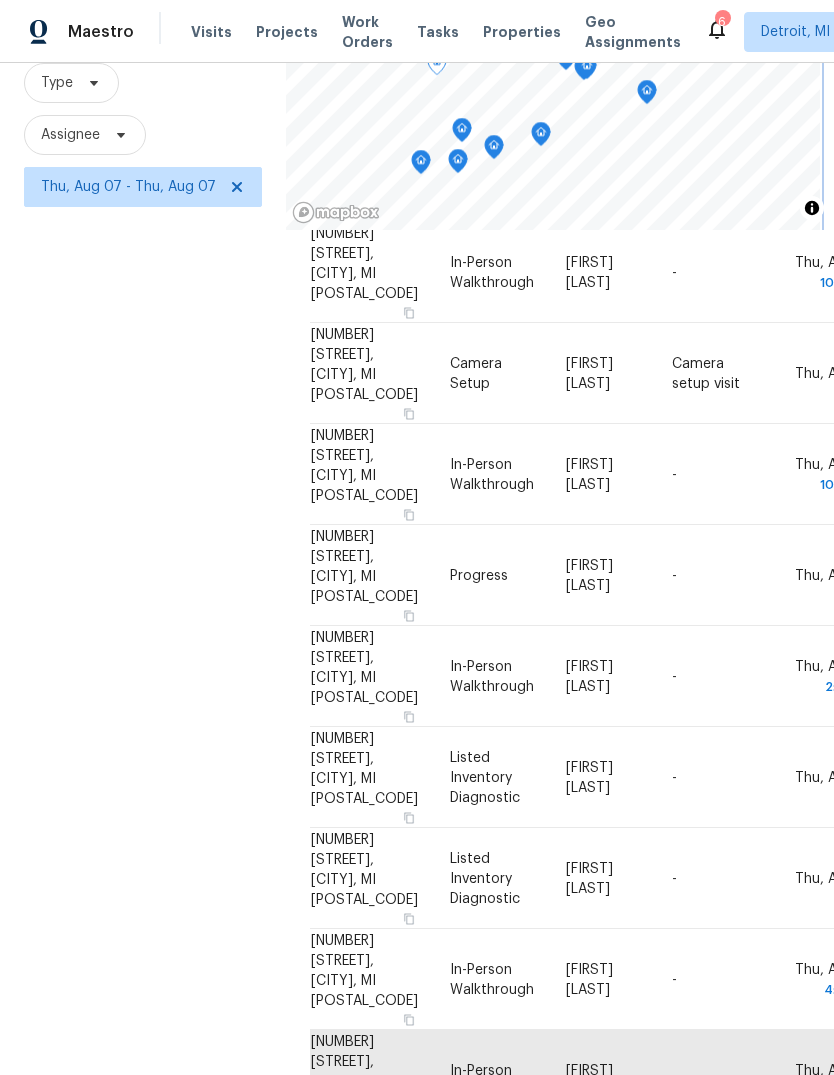 click 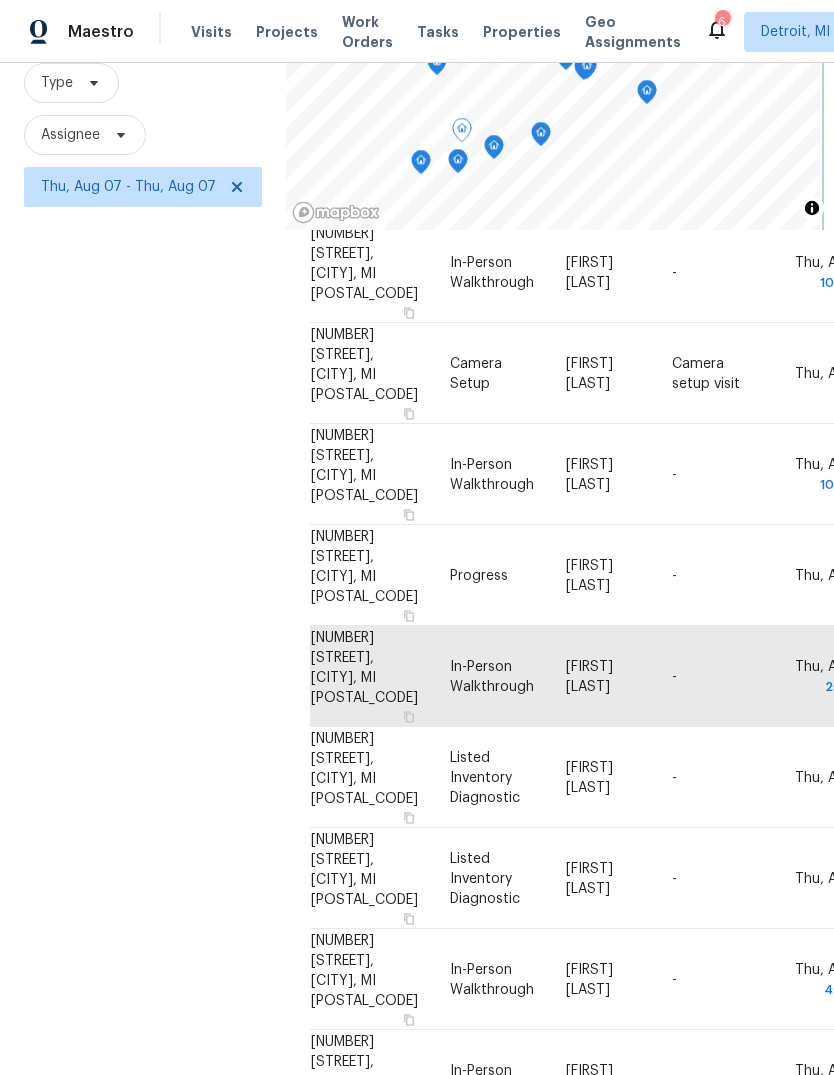 click 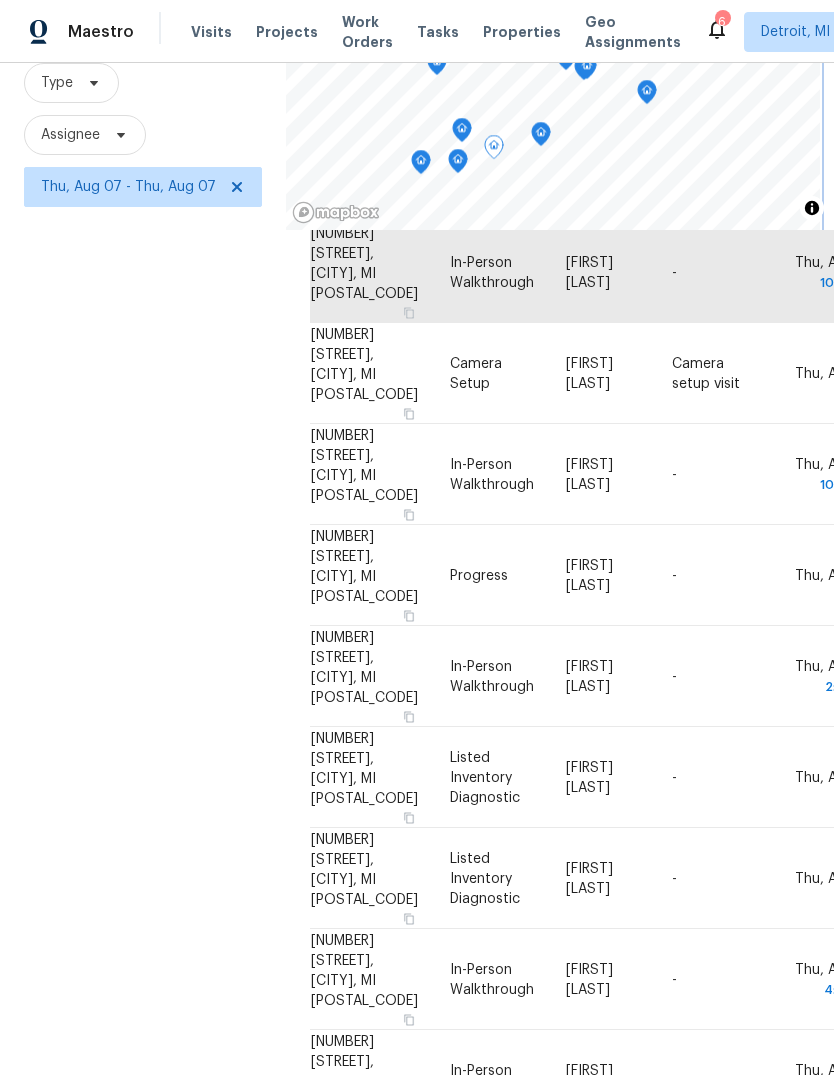 click 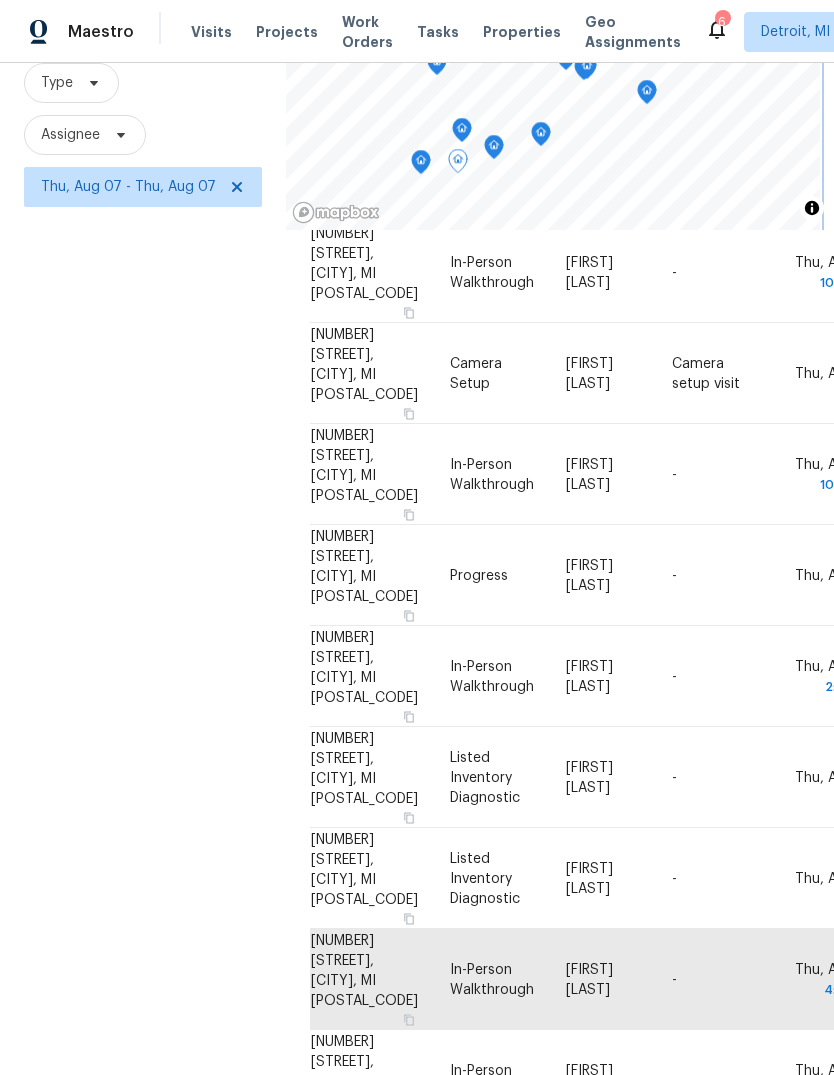 click 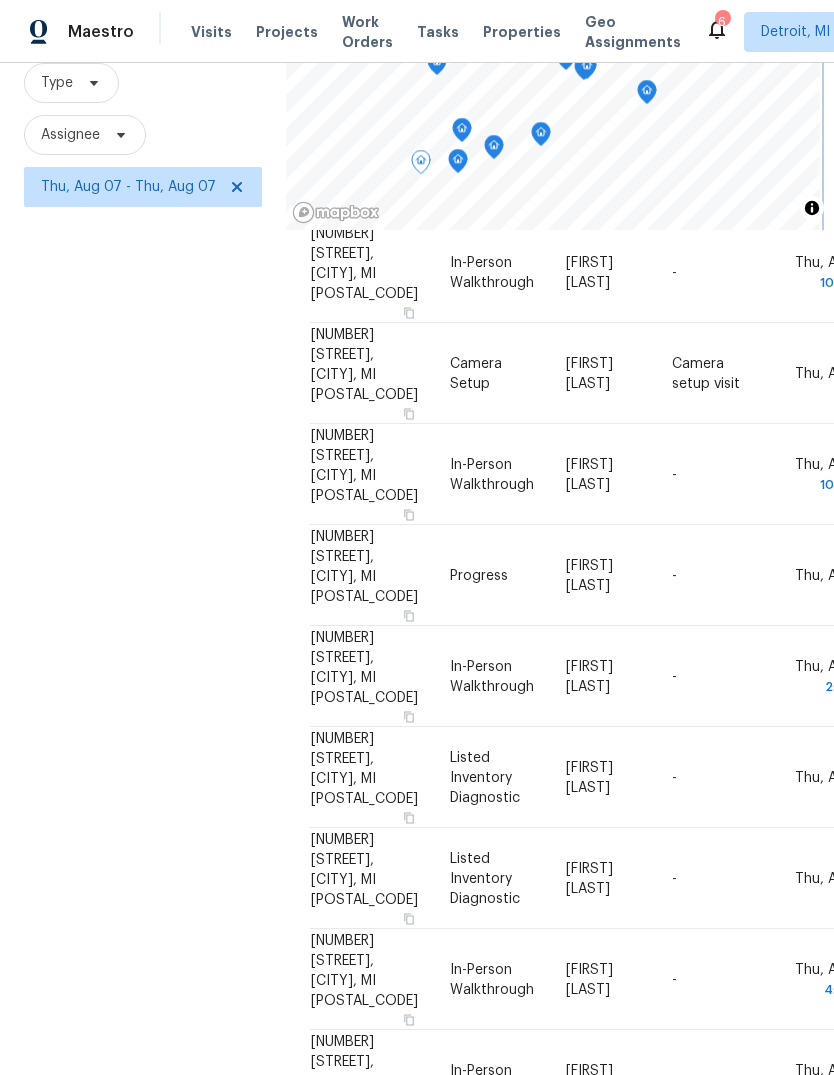 click 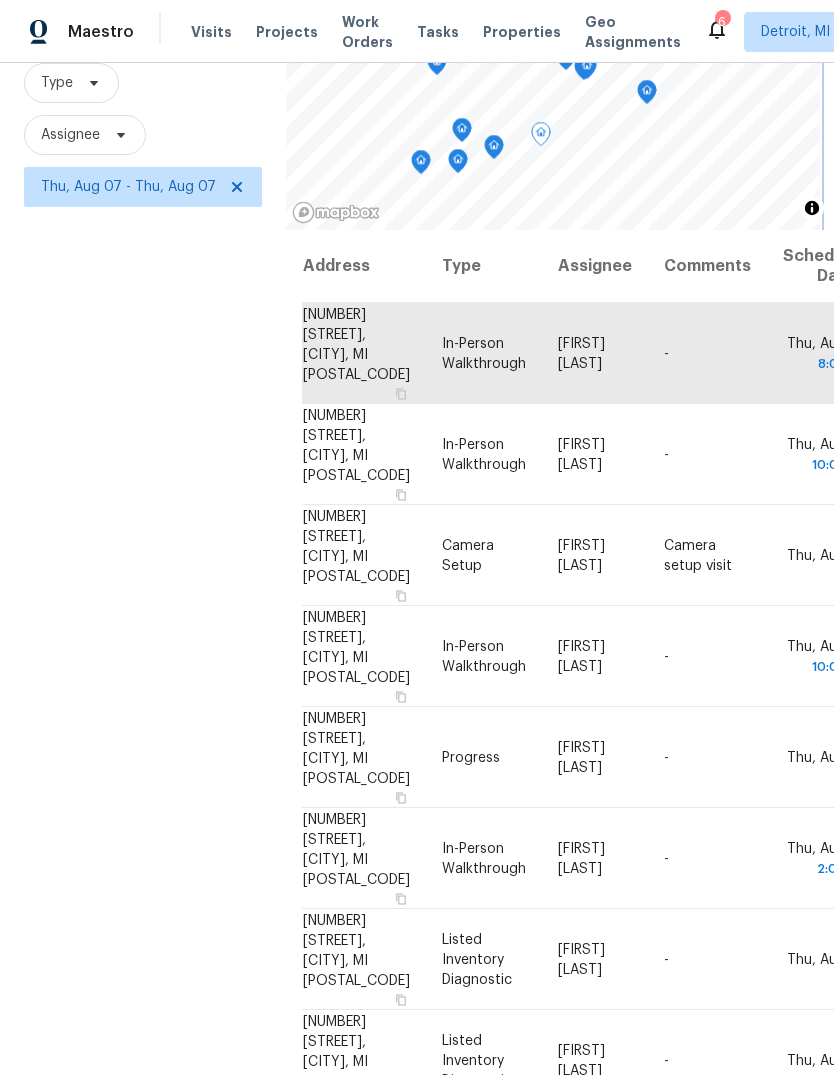 scroll, scrollTop: 0, scrollLeft: 7, axis: horizontal 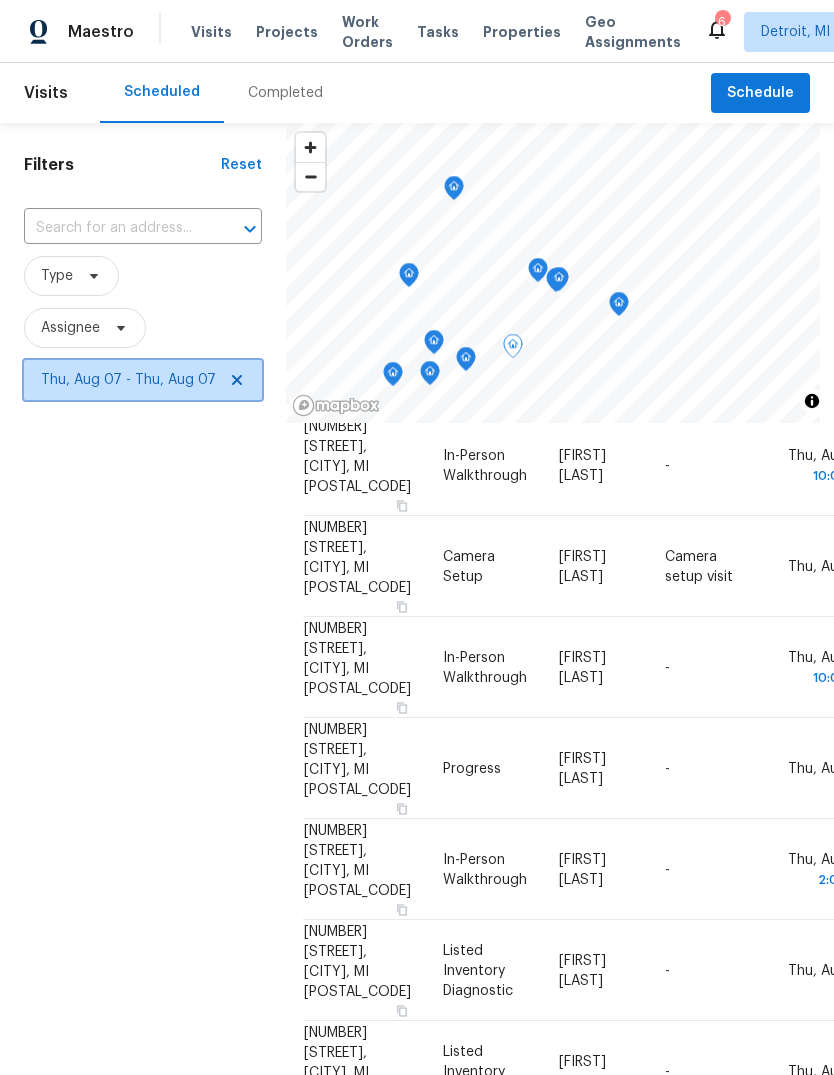 click 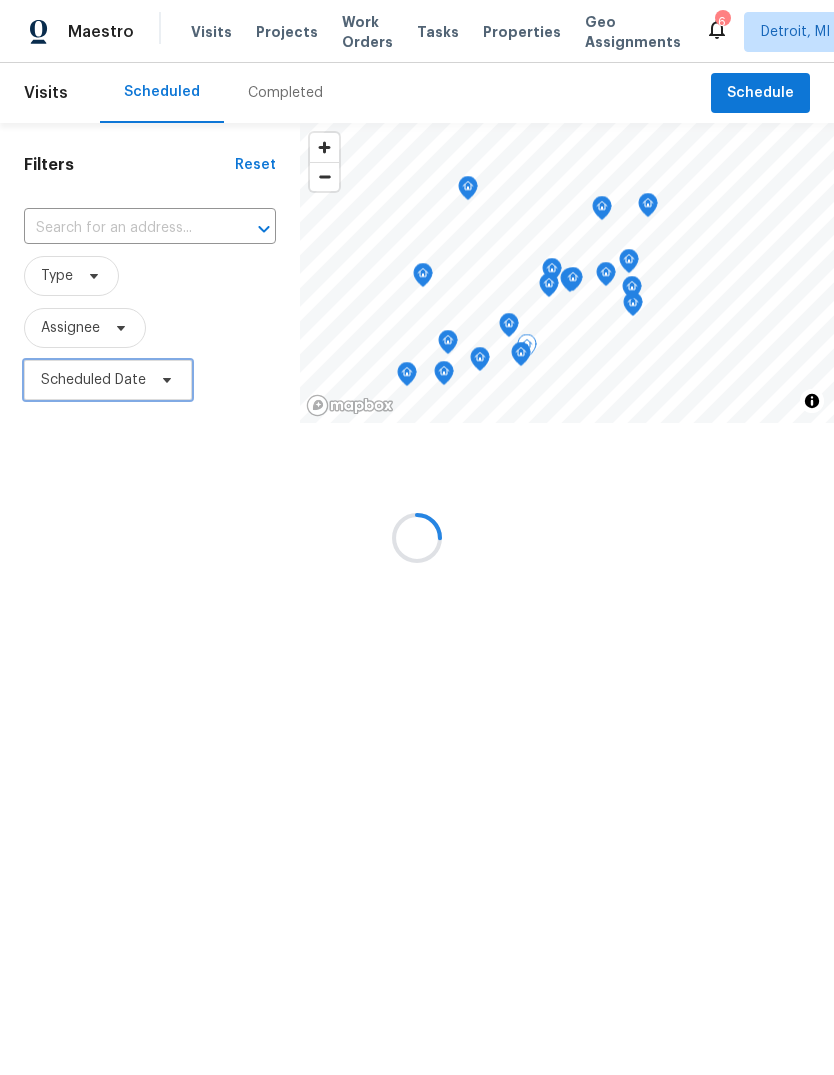 scroll, scrollTop: 0, scrollLeft: 0, axis: both 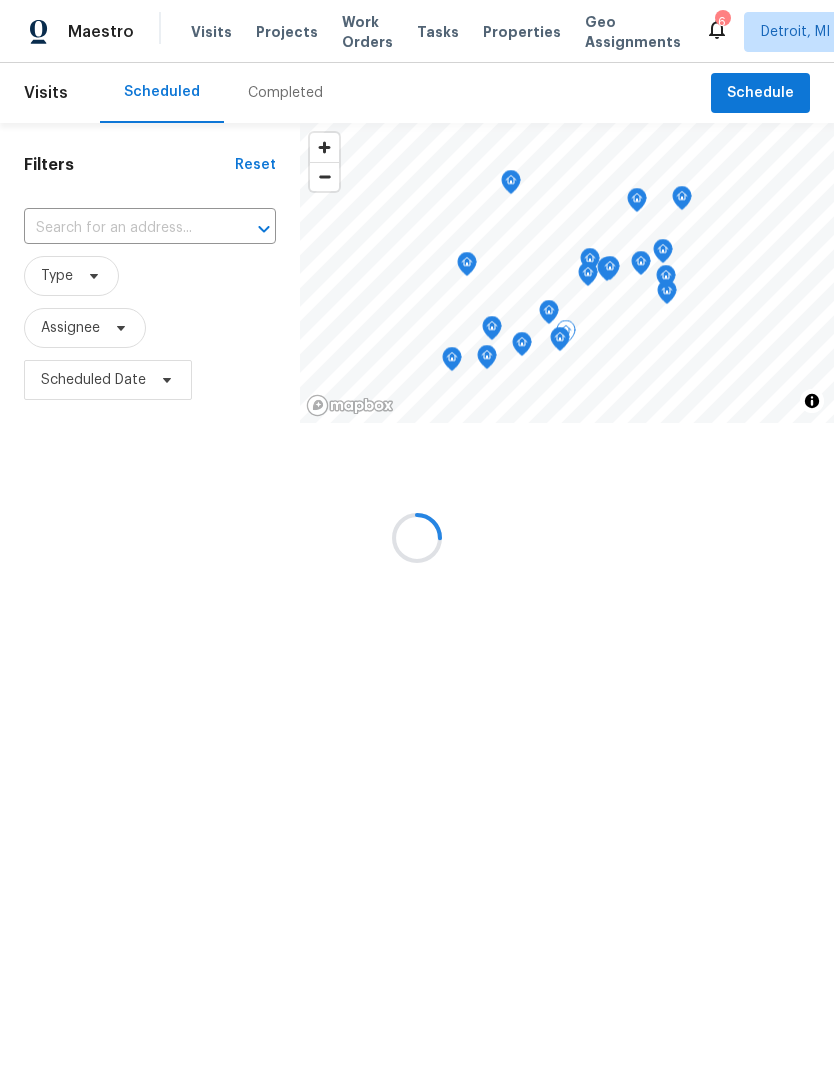 click at bounding box center (417, 537) 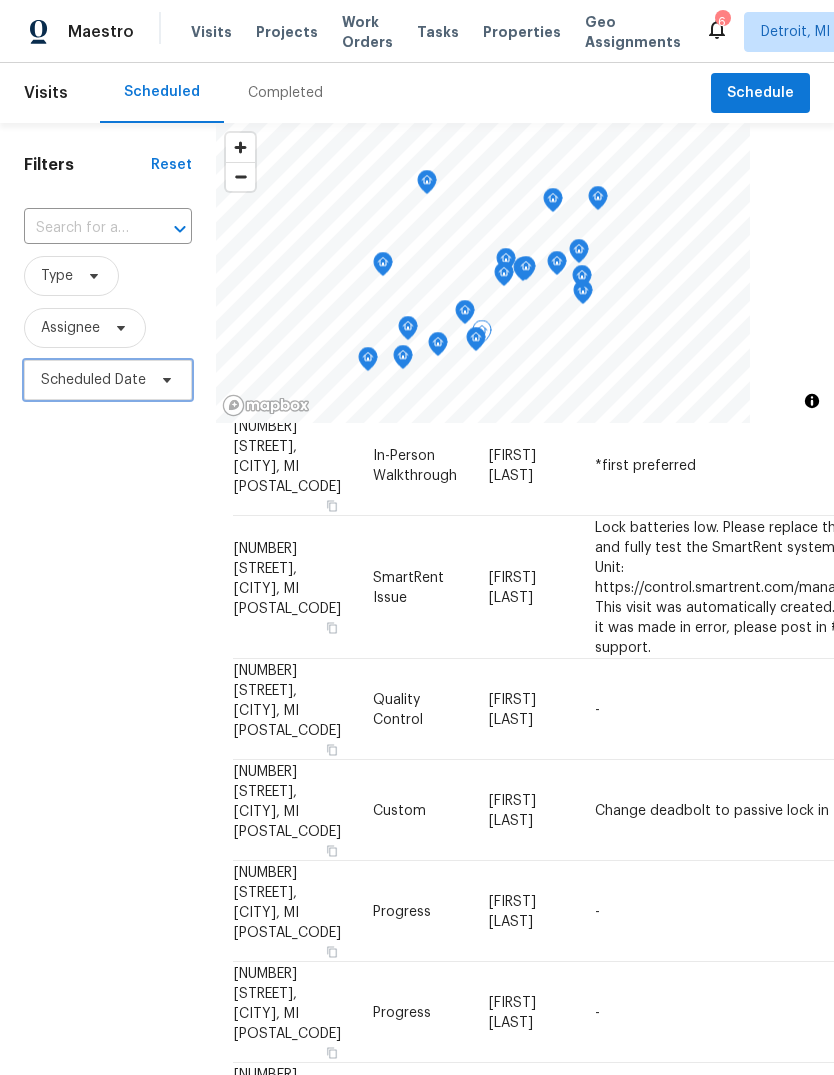 click on "Scheduled Date" at bounding box center [108, 380] 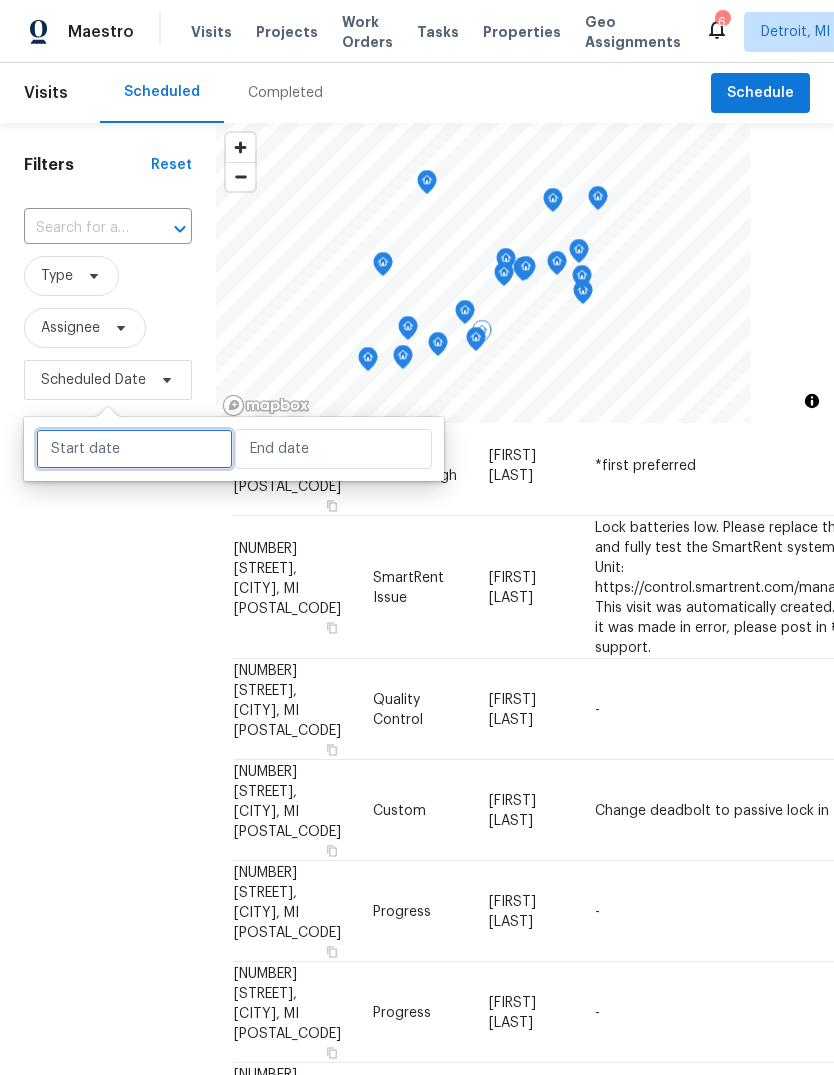 click at bounding box center [134, 449] 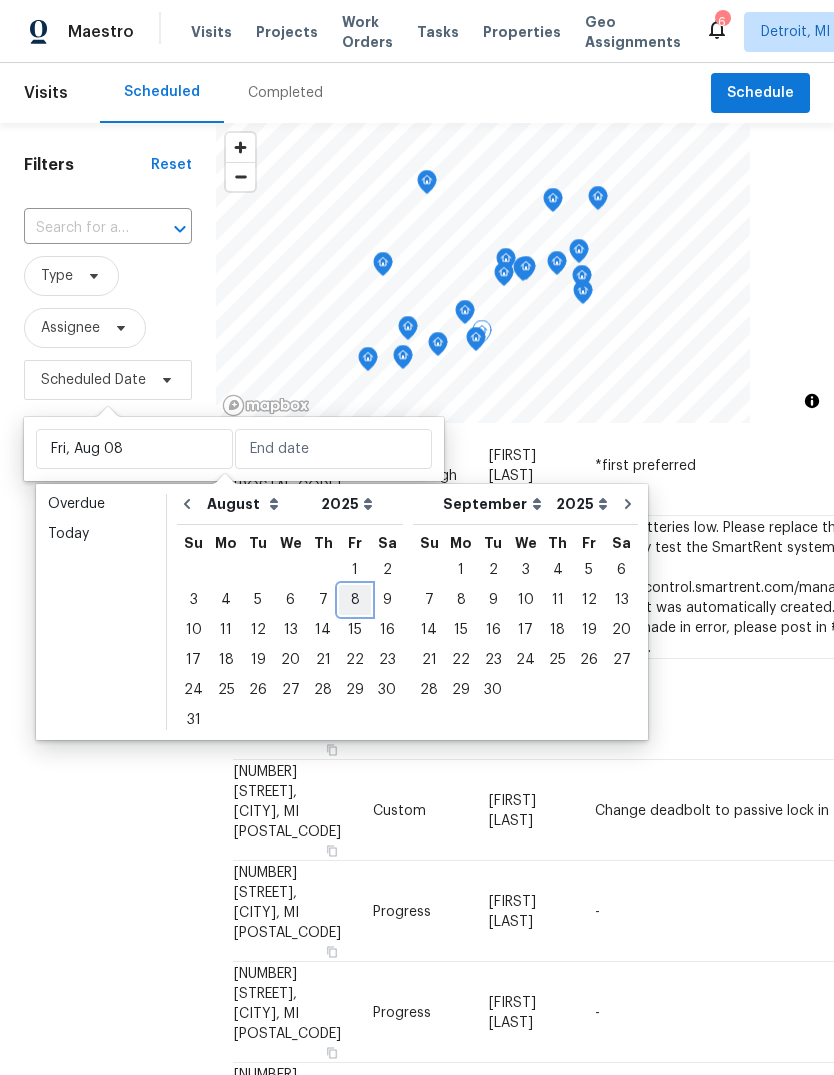 click on "8" at bounding box center (355, 600) 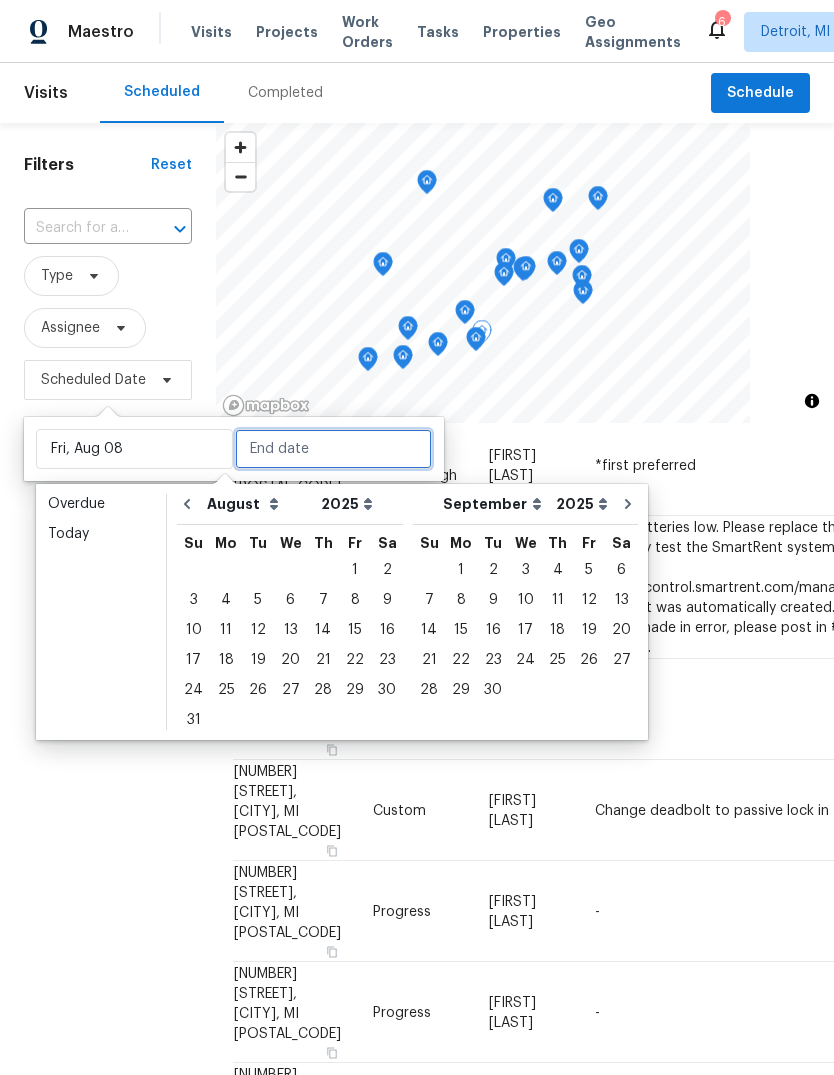 type on "Fri, Aug 08" 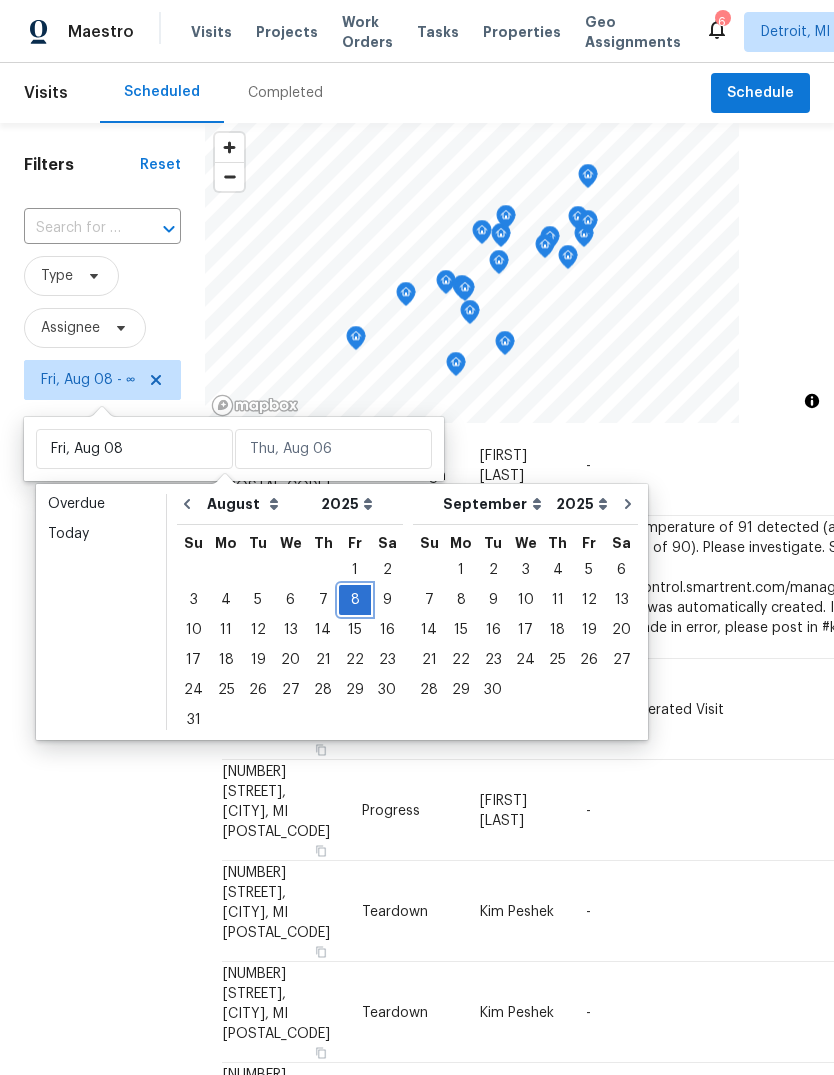 click on "8" at bounding box center (355, 600) 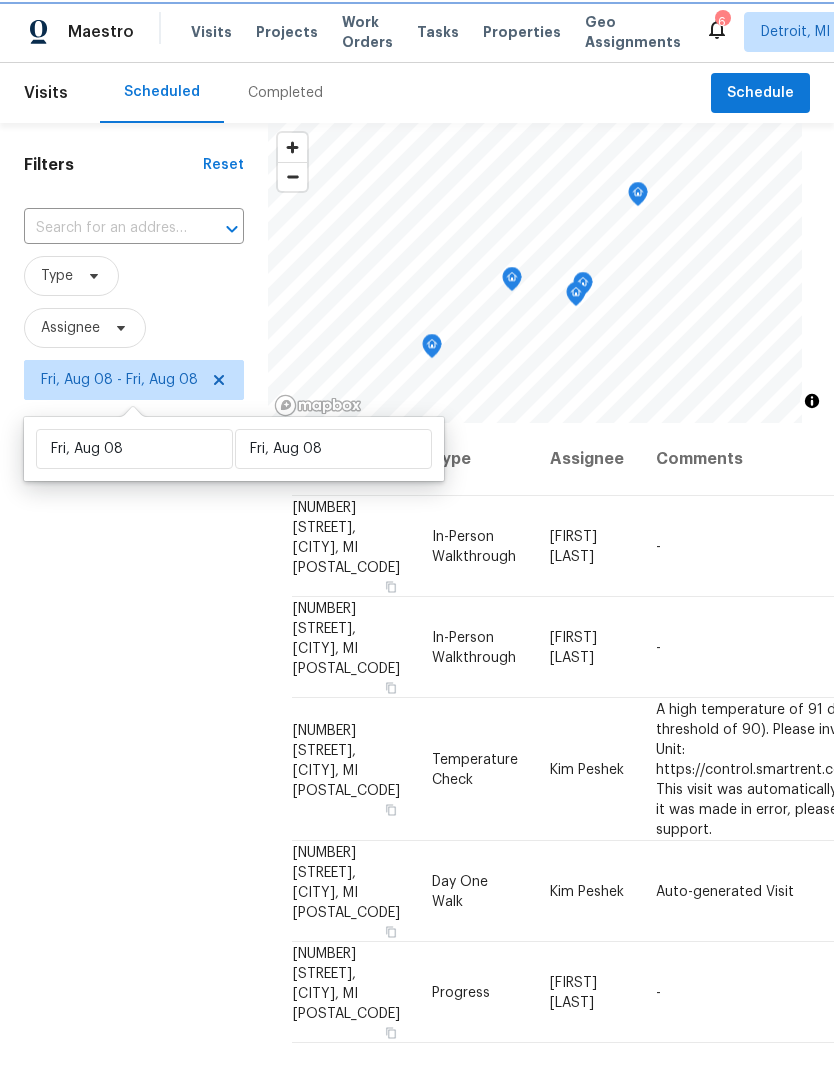 scroll, scrollTop: 0, scrollLeft: 0, axis: both 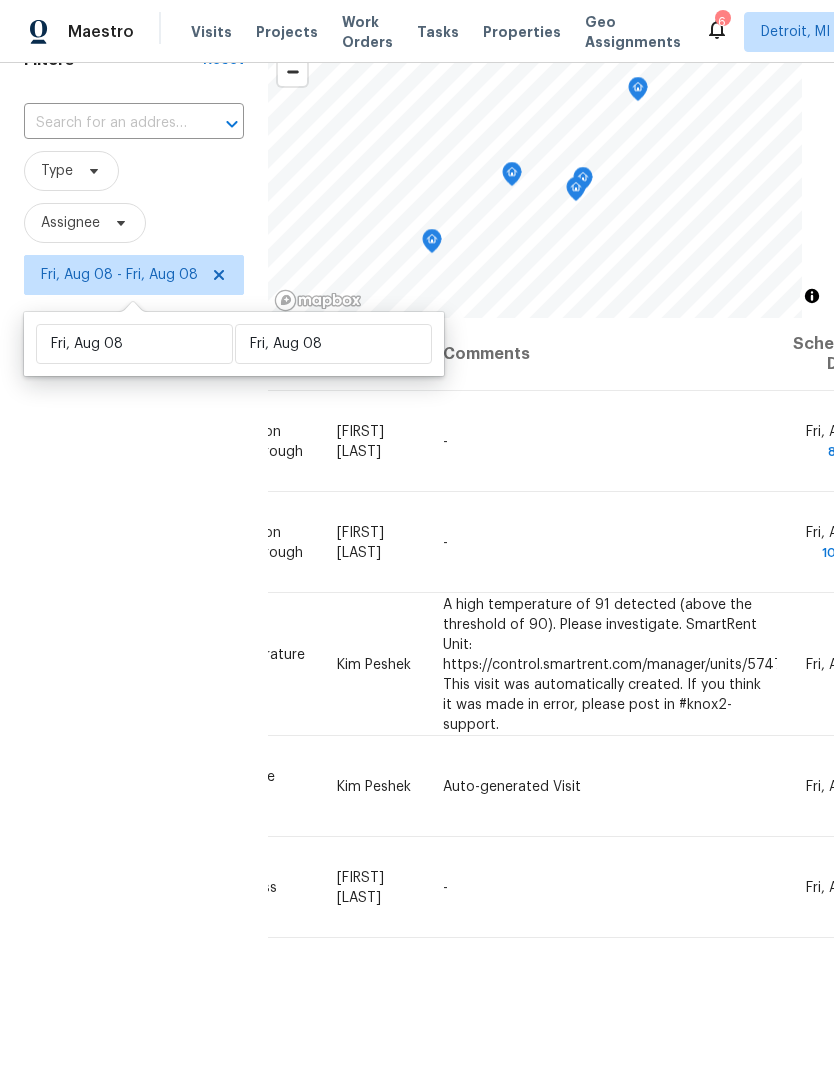 click on "Properties" at bounding box center [522, 32] 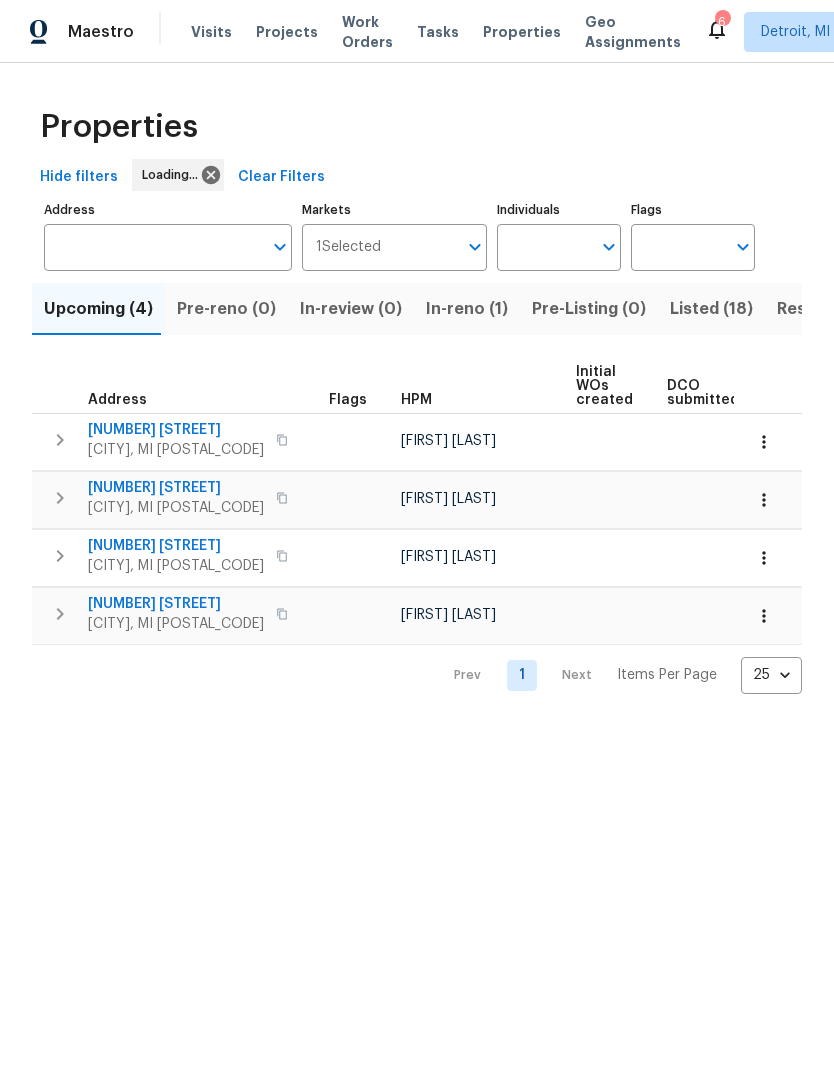 click on "Listed (18)" at bounding box center (711, 309) 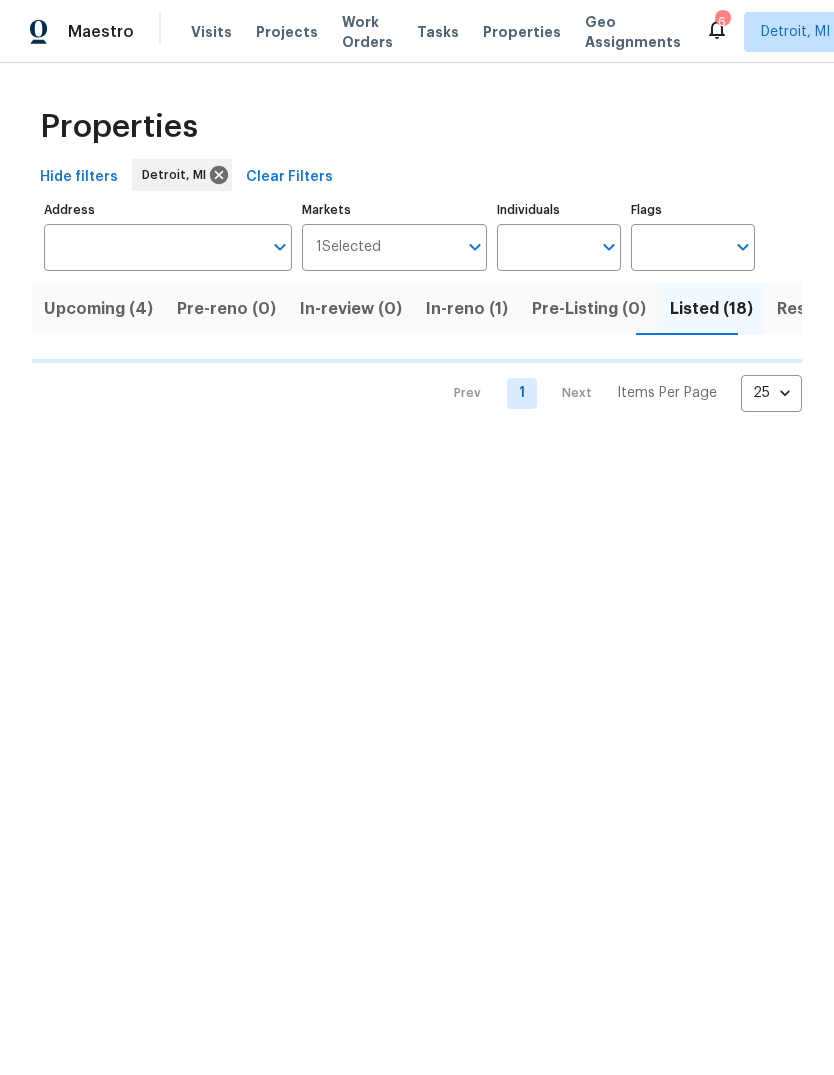 click on "Resale (13)" at bounding box center (819, 309) 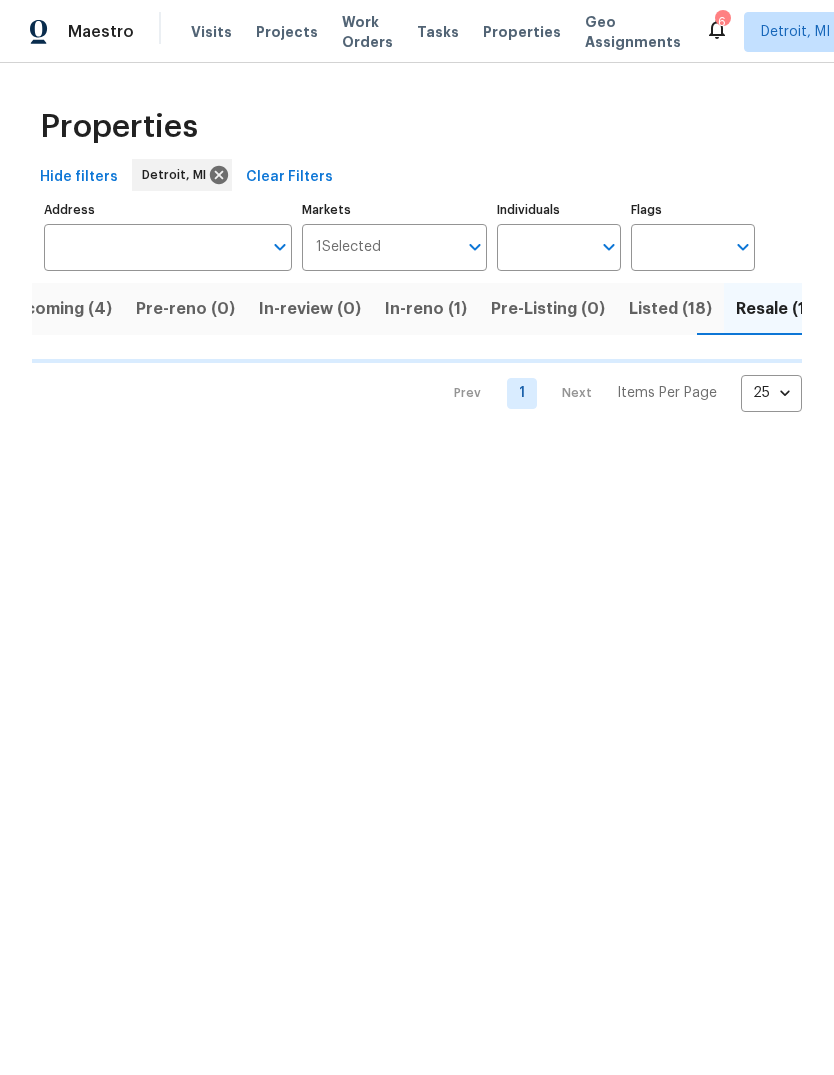 scroll, scrollTop: 0, scrollLeft: 42, axis: horizontal 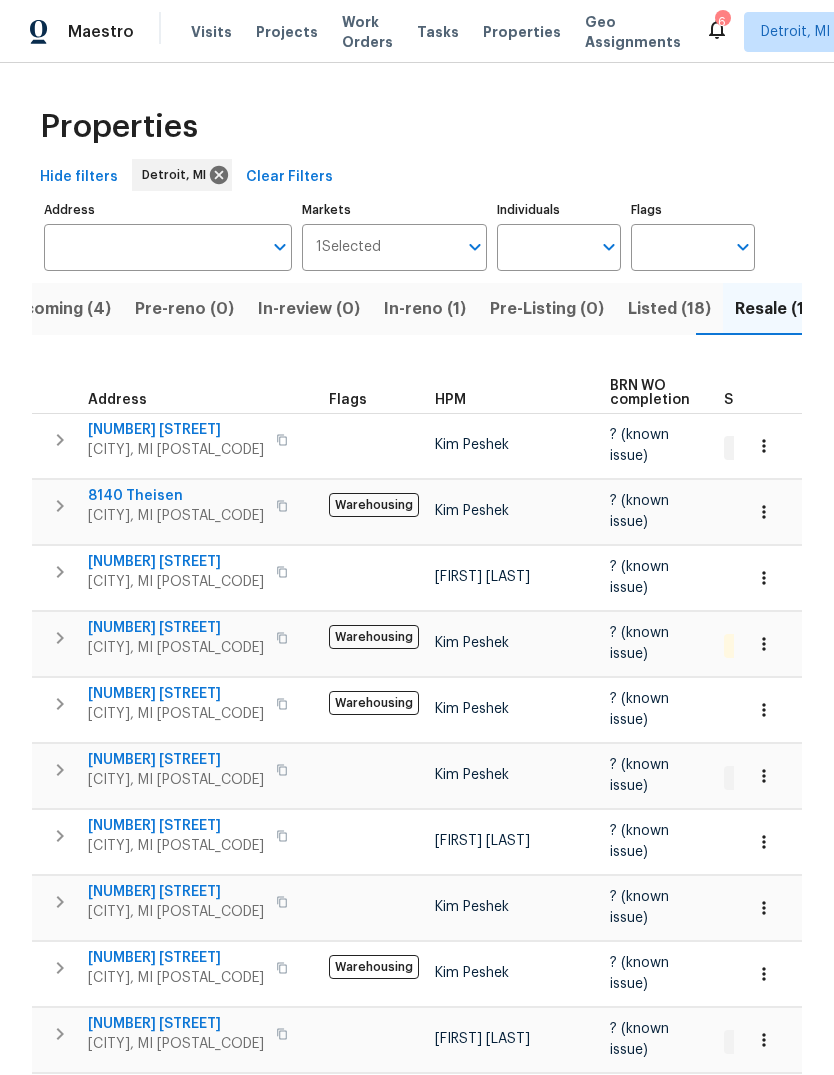 click on "8140 Theisen" at bounding box center [176, 496] 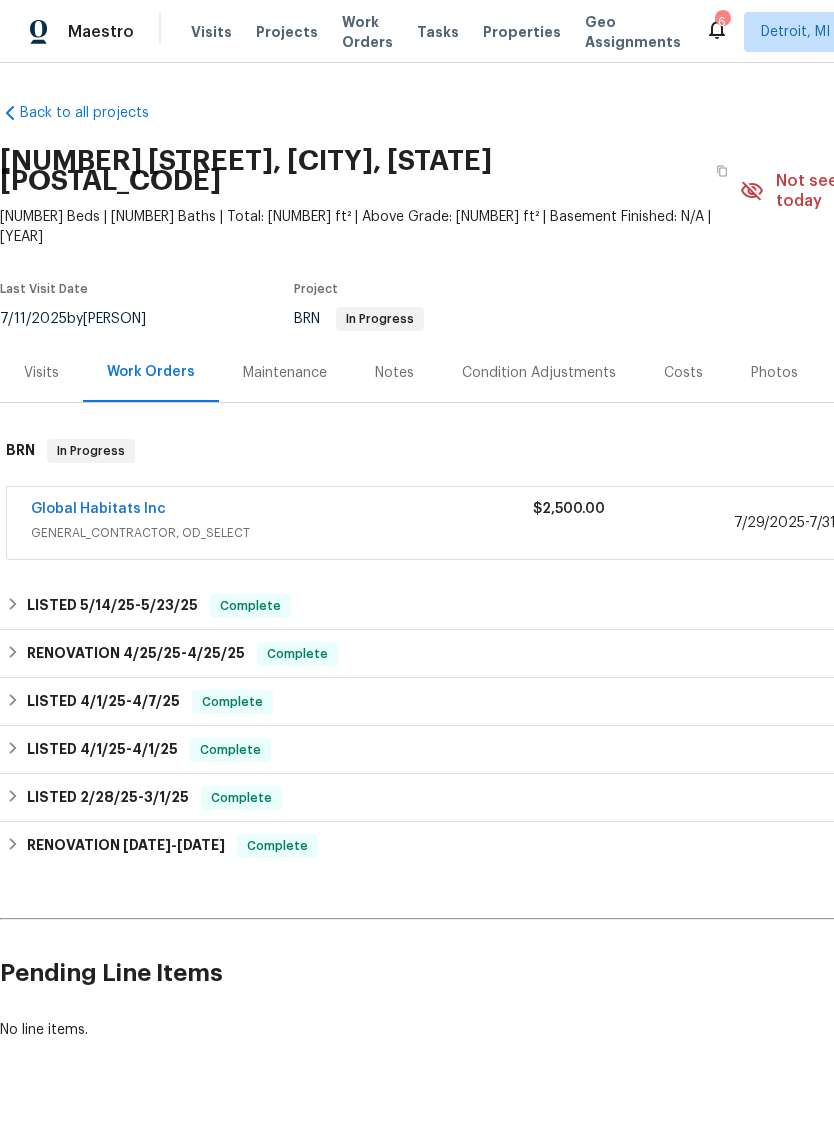 scroll, scrollTop: 0, scrollLeft: 0, axis: both 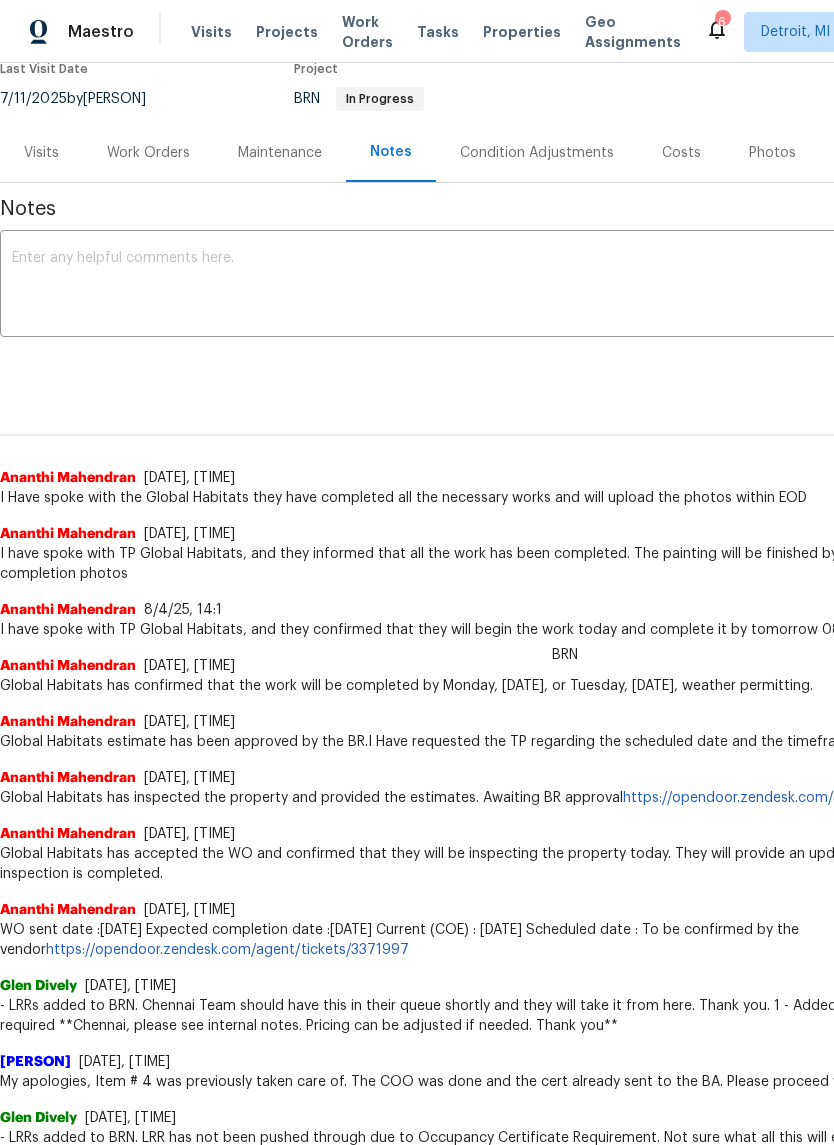 click on "Work Orders" at bounding box center (148, 153) 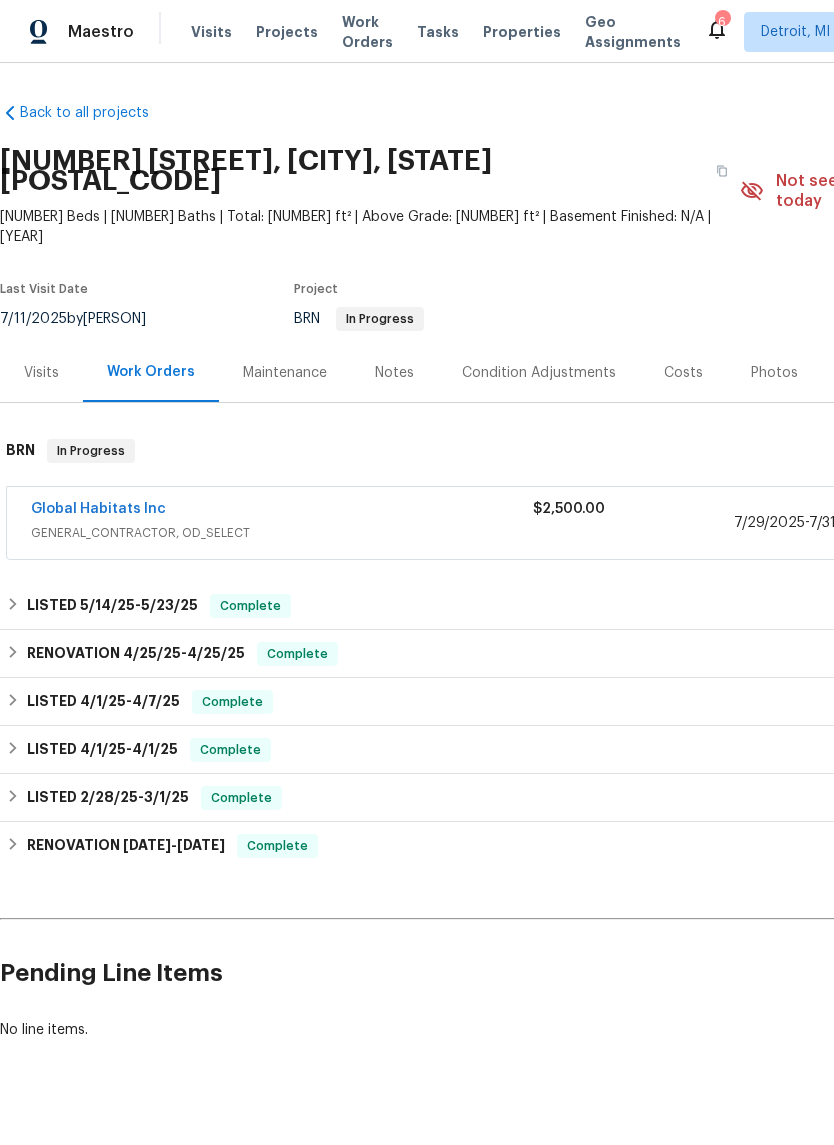 click on "Global Habitats Inc" at bounding box center [98, 509] 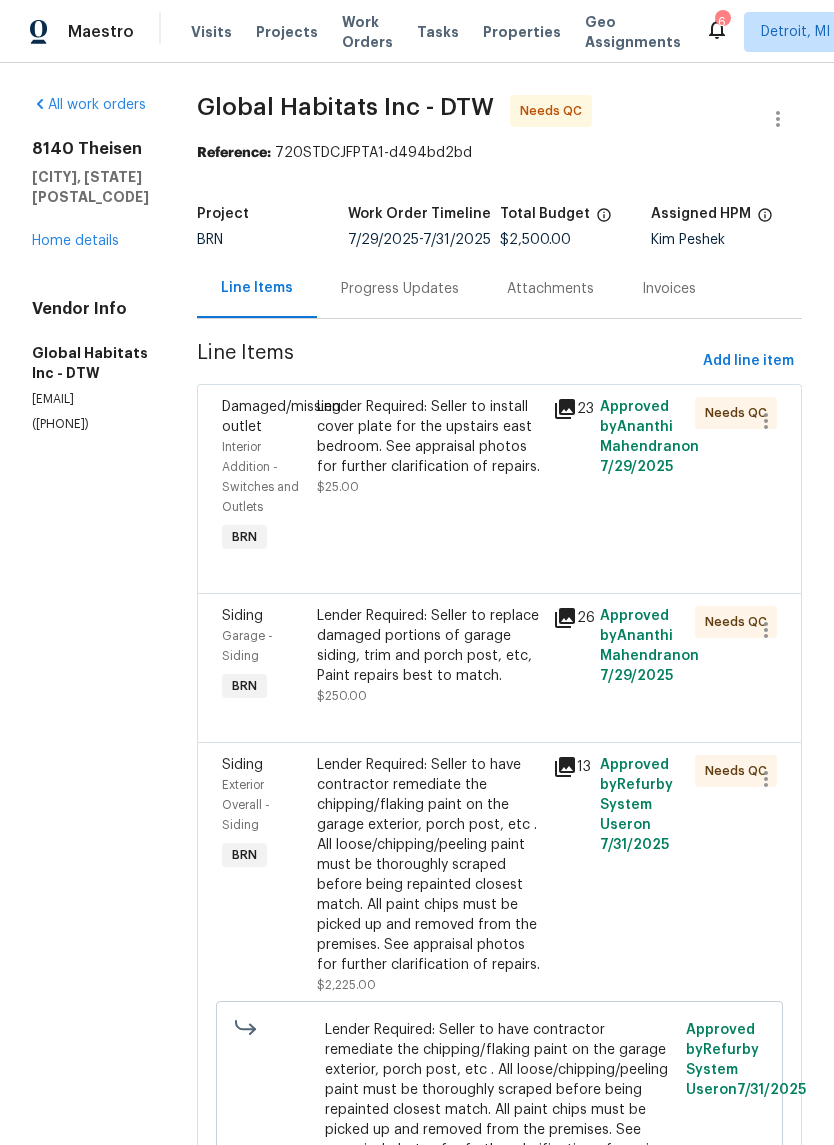 click 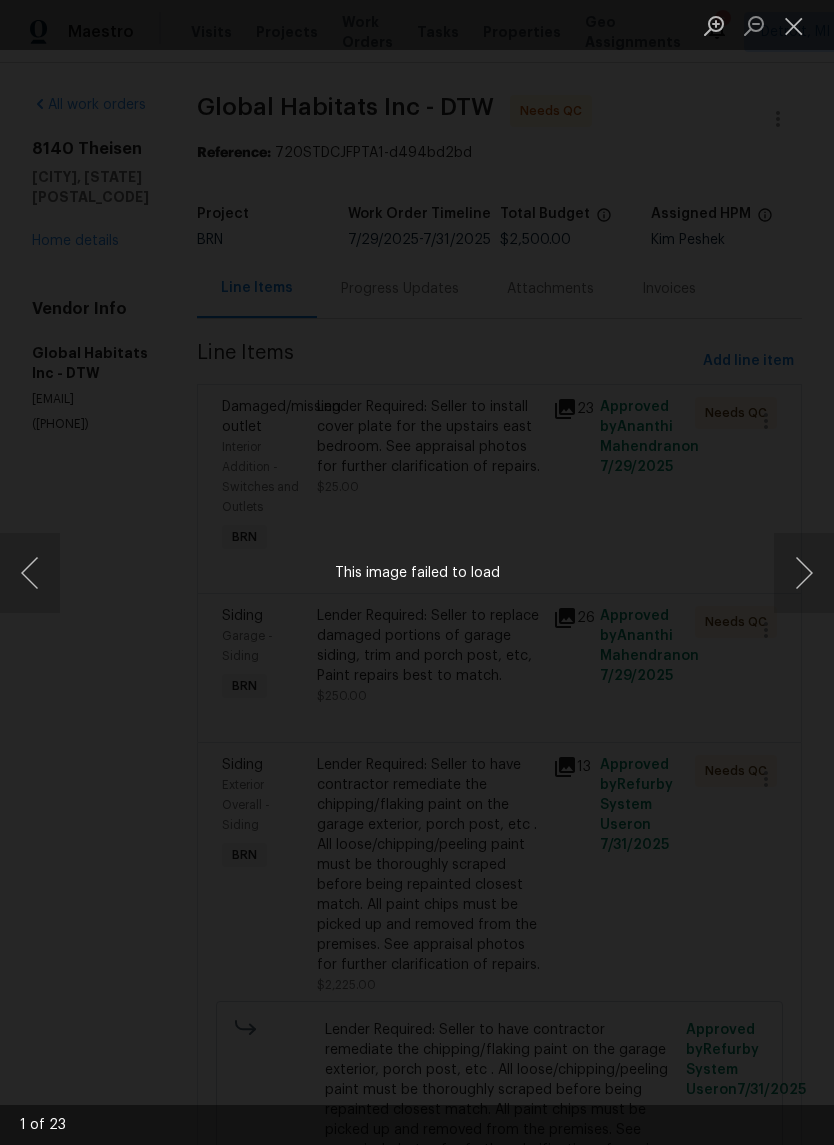 click at bounding box center (794, 25) 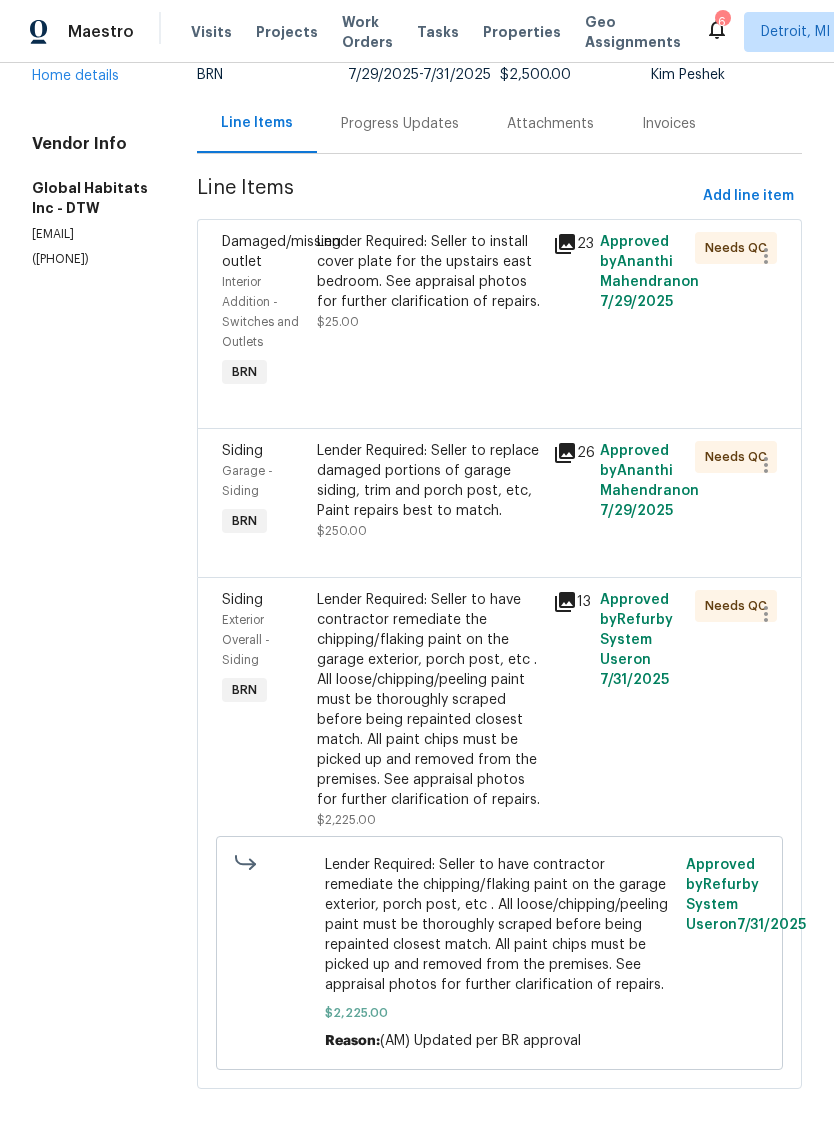 scroll, scrollTop: 183, scrollLeft: 0, axis: vertical 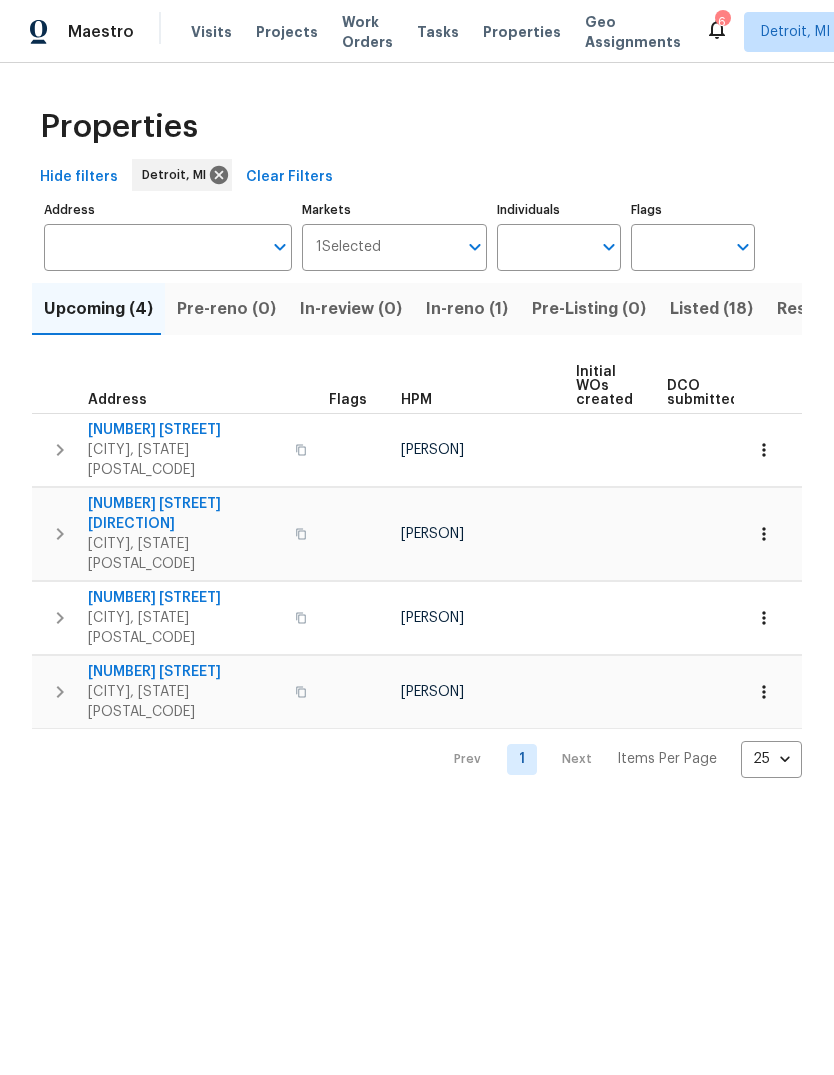 click on "Visits" at bounding box center [211, 32] 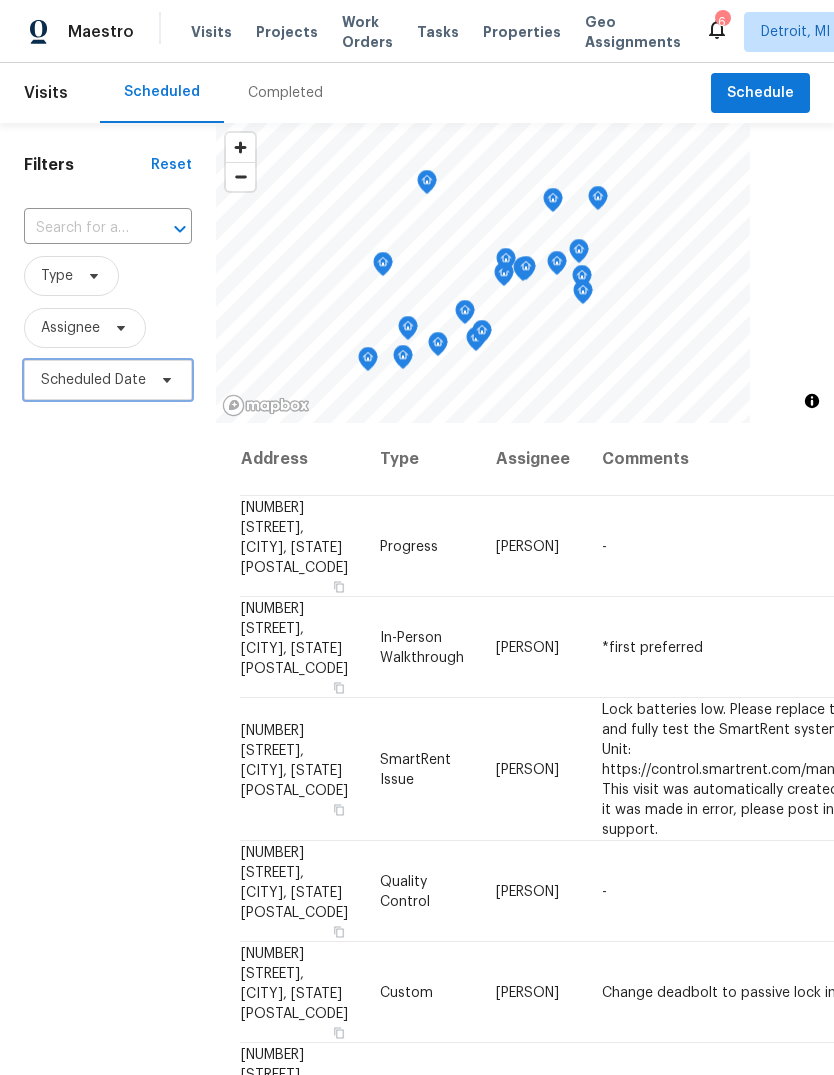 click on "Scheduled Date" at bounding box center [93, 380] 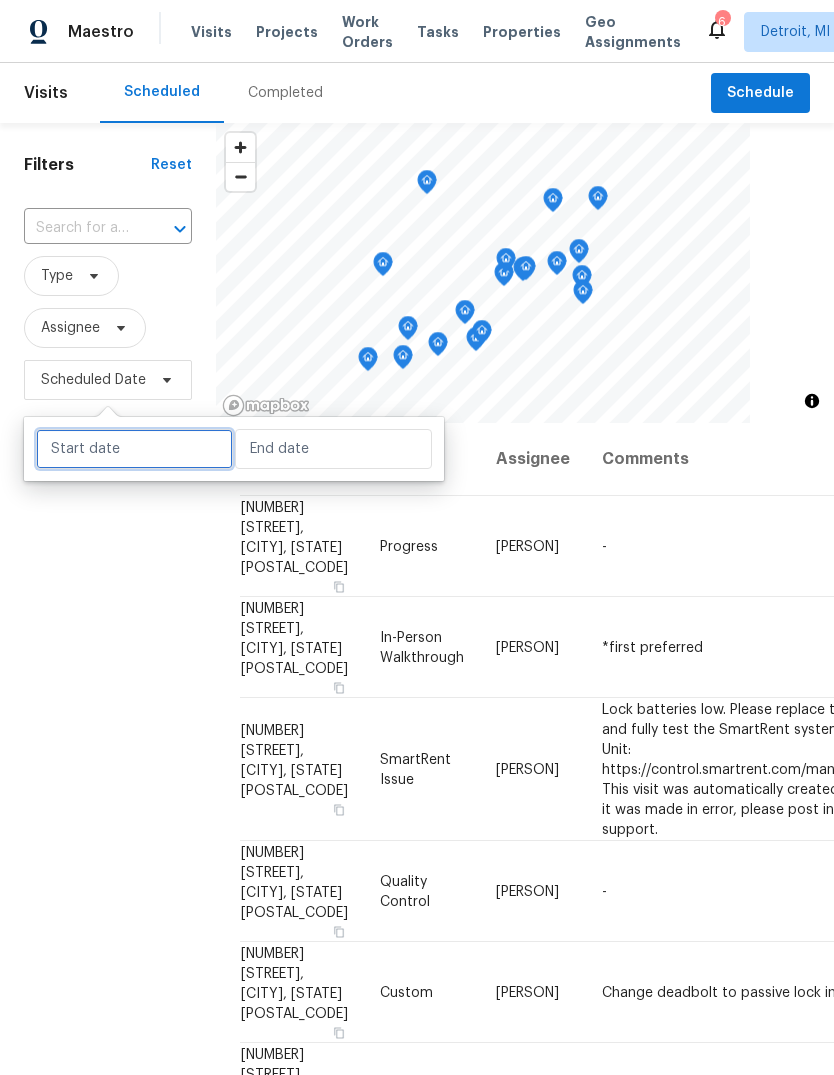 click at bounding box center [134, 449] 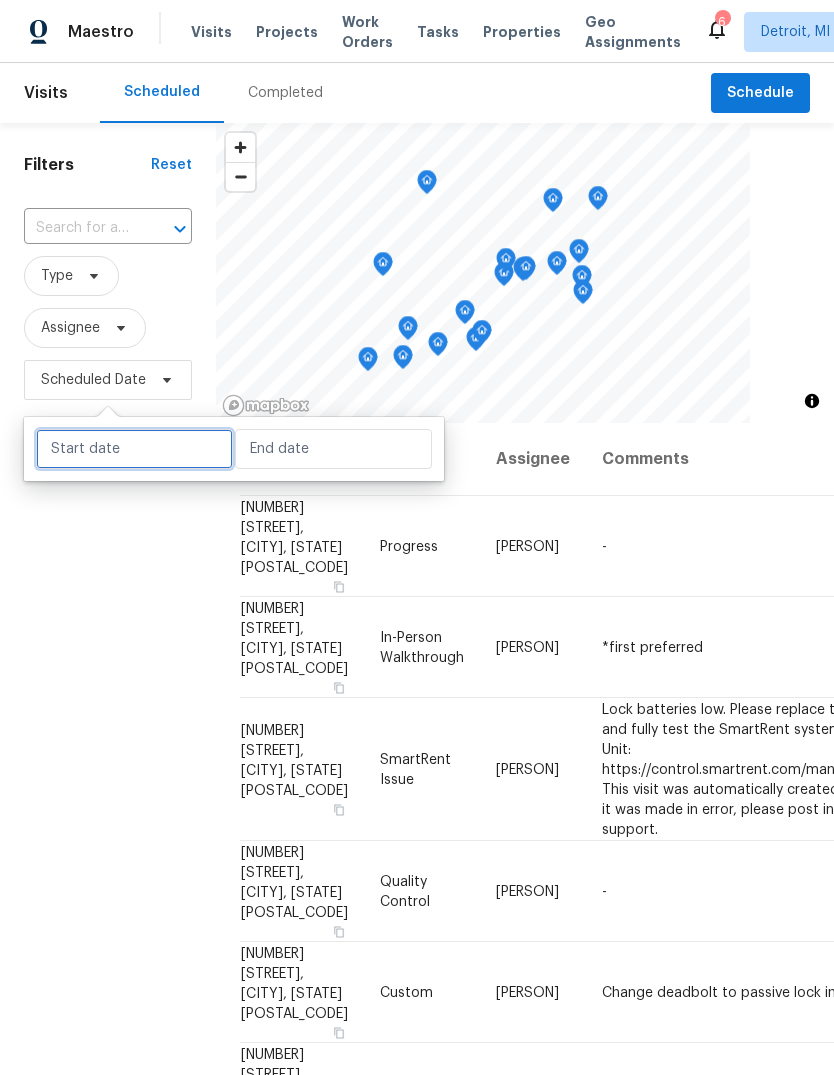 select on "7" 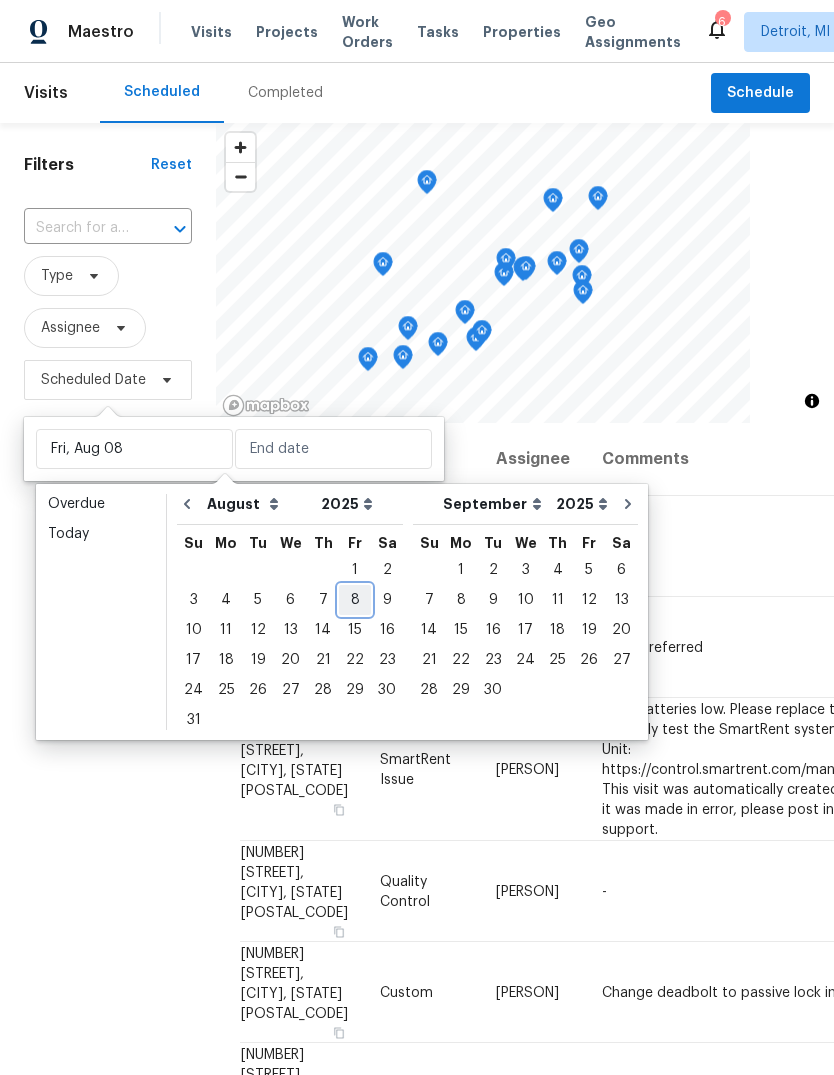click on "8" at bounding box center [355, 600] 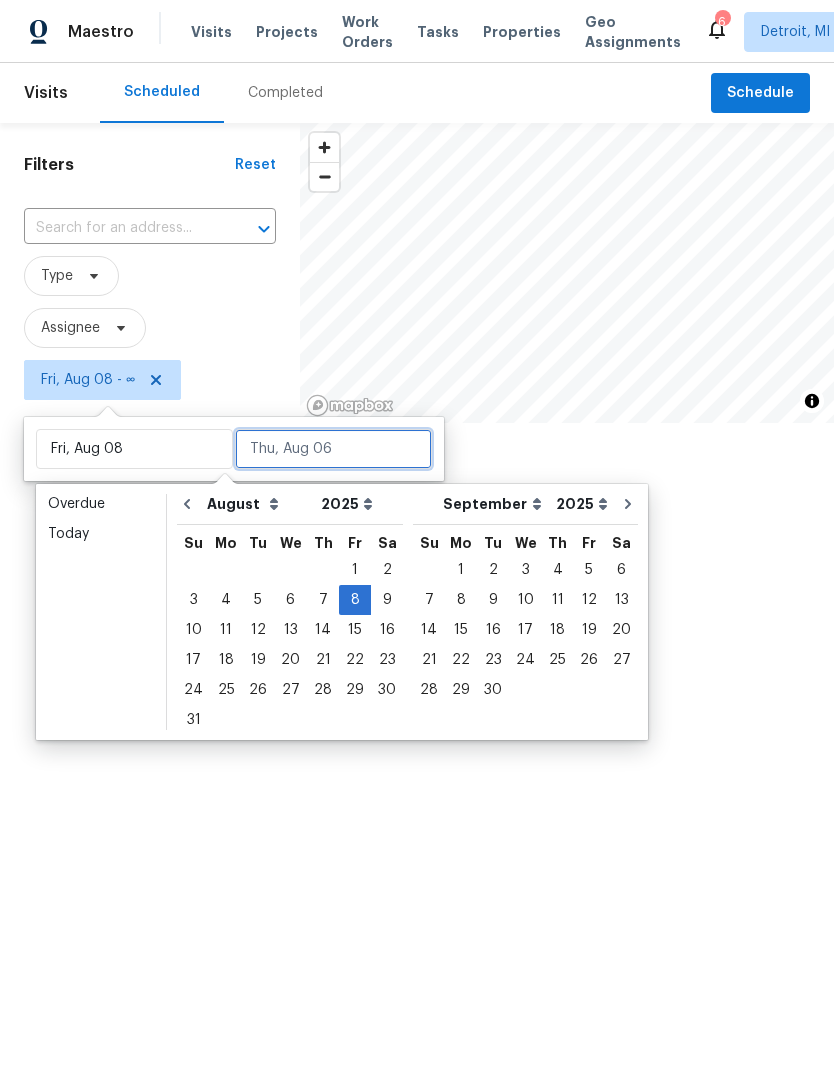 type on "Fri, Aug 08" 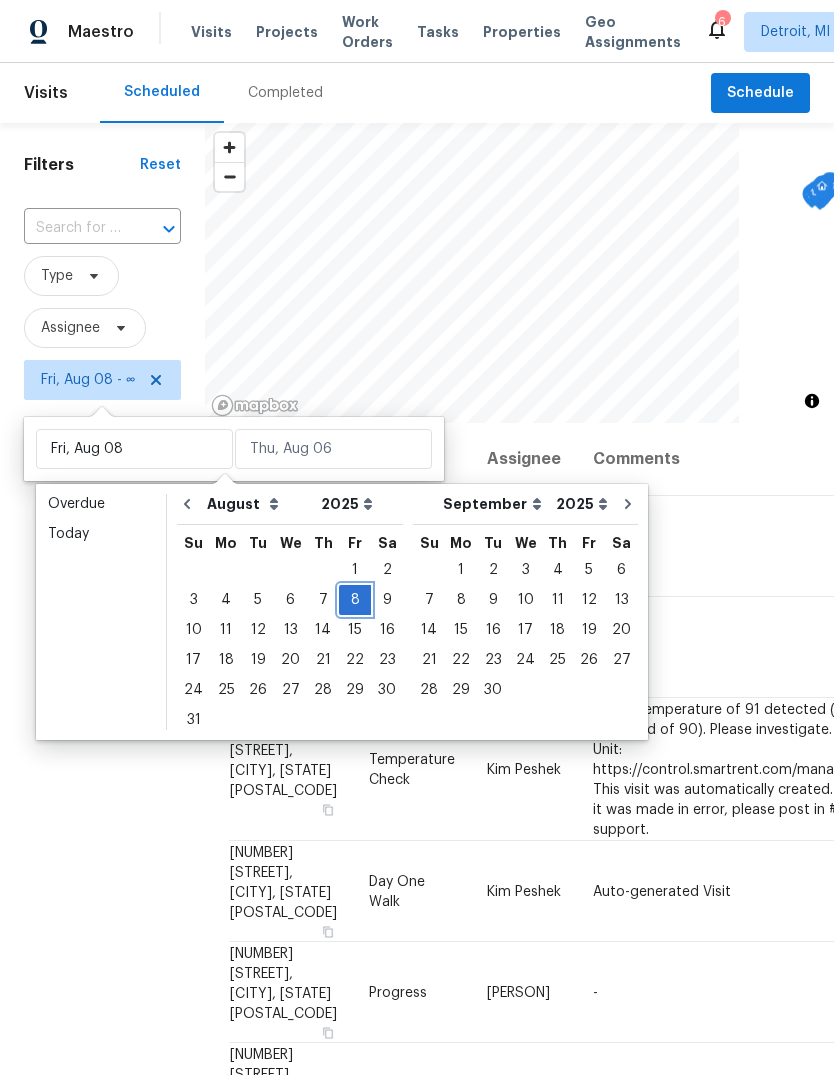 click on "8" at bounding box center [355, 600] 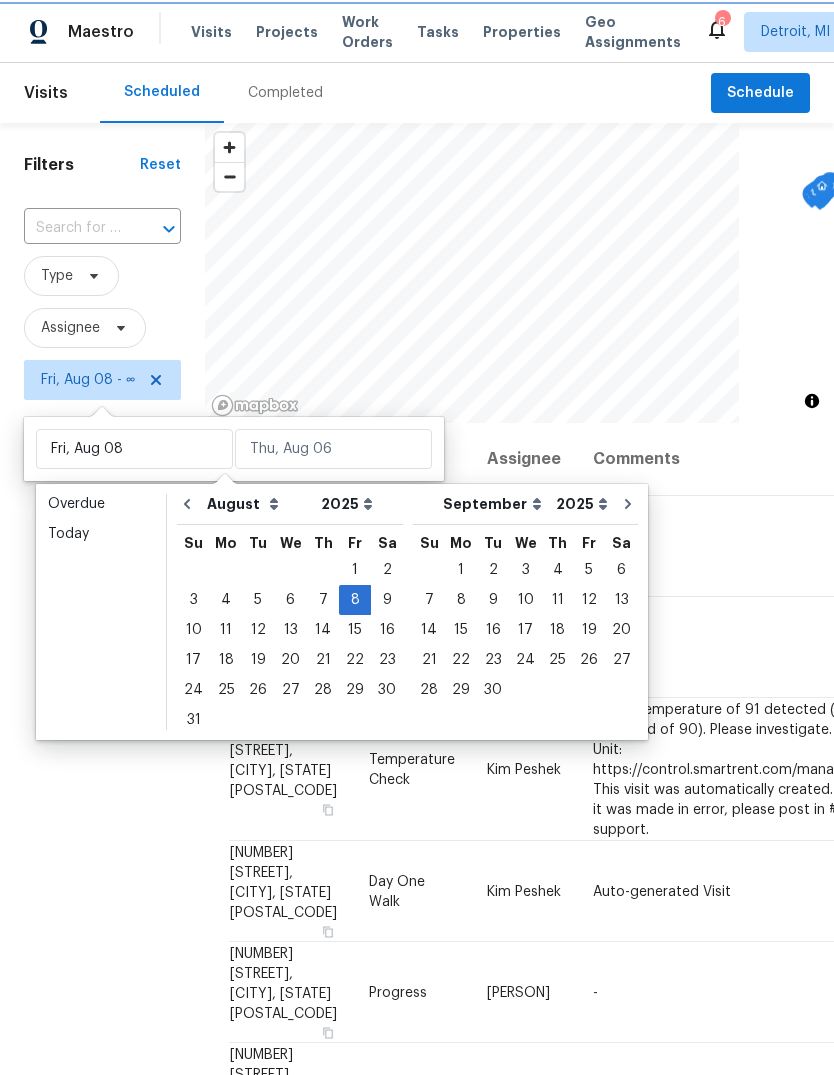 type on "Fri, Aug 08" 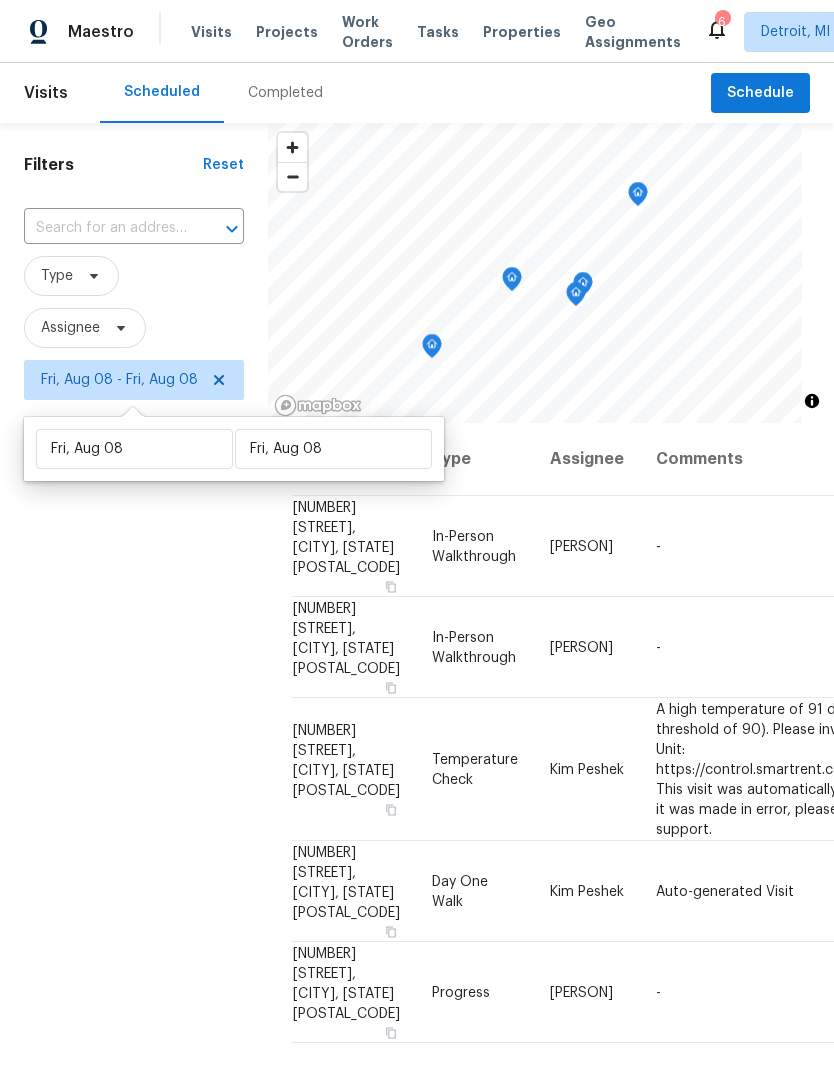 click on "Filters Reset ​ Type Assignee Fri, Aug 08 - Fri, Aug 08" at bounding box center (134, 703) 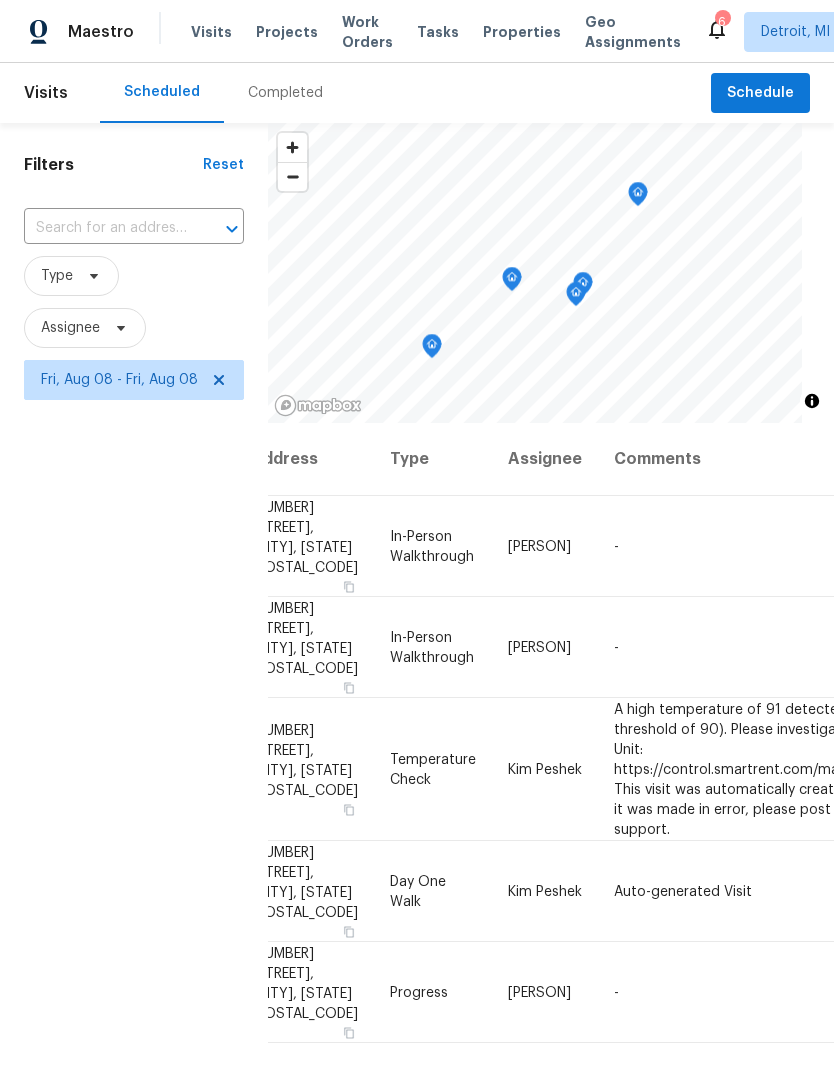 scroll, scrollTop: 0, scrollLeft: 44, axis: horizontal 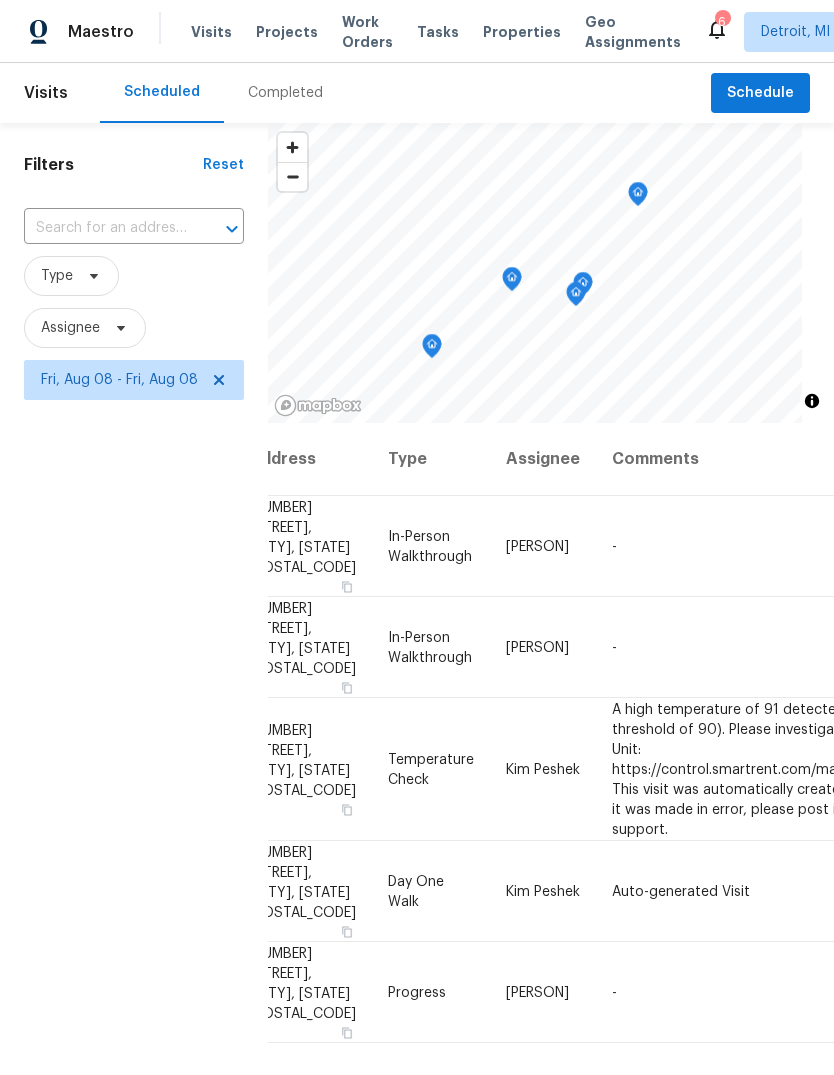click 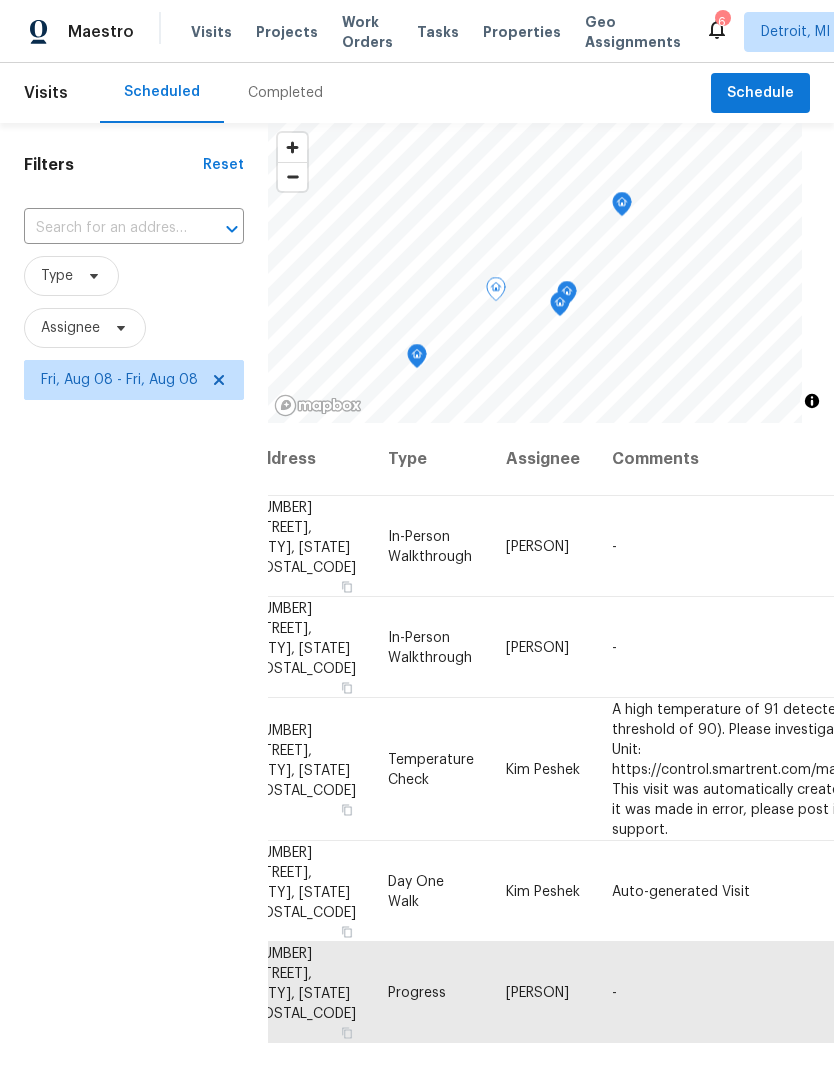 click 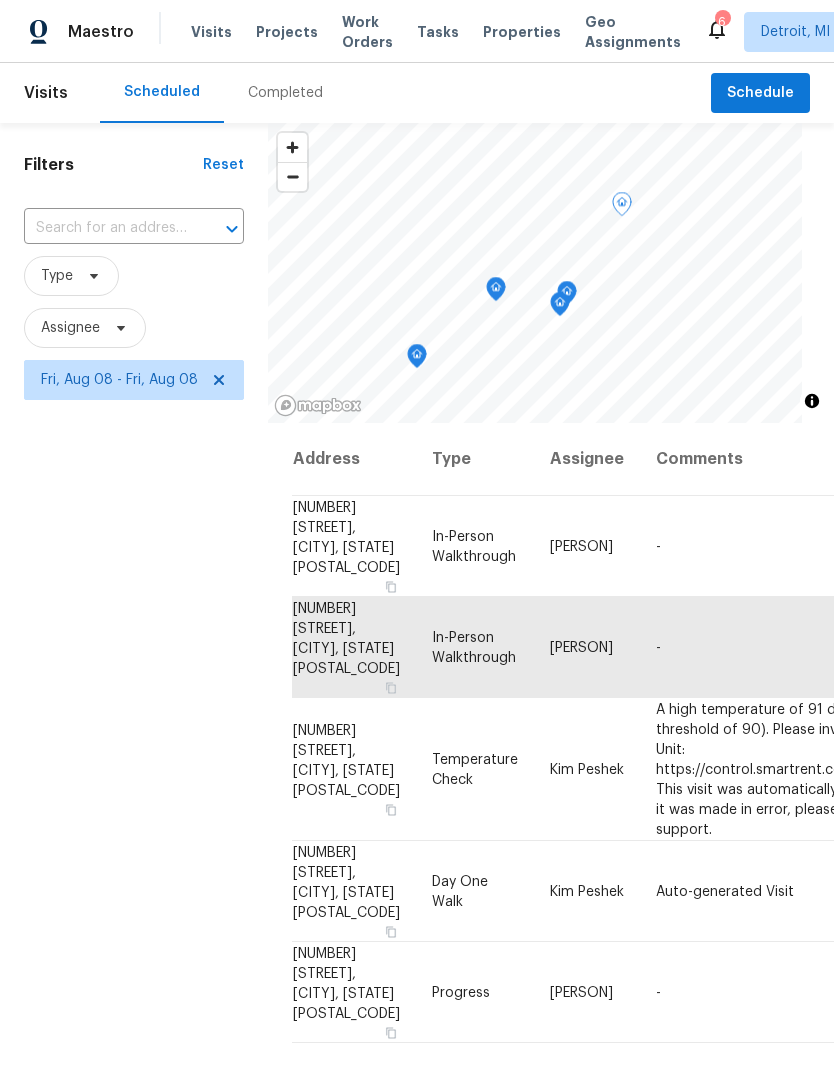 scroll, scrollTop: 0, scrollLeft: 0, axis: both 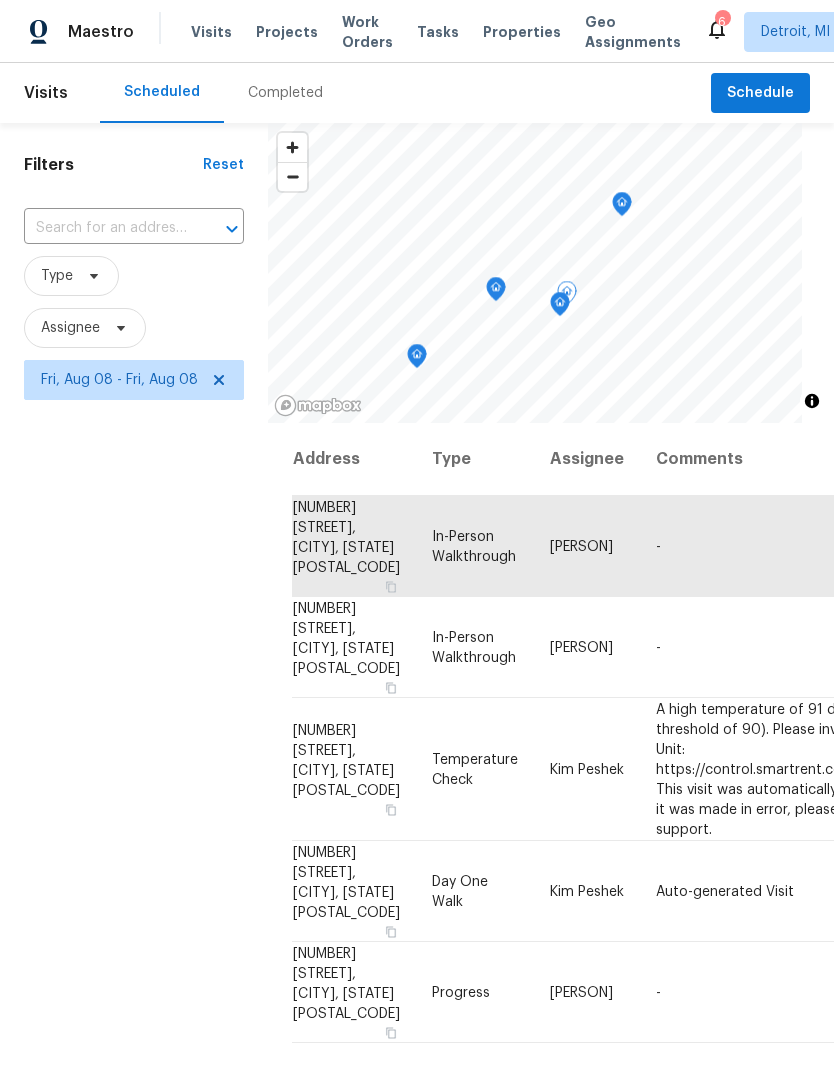 click 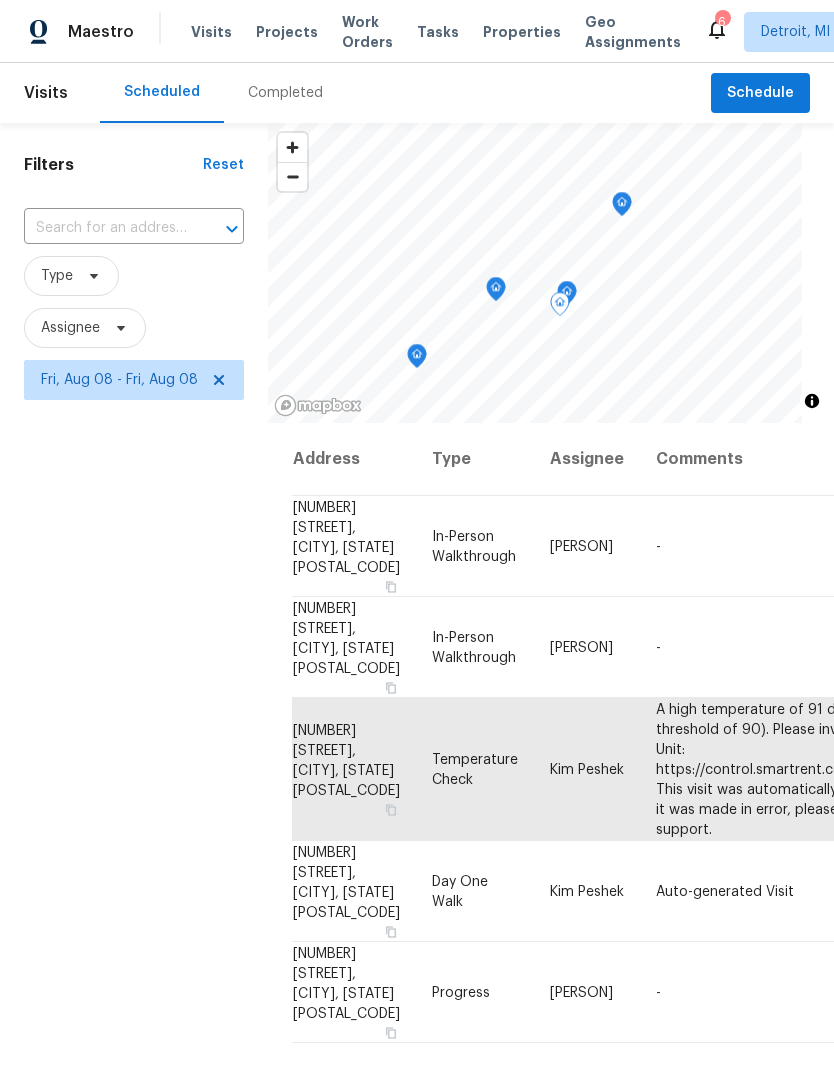 scroll, scrollTop: 0, scrollLeft: 0, axis: both 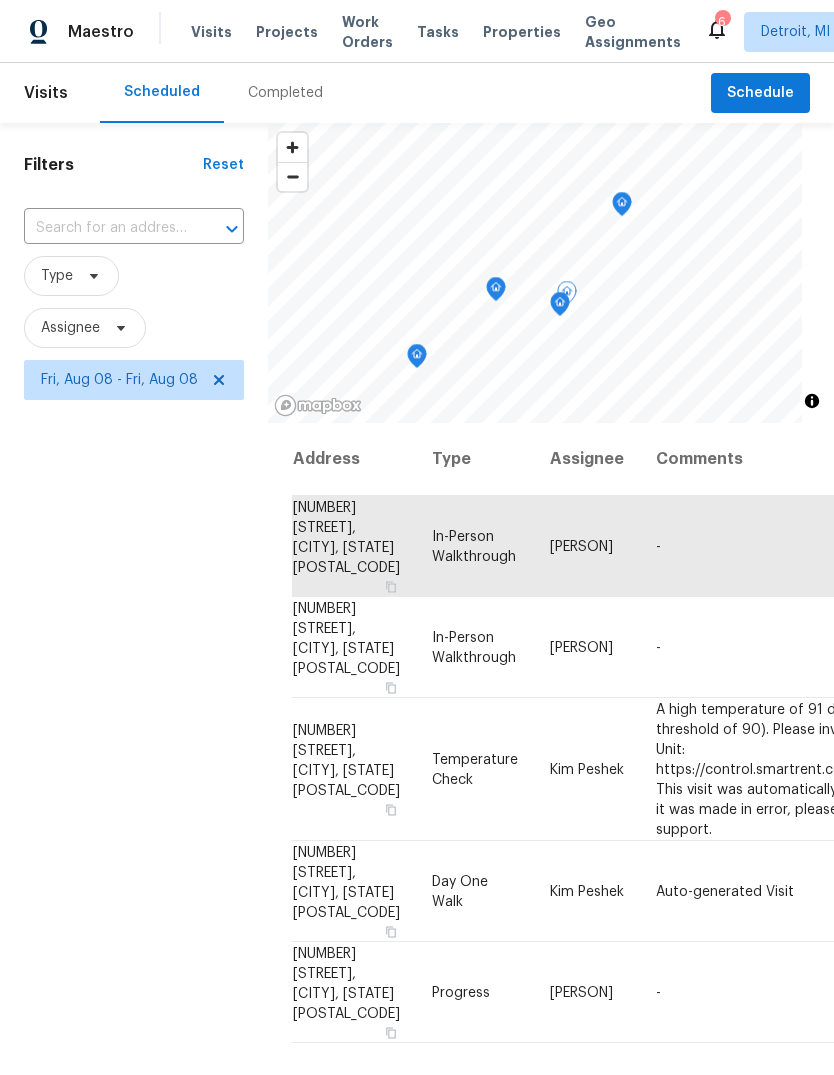 click 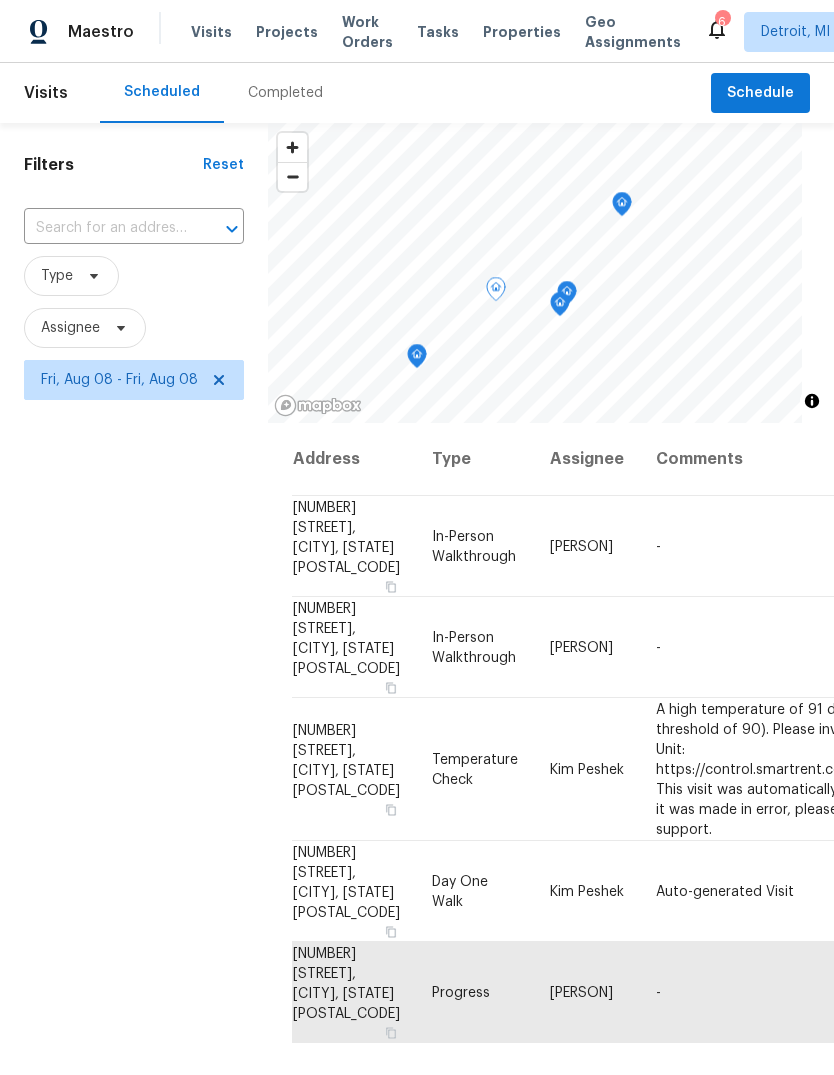 click 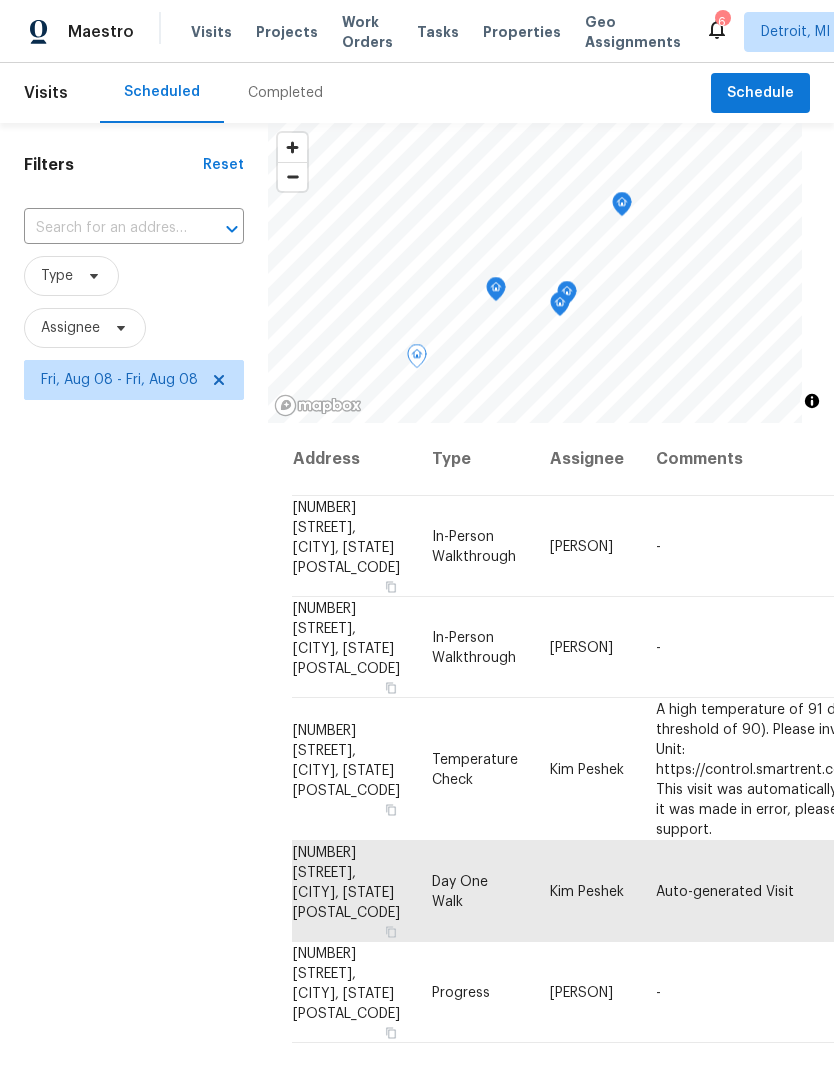 click 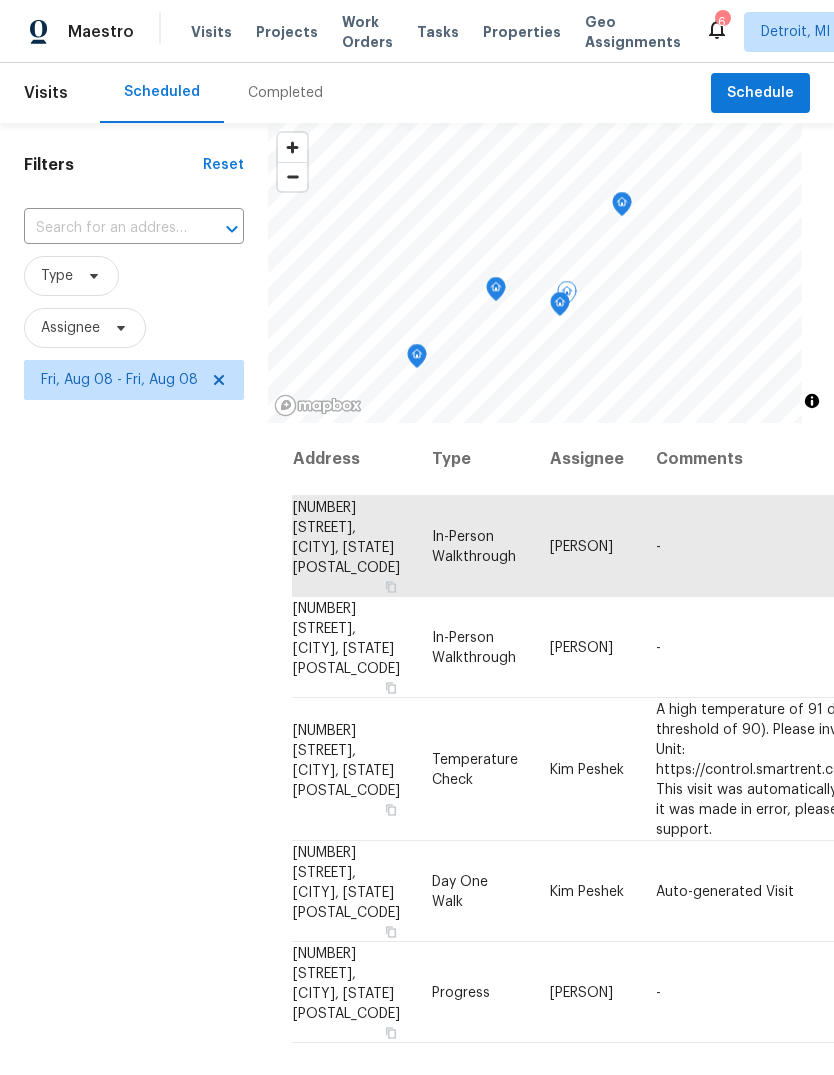 click 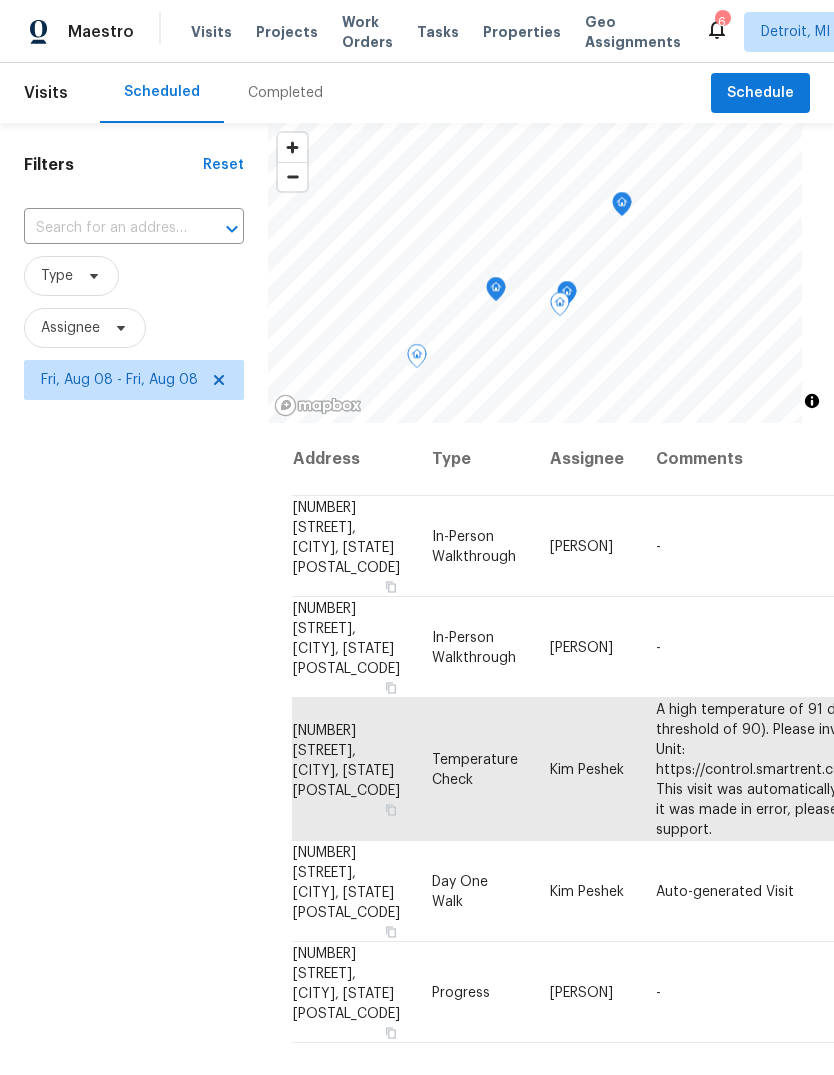 click on "[NUMBER] [STREET], [CITY], [STATE] [POSTAL_CODE]" at bounding box center (354, 891) 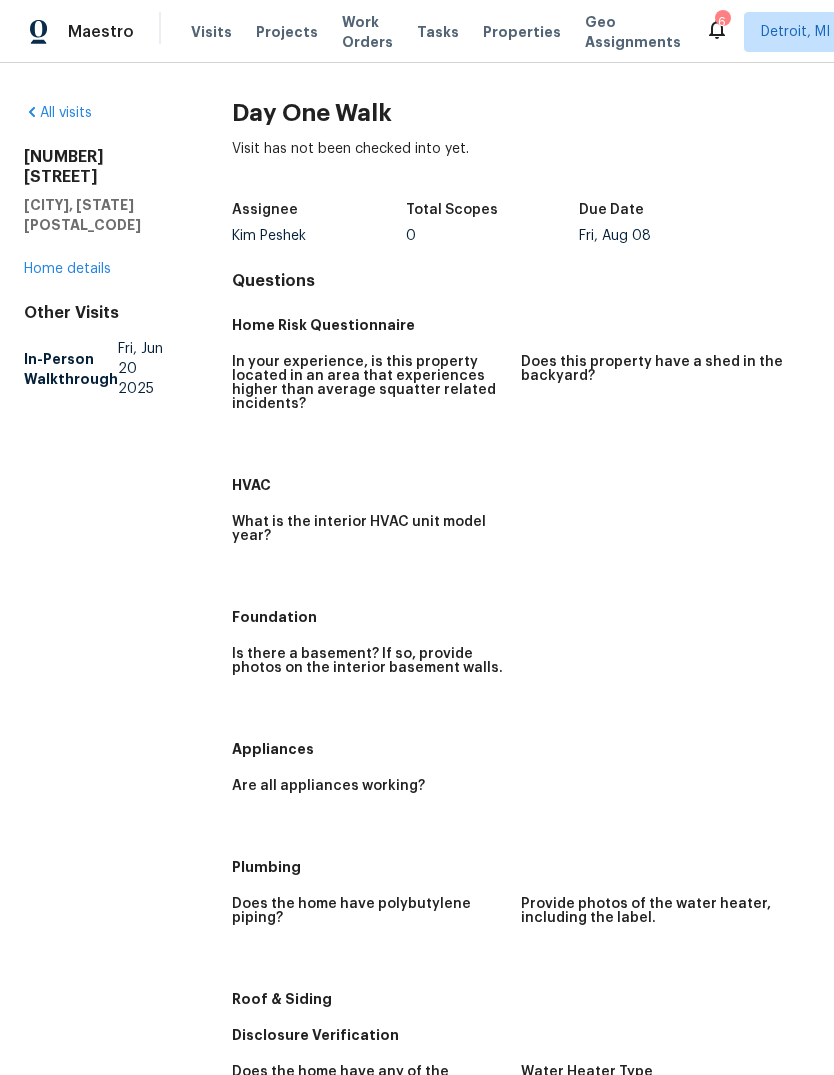 click on "Home details" at bounding box center [67, 269] 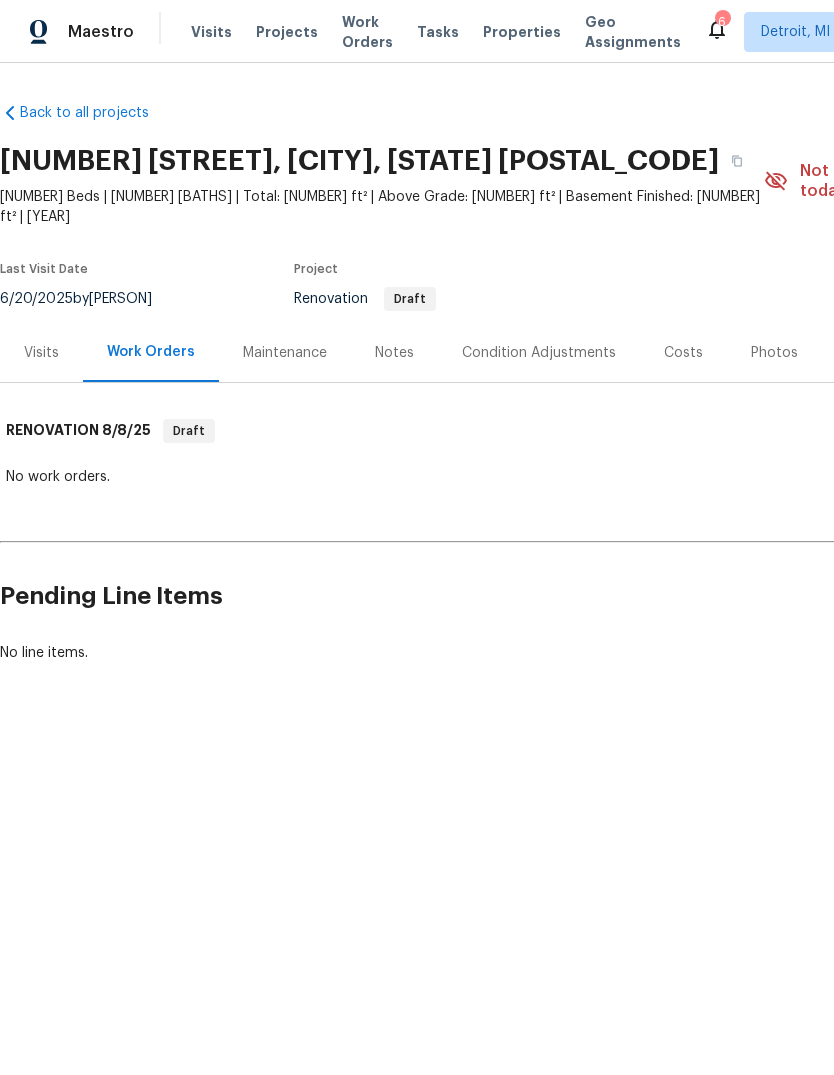 click on "Visits" at bounding box center (41, 352) 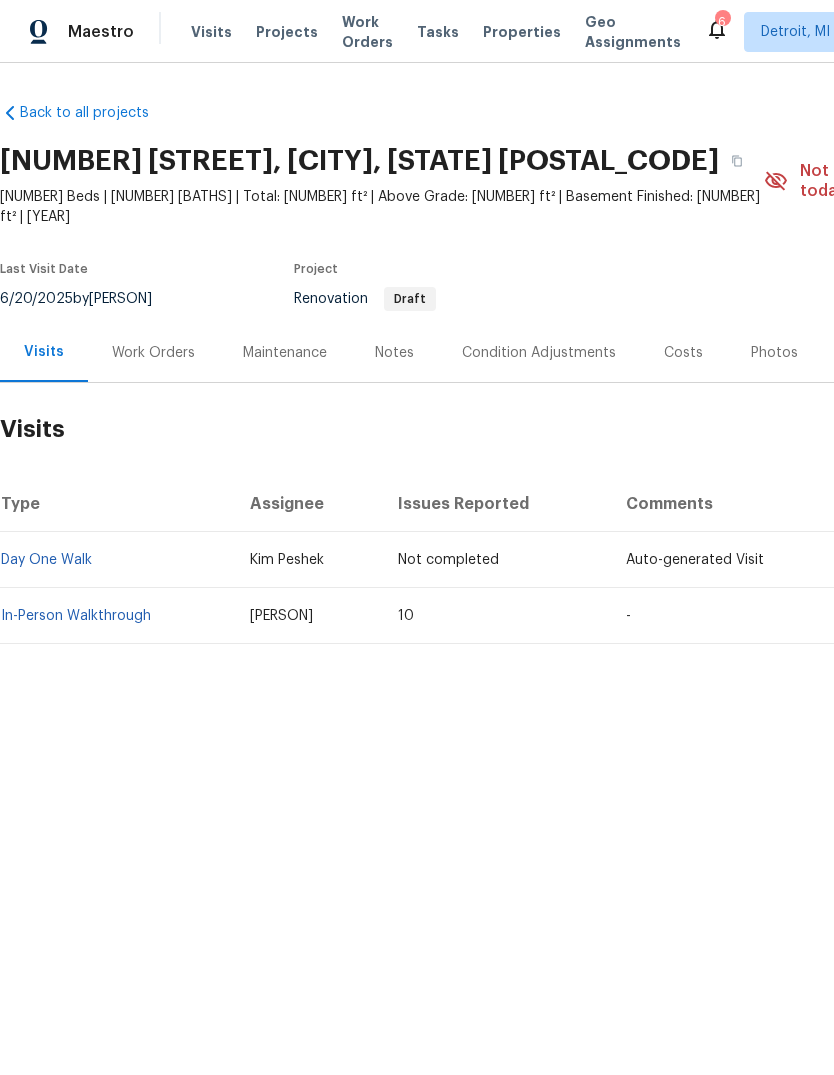click on "Notes" at bounding box center (394, 353) 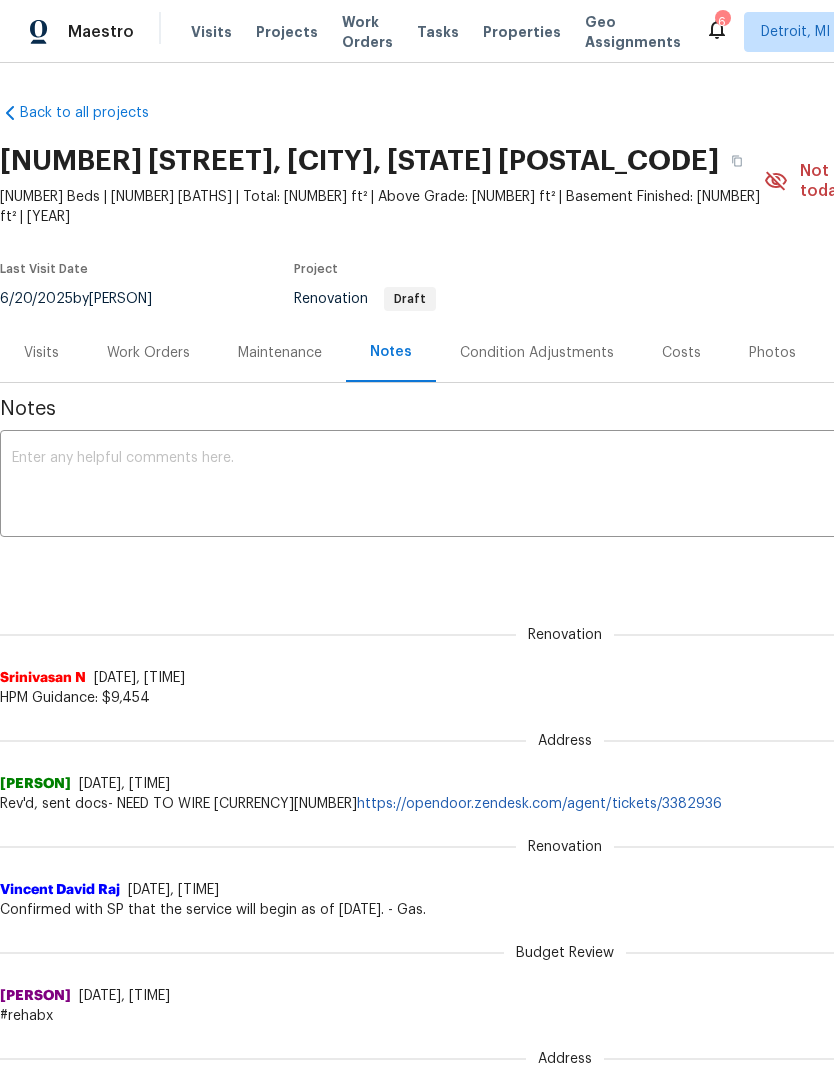 scroll, scrollTop: 0, scrollLeft: 0, axis: both 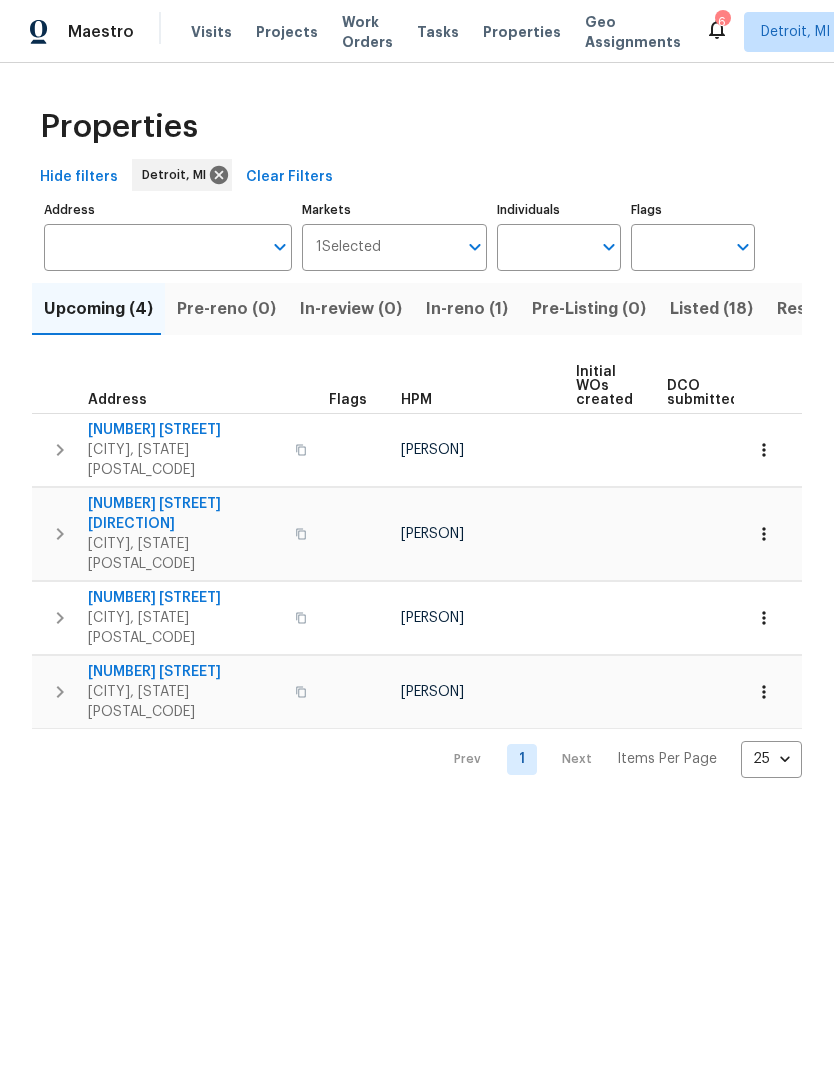 click on "Resale (13)" at bounding box center [819, 309] 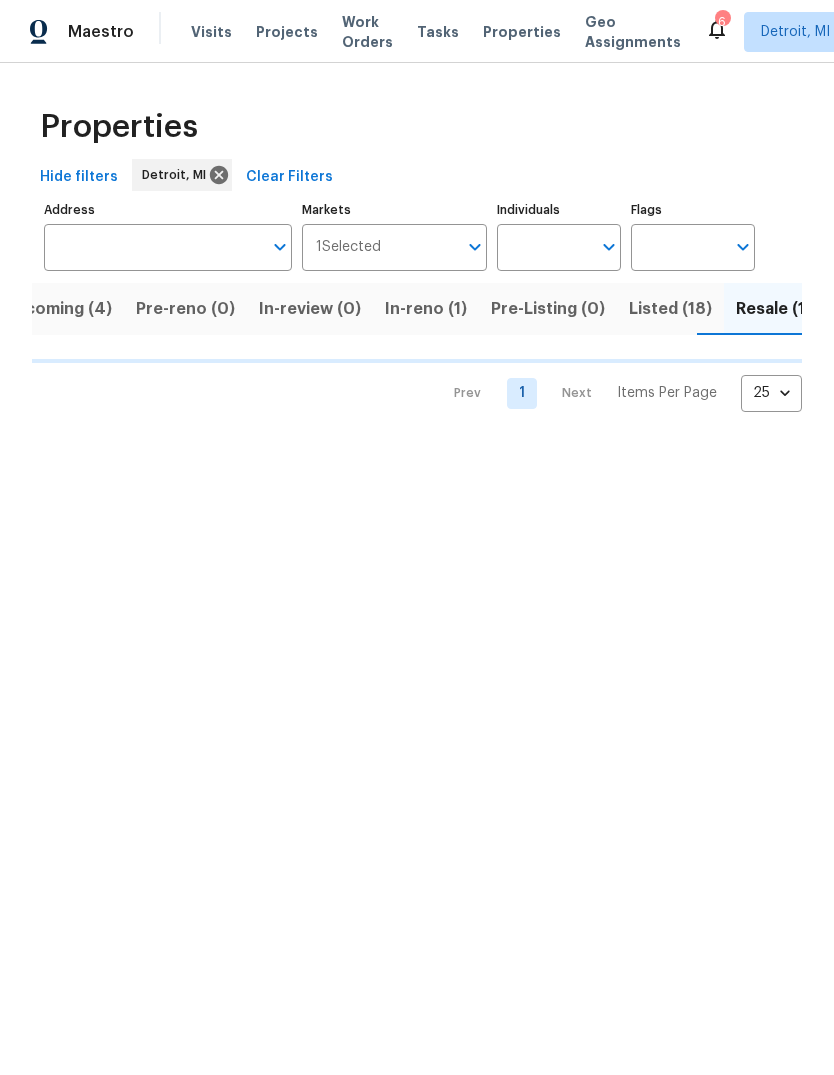 scroll, scrollTop: 0, scrollLeft: 42, axis: horizontal 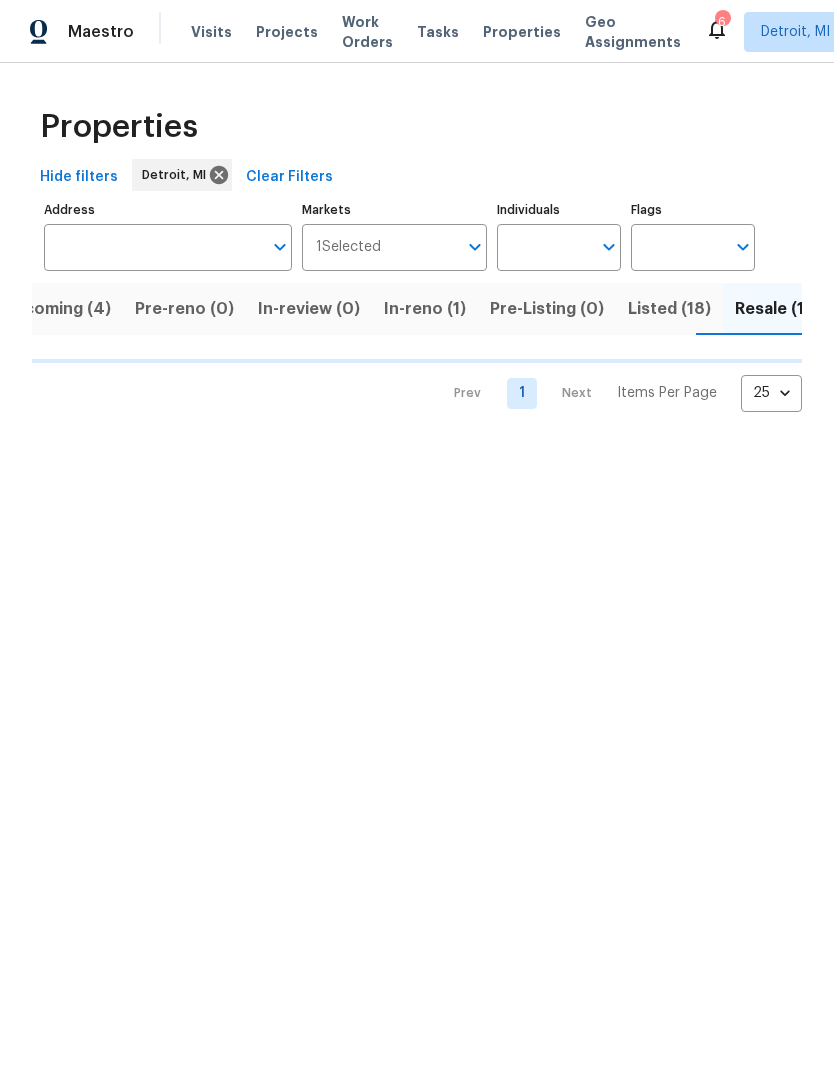 click on "Visits" at bounding box center [211, 32] 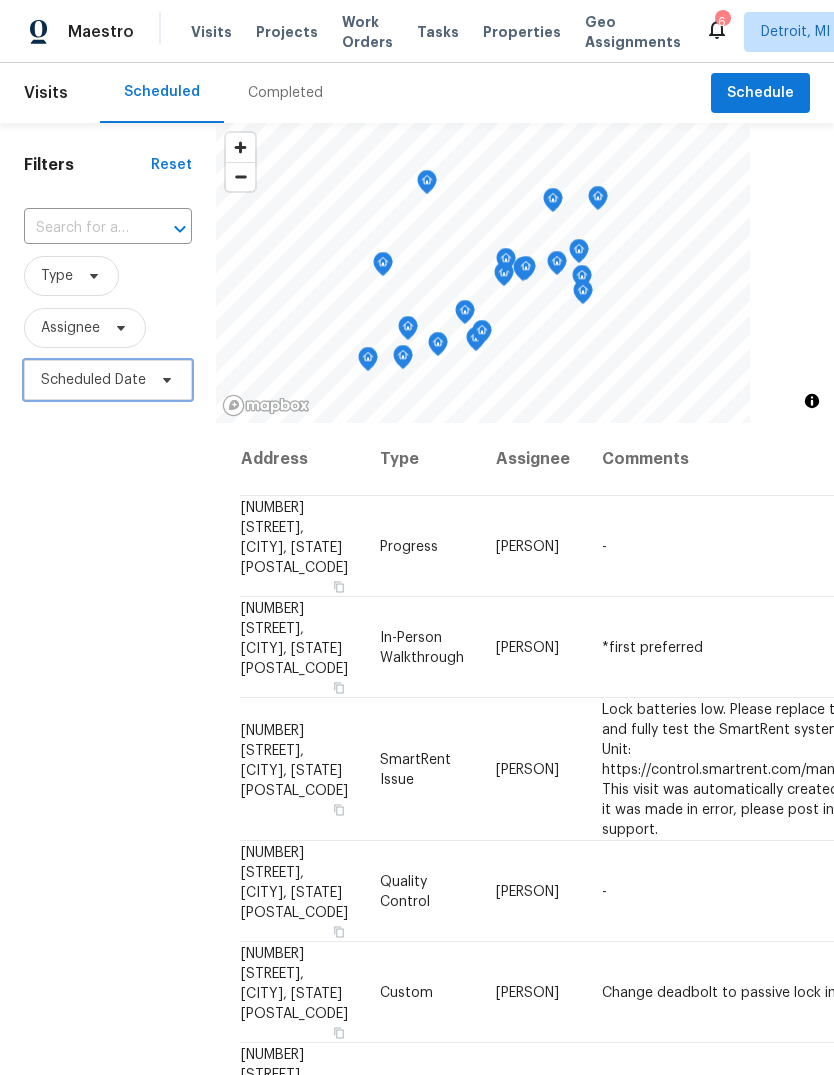 click on "Scheduled Date" at bounding box center [108, 380] 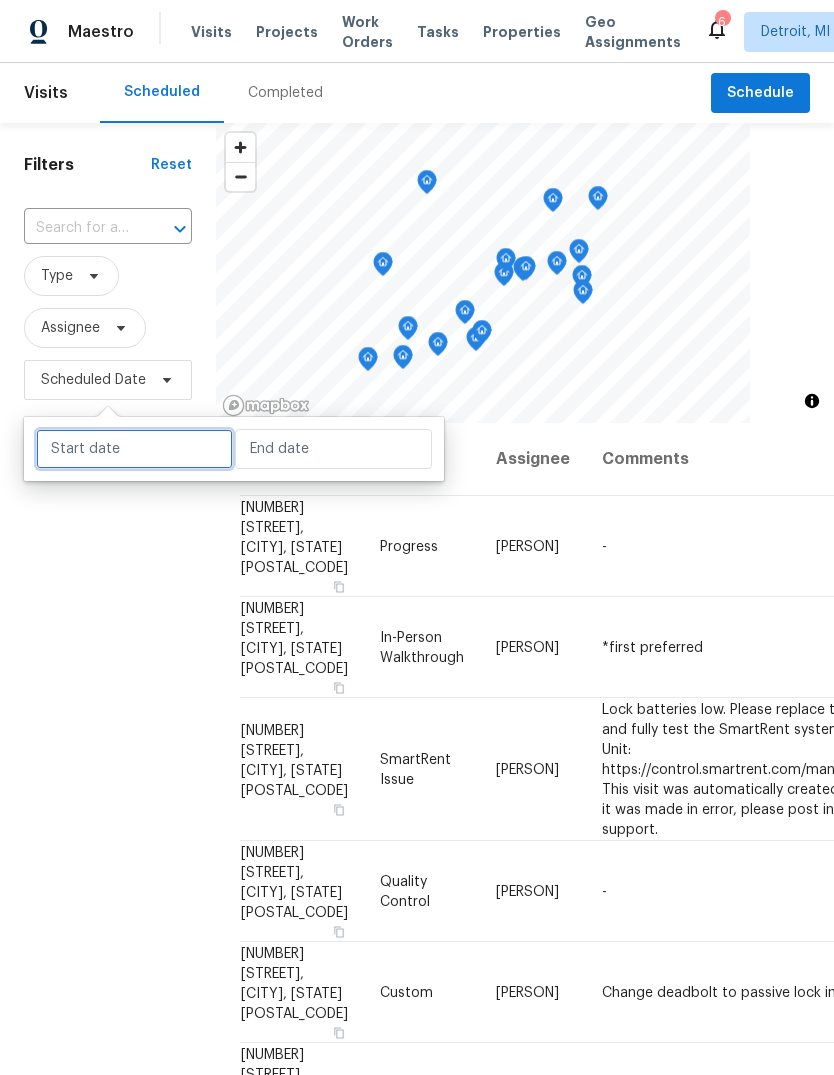 click at bounding box center [134, 449] 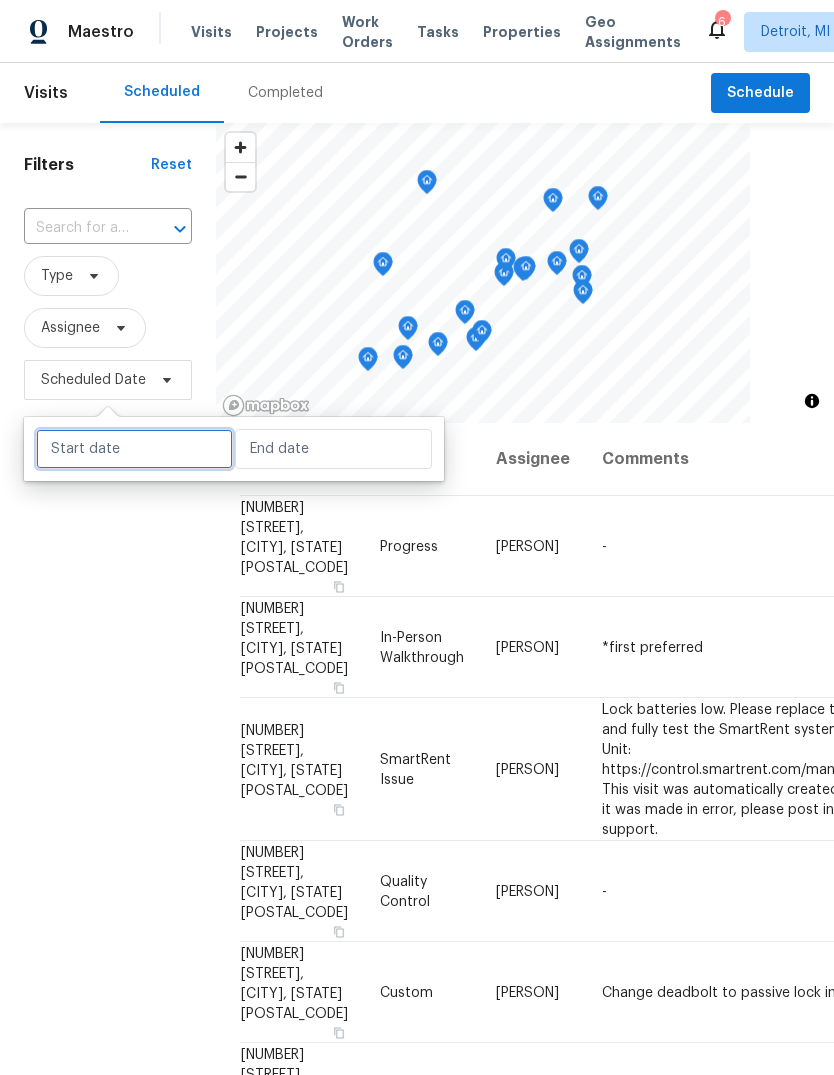 select on "7" 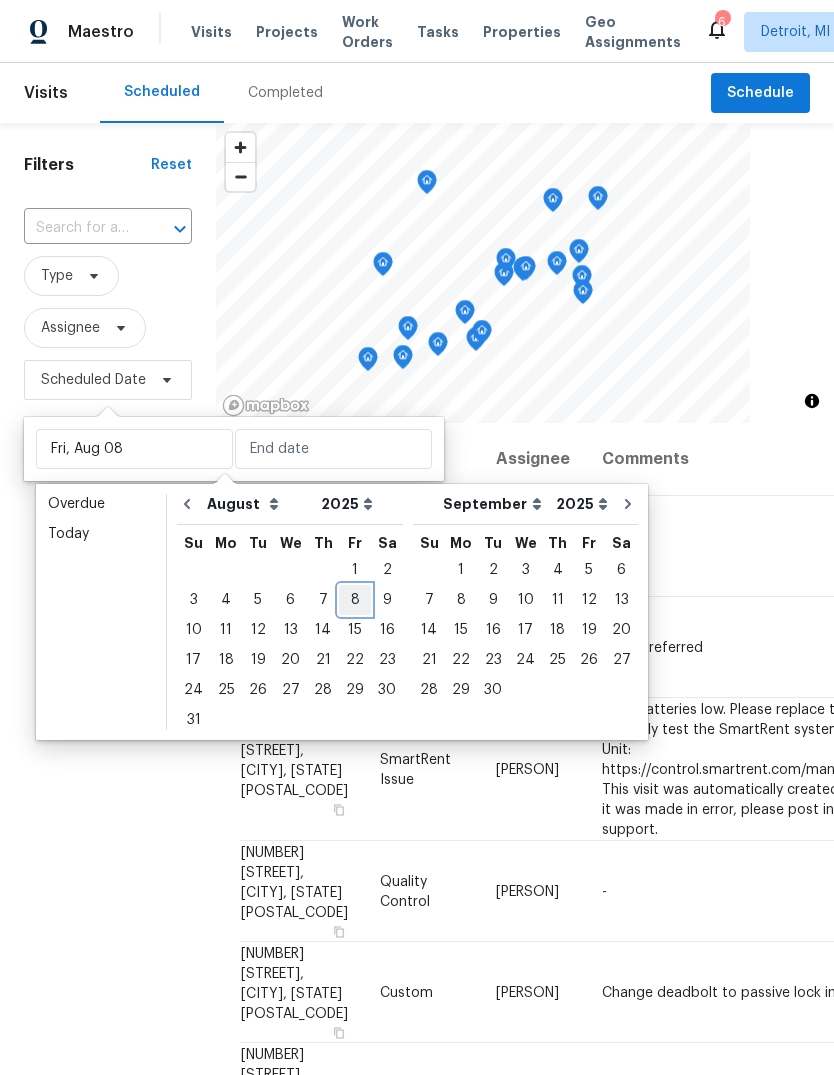 click on "8" at bounding box center [355, 600] 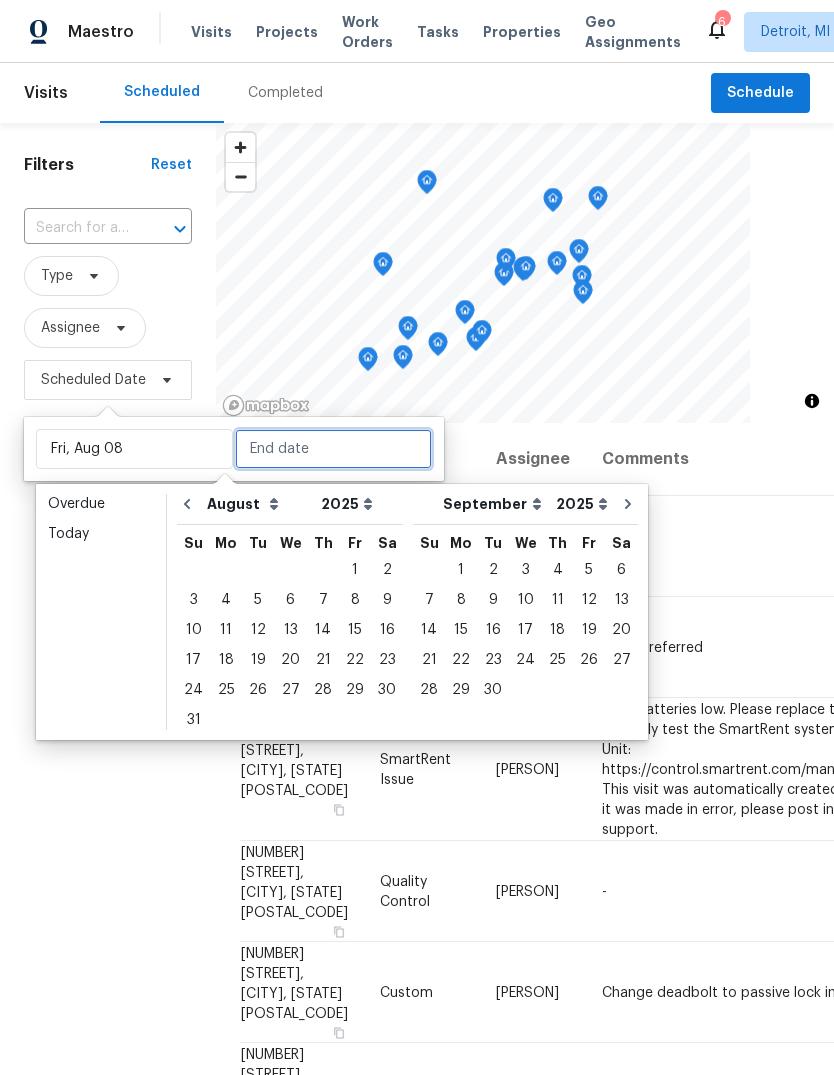 type on "Fri, Aug 08" 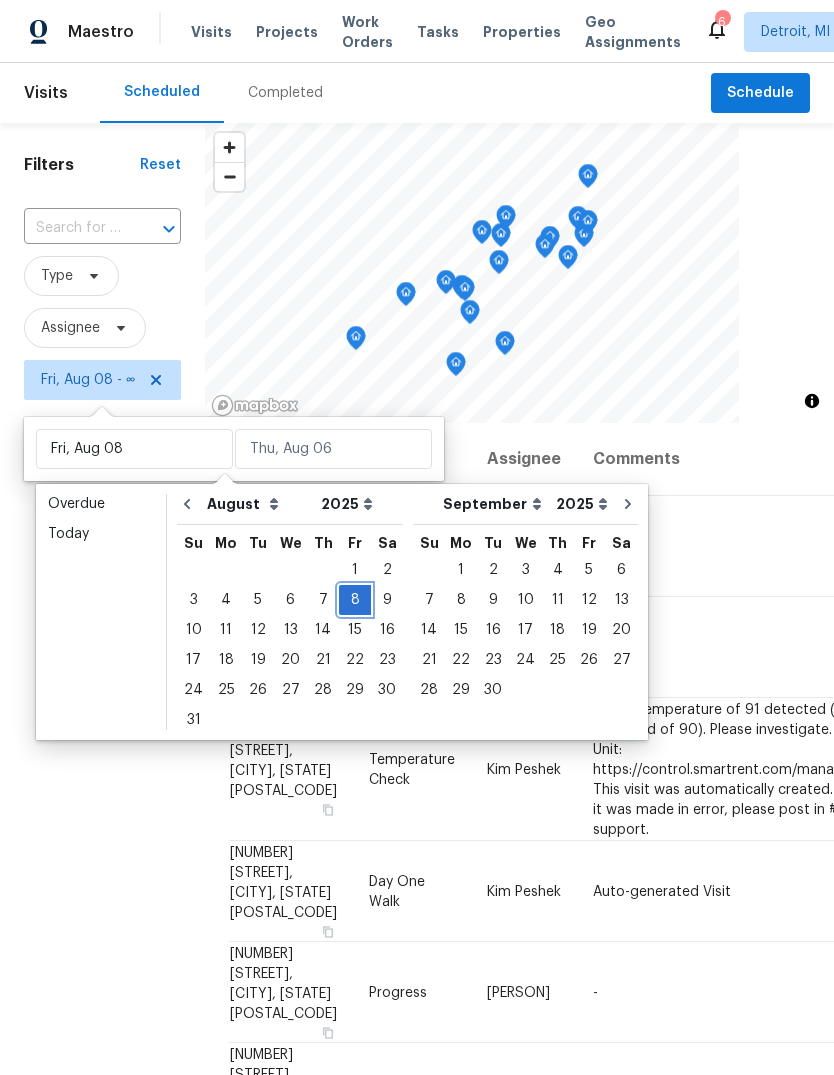 click on "8" at bounding box center (355, 600) 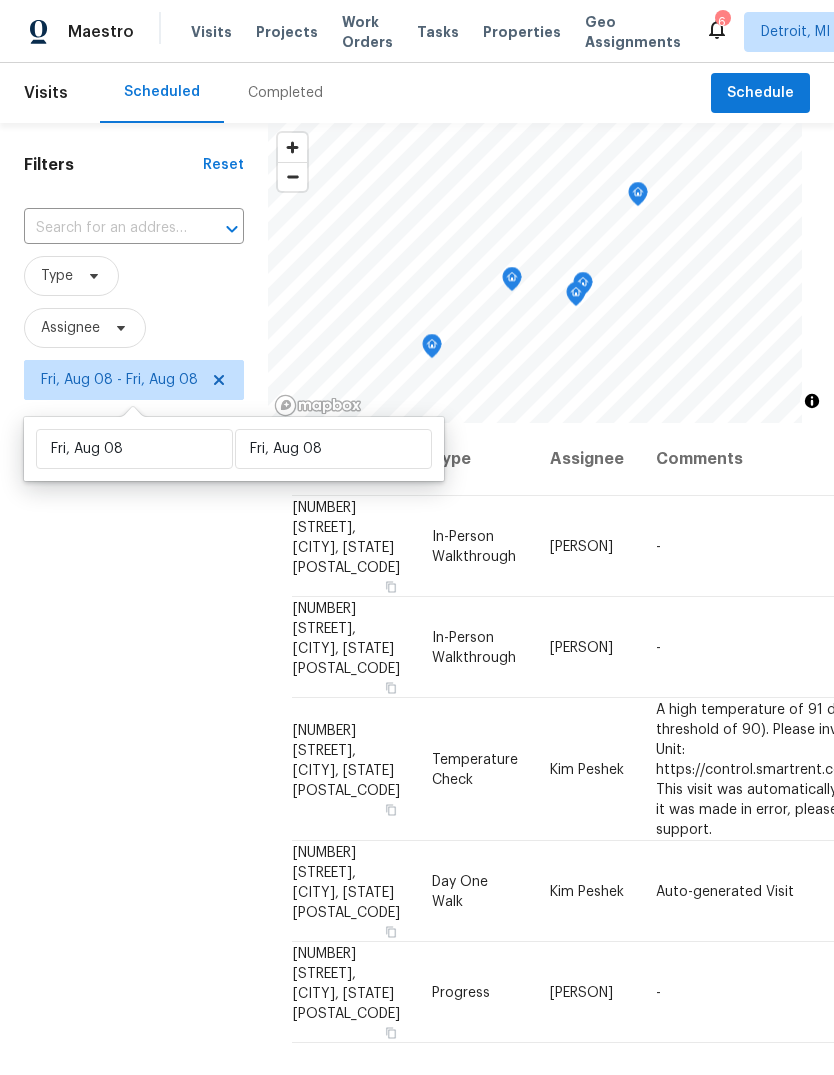 click on "Filters Reset ​ Type Assignee Fri, Aug 08 - Fri, Aug 08" at bounding box center (134, 703) 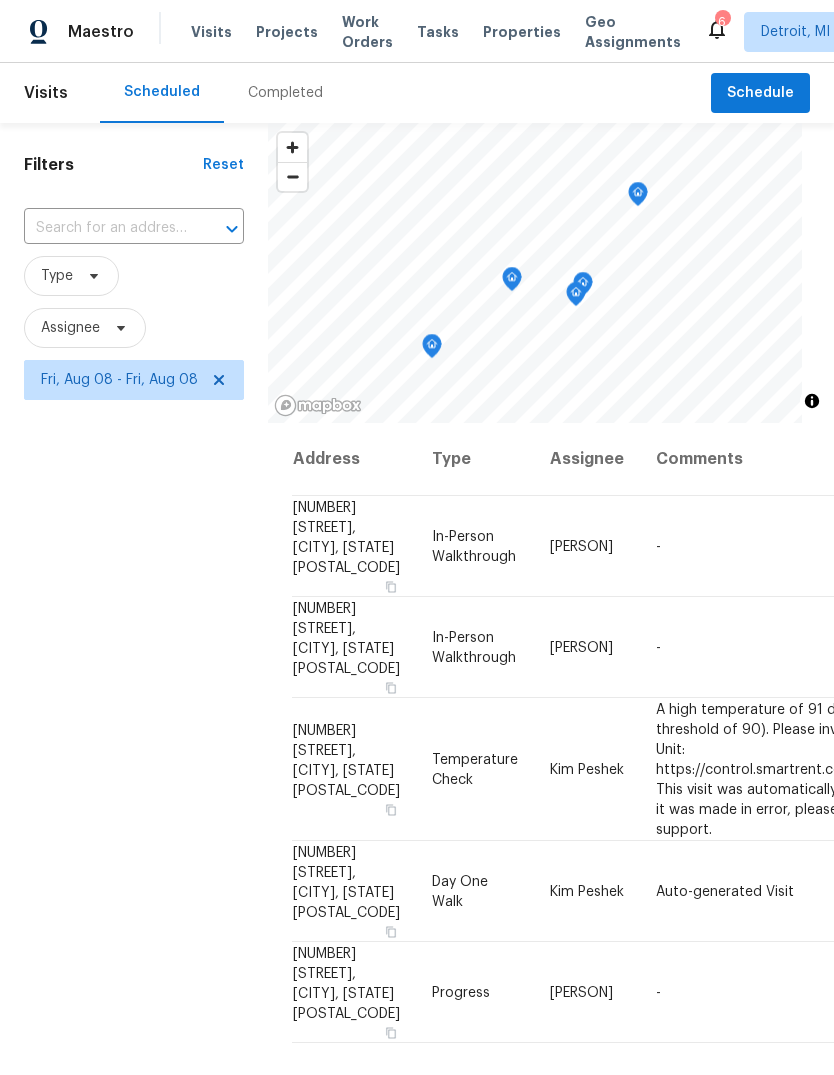 scroll, scrollTop: 0, scrollLeft: 0, axis: both 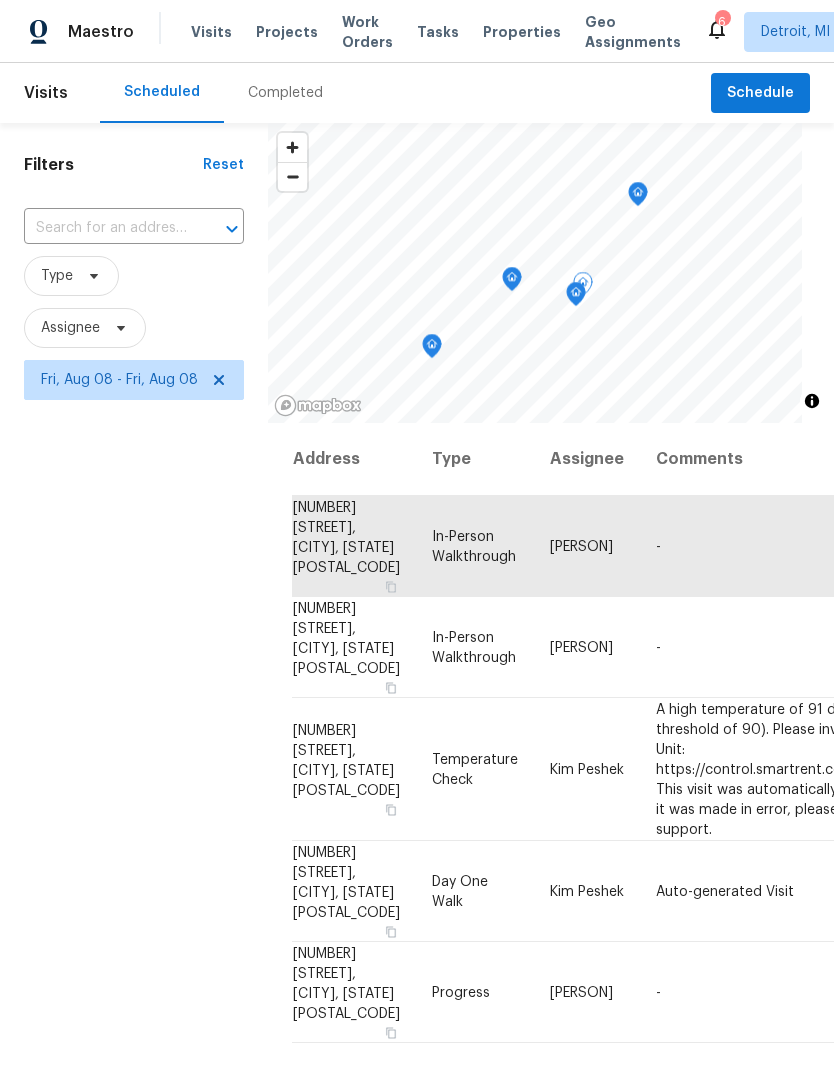 click 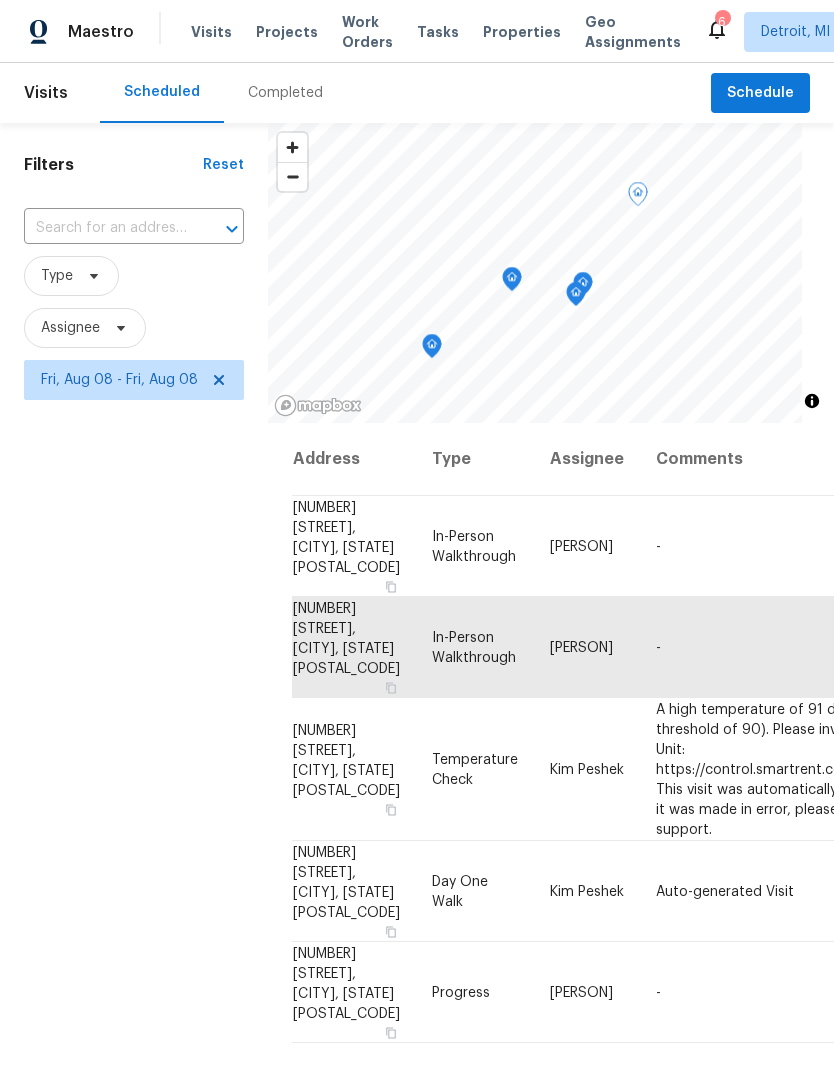 click 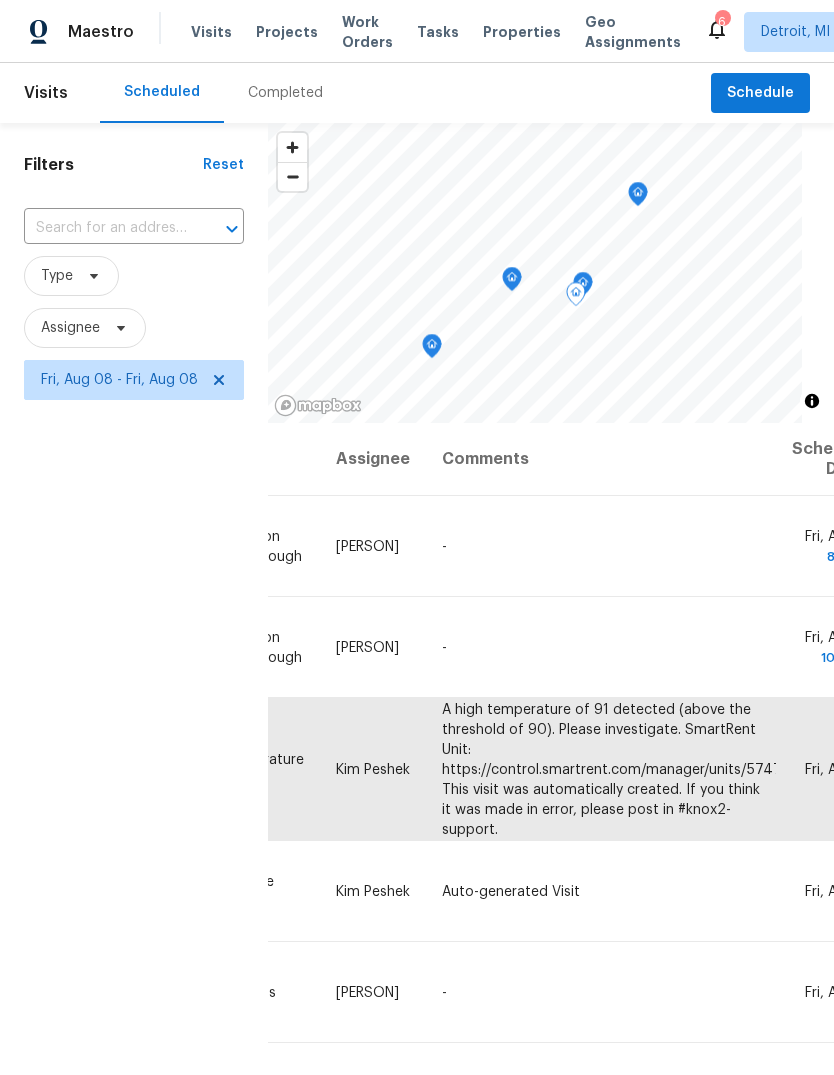 scroll, scrollTop: 0, scrollLeft: 213, axis: horizontal 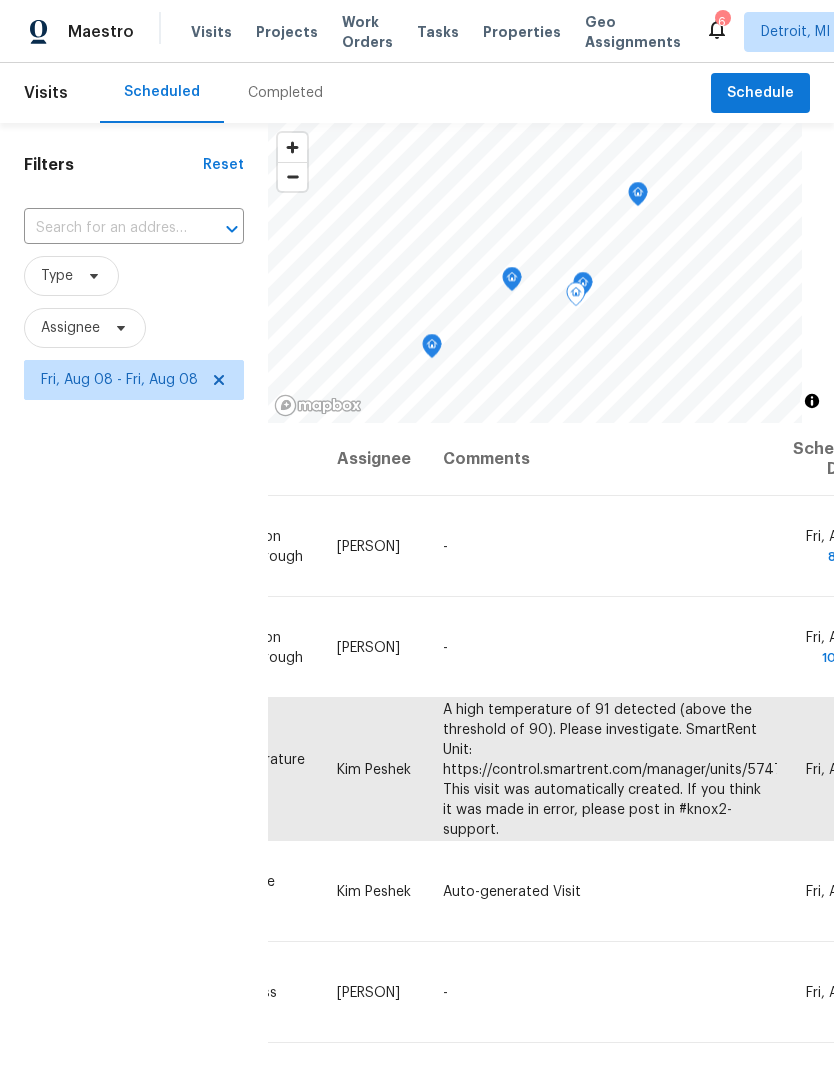 click 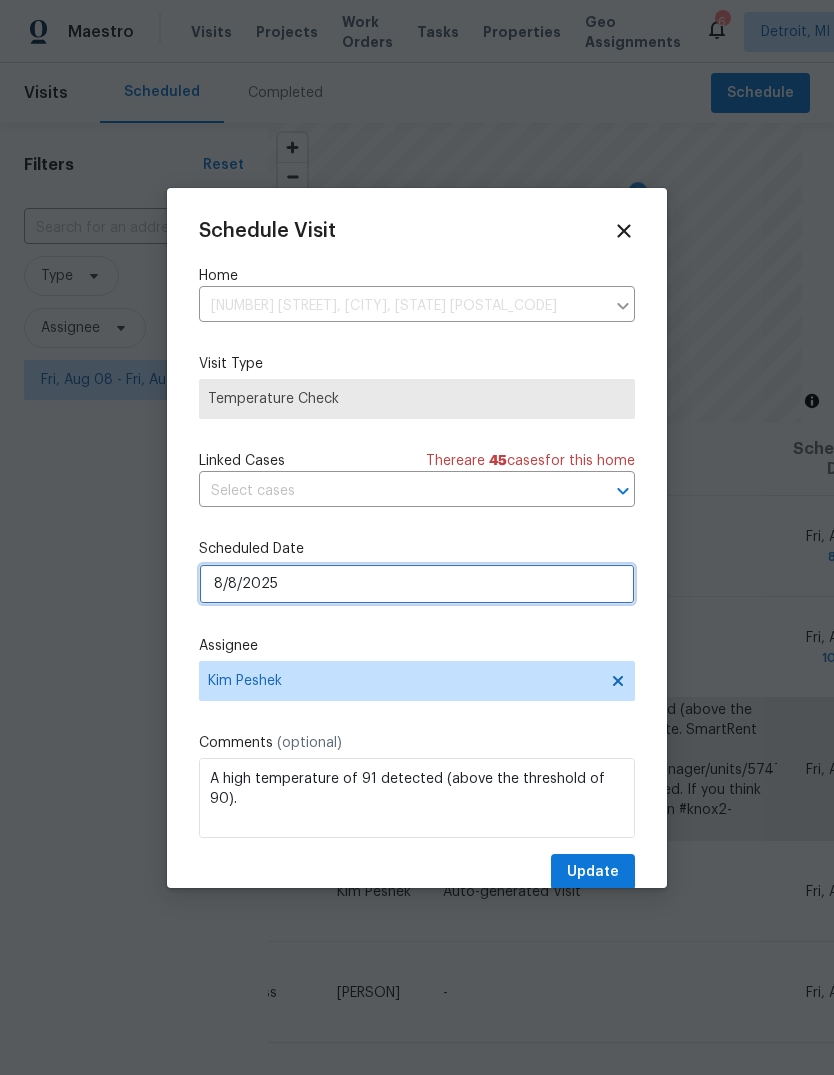 click on "8/8/2025" at bounding box center [417, 584] 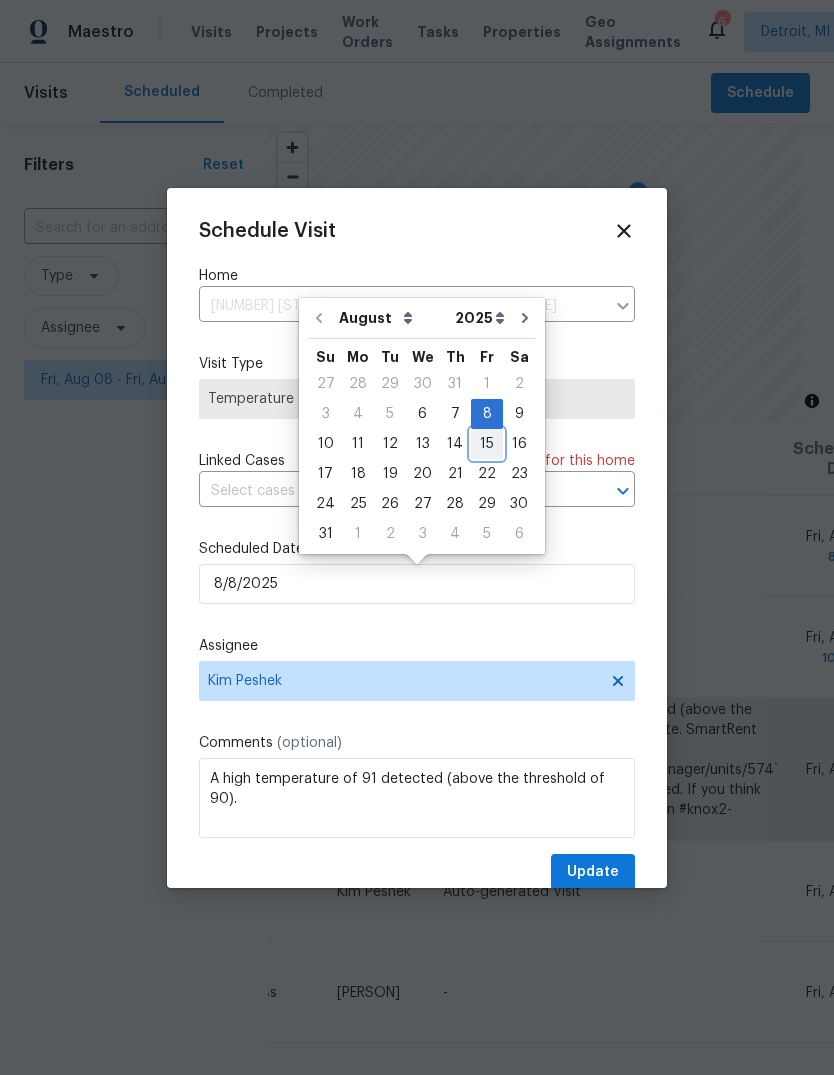 click on "15" at bounding box center [487, 444] 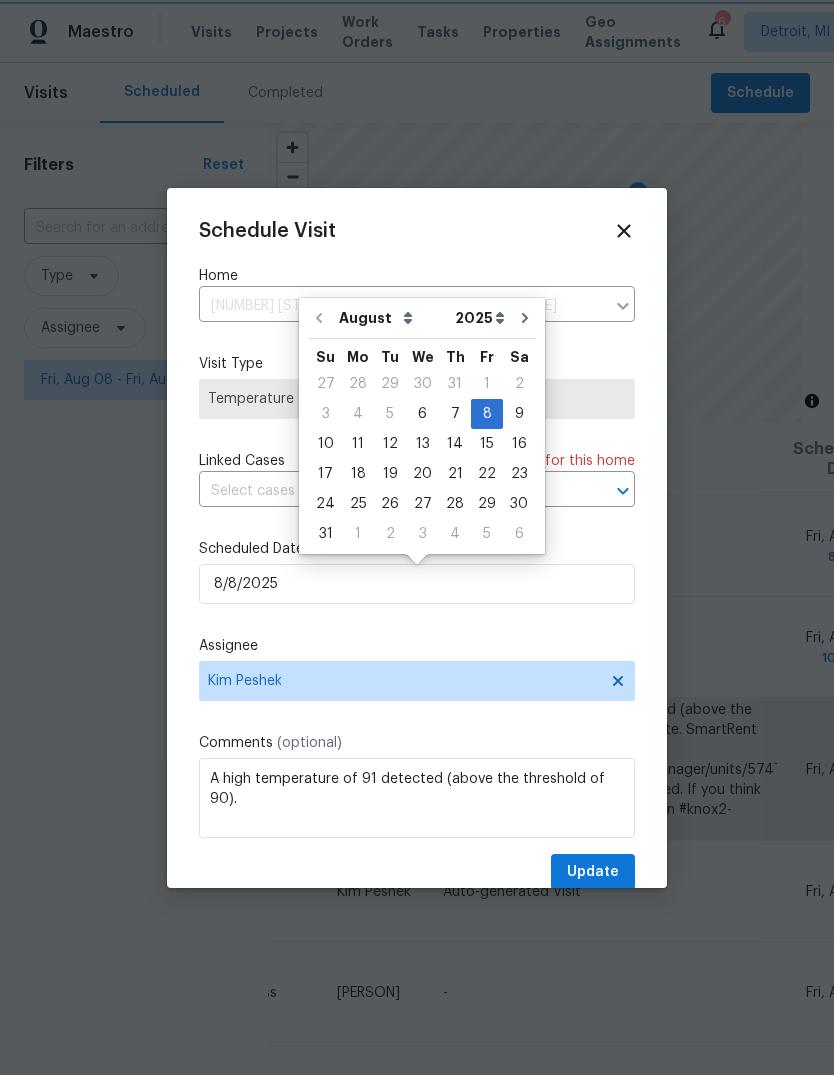type on "8/15/2025" 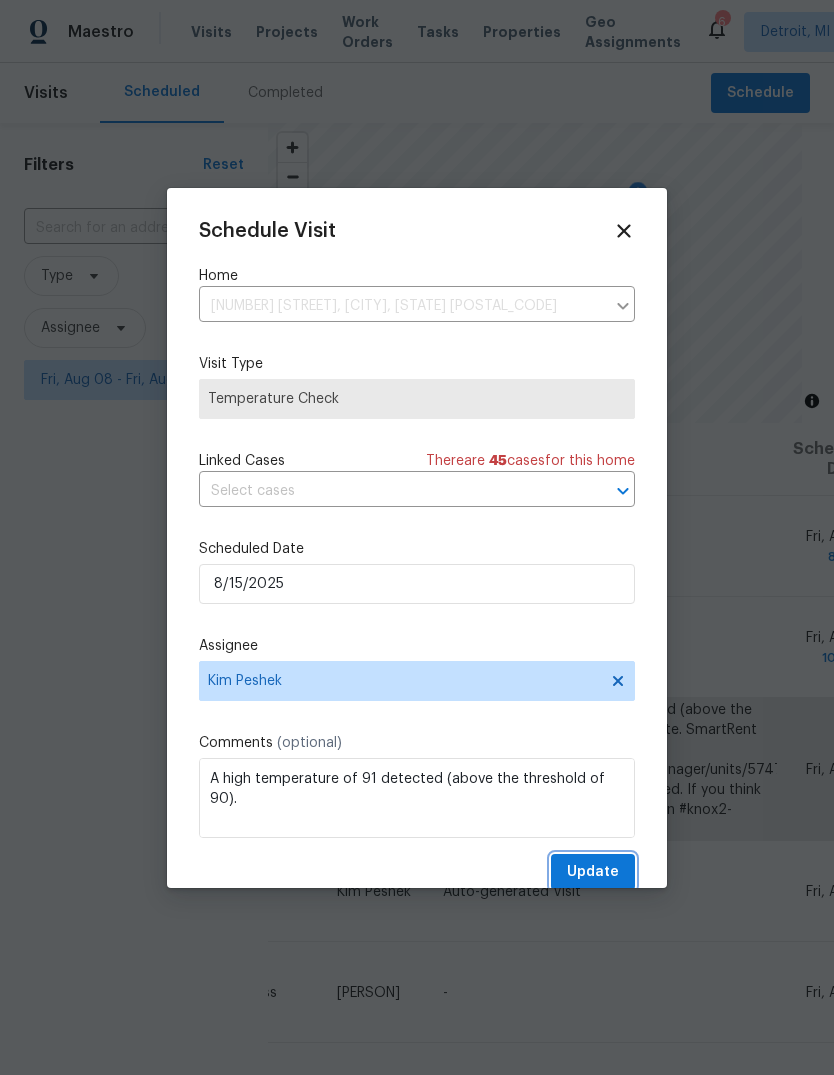 click on "Update" at bounding box center (593, 872) 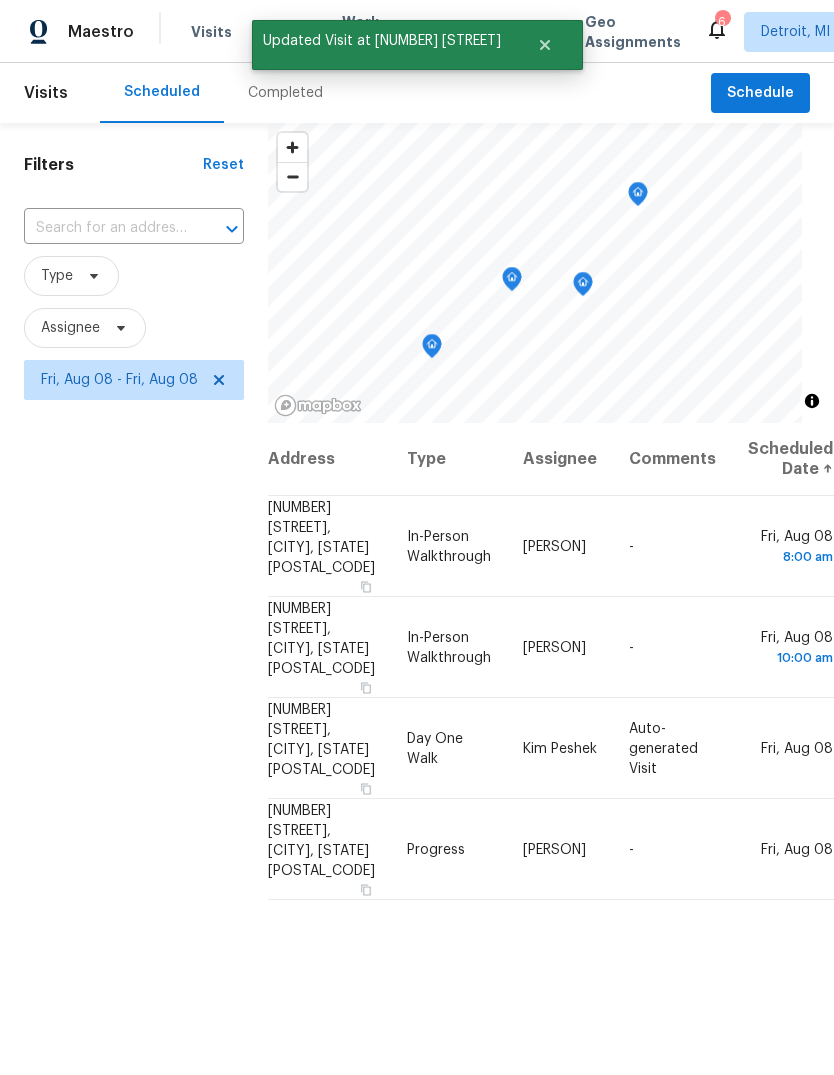 scroll, scrollTop: 0, scrollLeft: 0, axis: both 